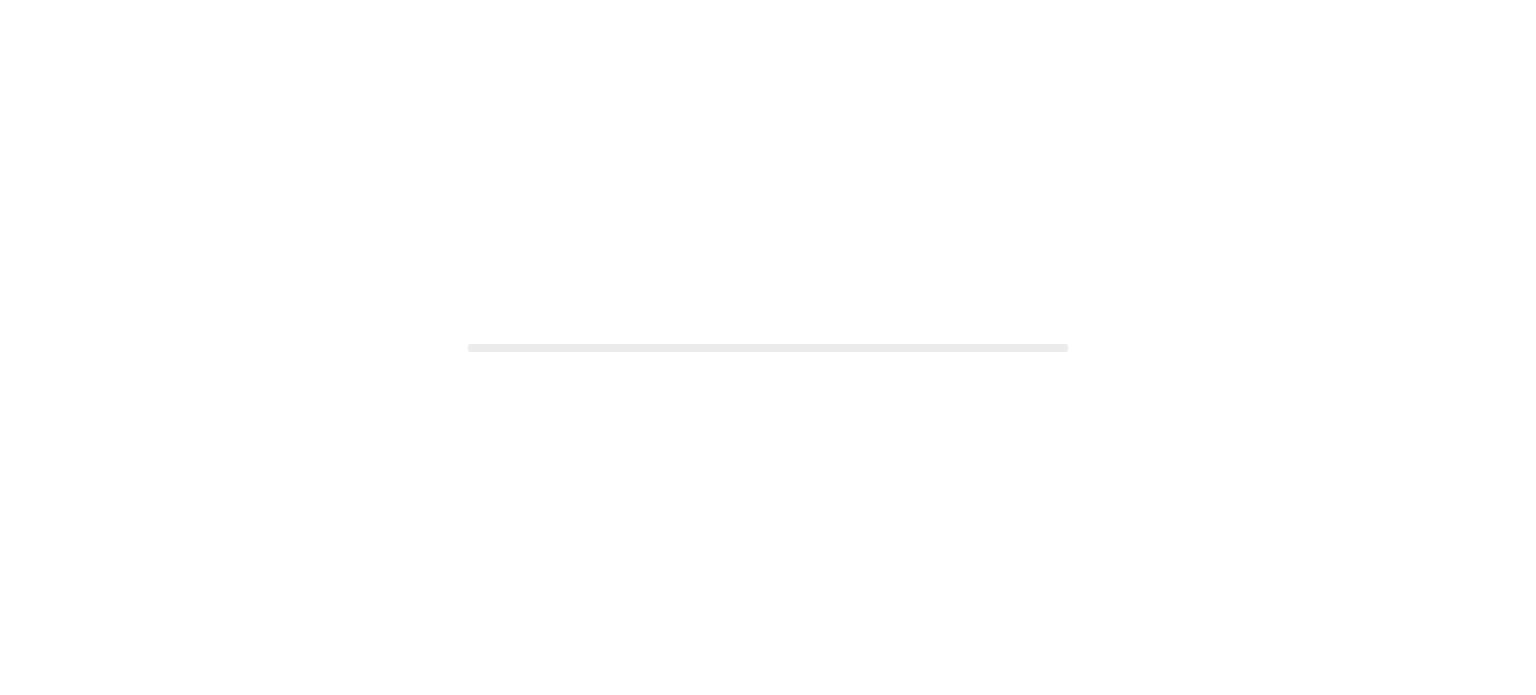 scroll, scrollTop: 0, scrollLeft: 0, axis: both 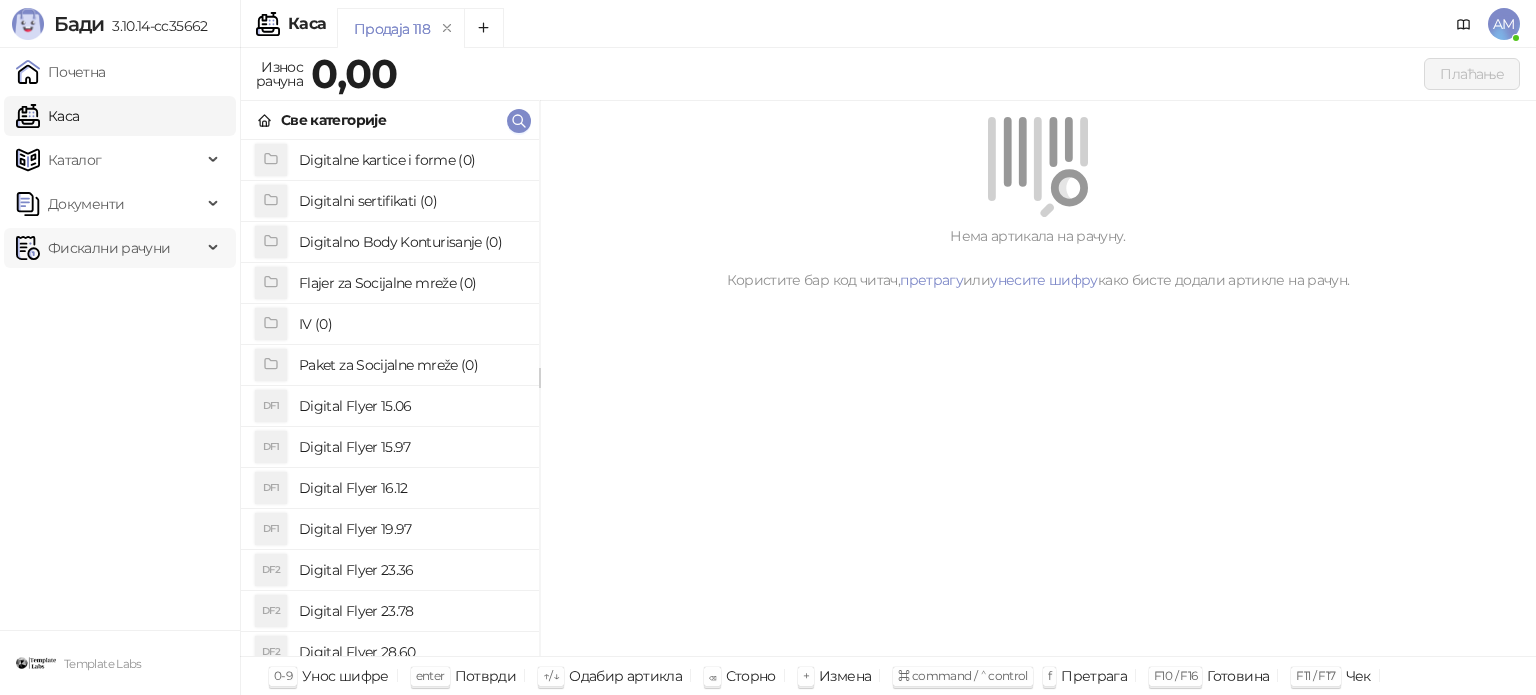 click on "Фискални рачуни" at bounding box center [109, 248] 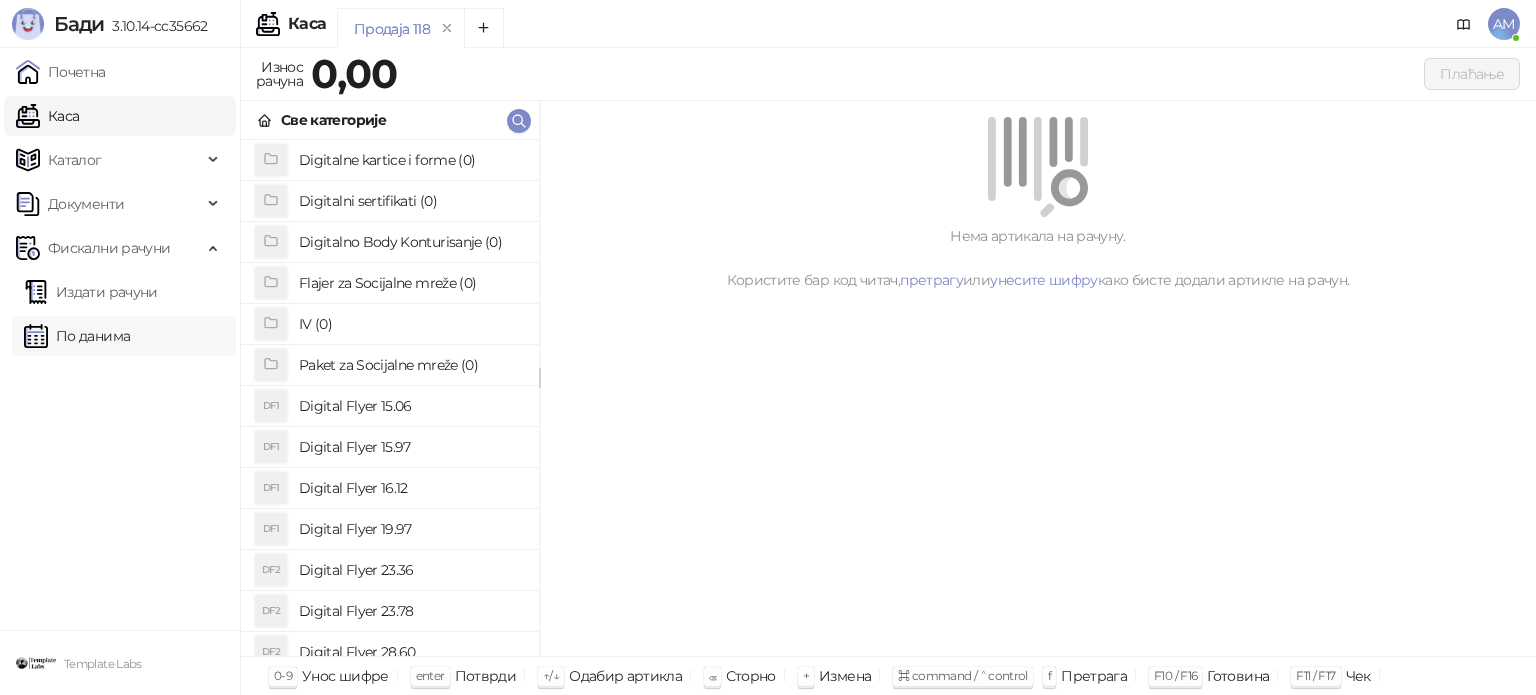 click on "По данима" at bounding box center (77, 336) 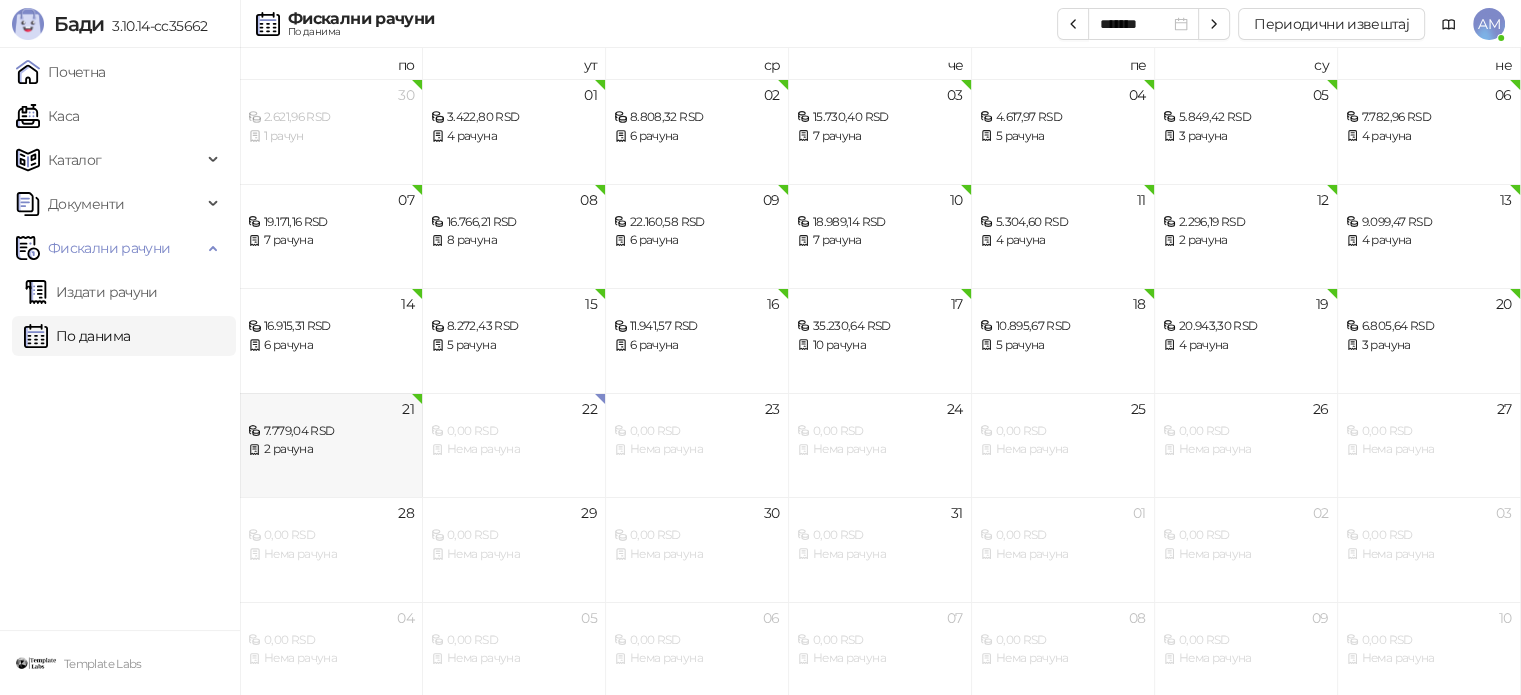 click on "2 рачуна" at bounding box center [331, 449] 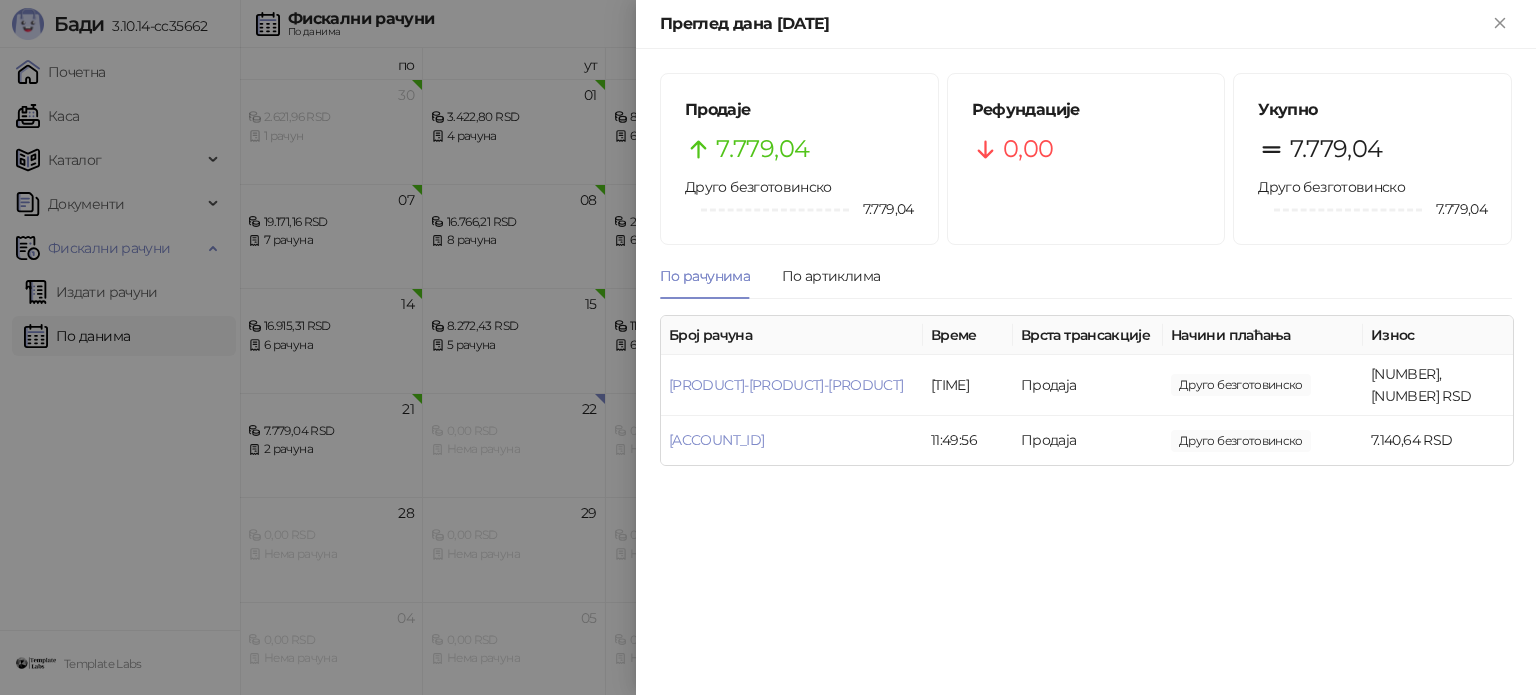 click at bounding box center (768, 347) 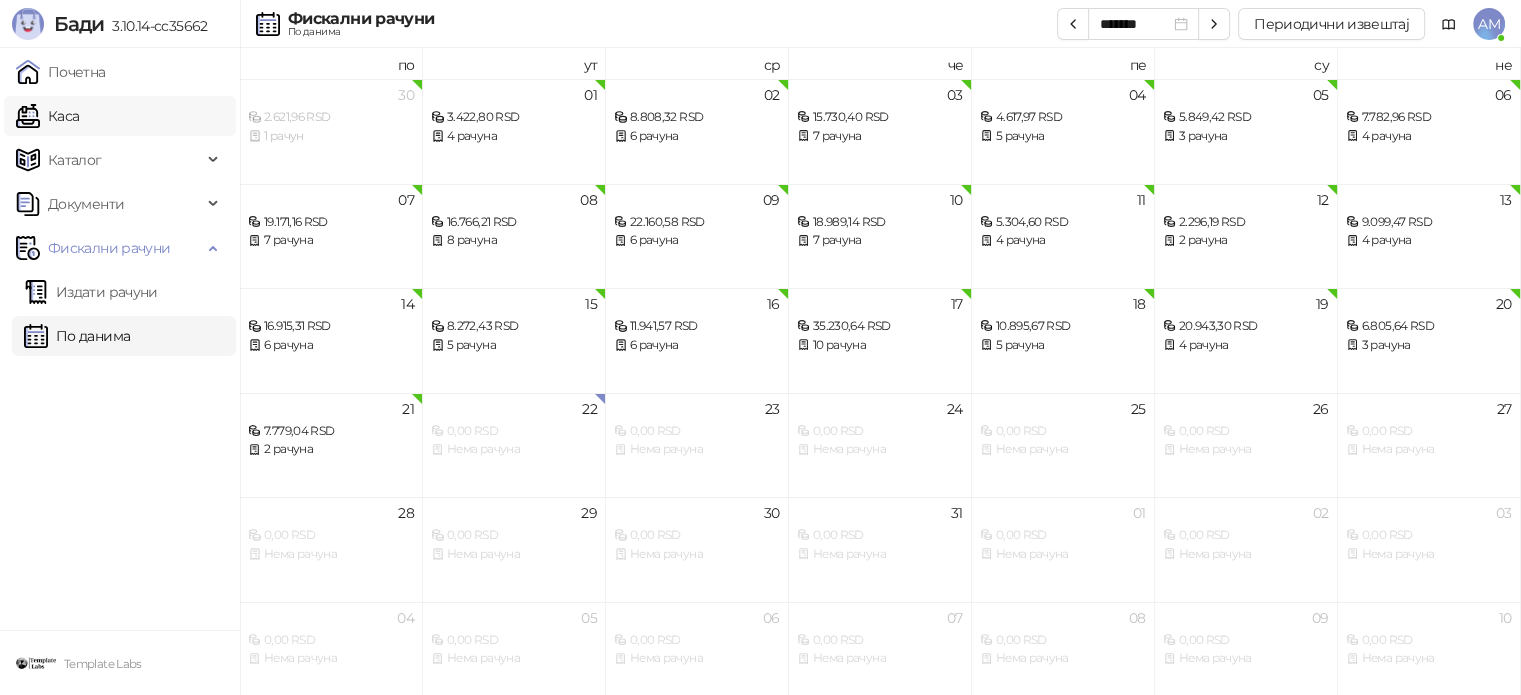click on "Каса" at bounding box center (47, 116) 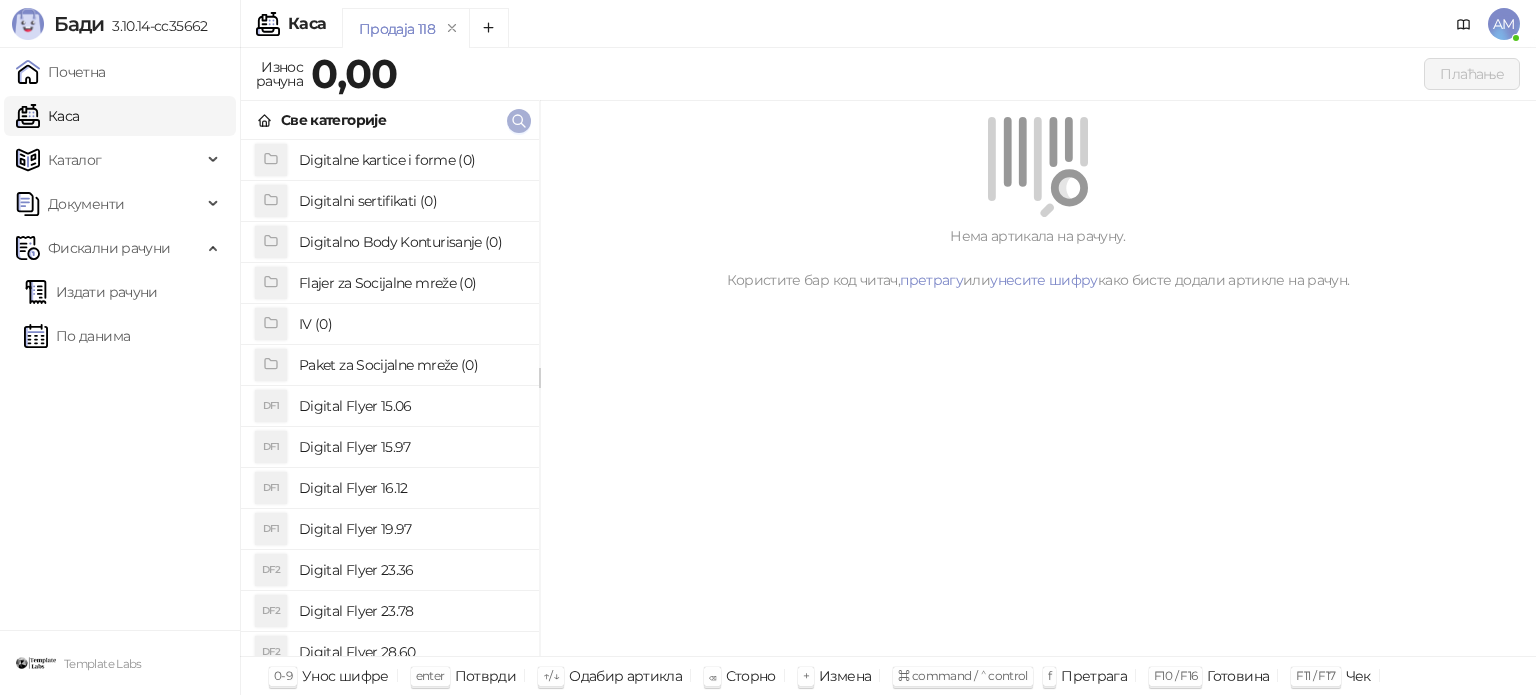 click 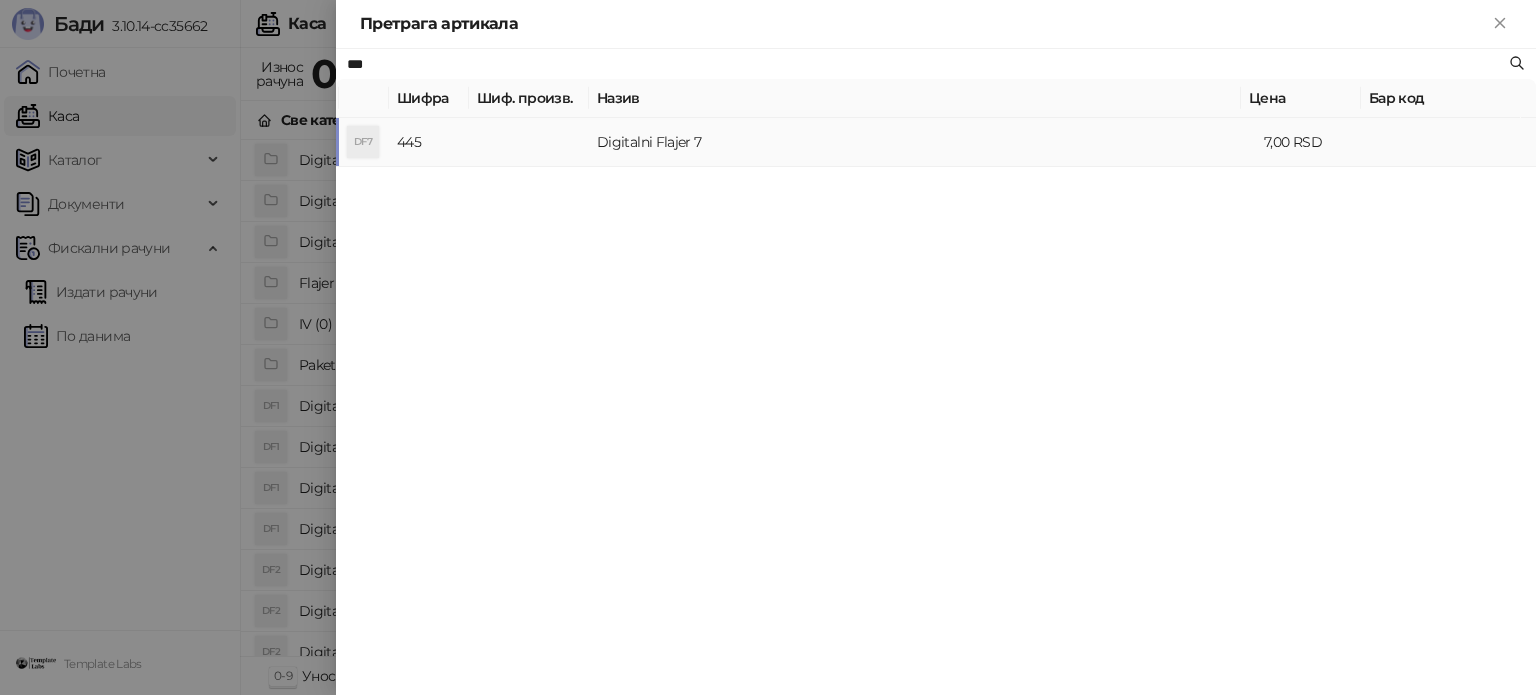 click at bounding box center (529, 142) 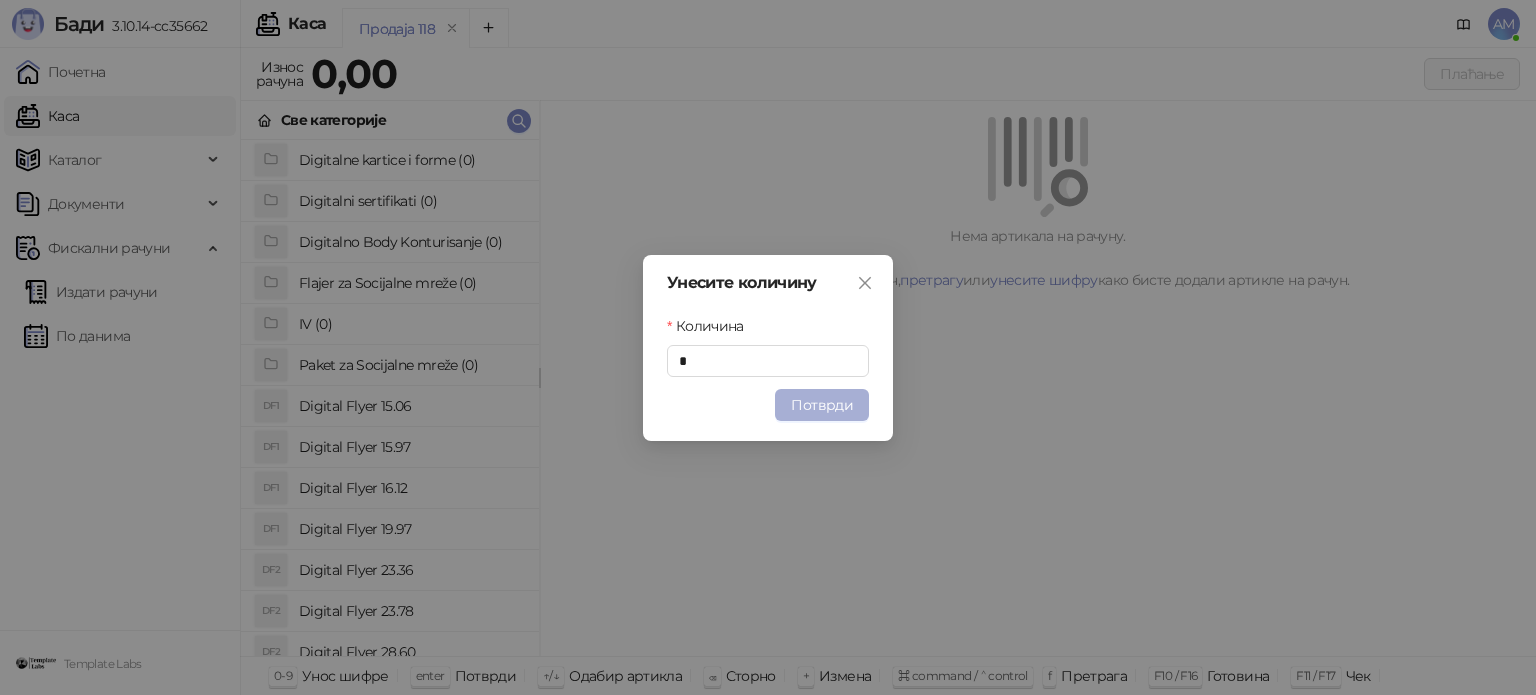 click on "Потврди" at bounding box center (822, 405) 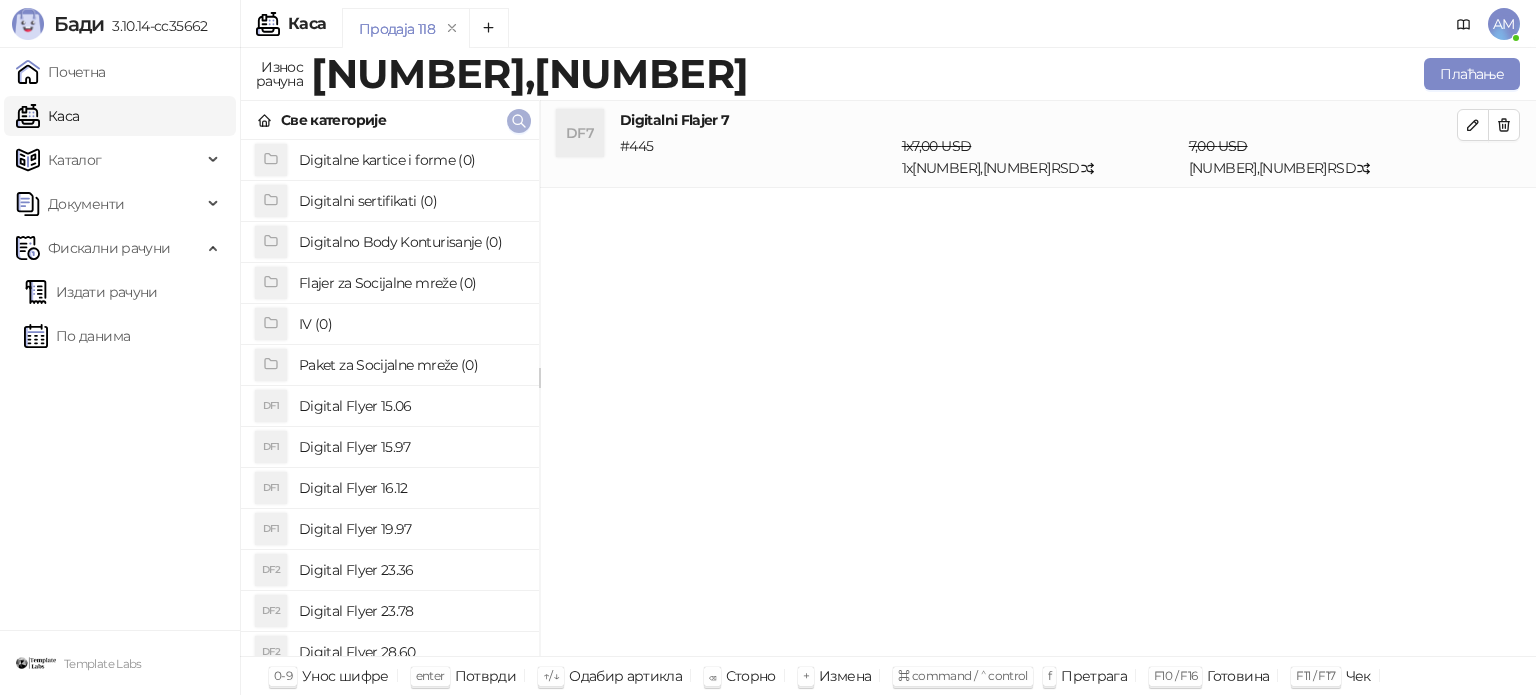 click 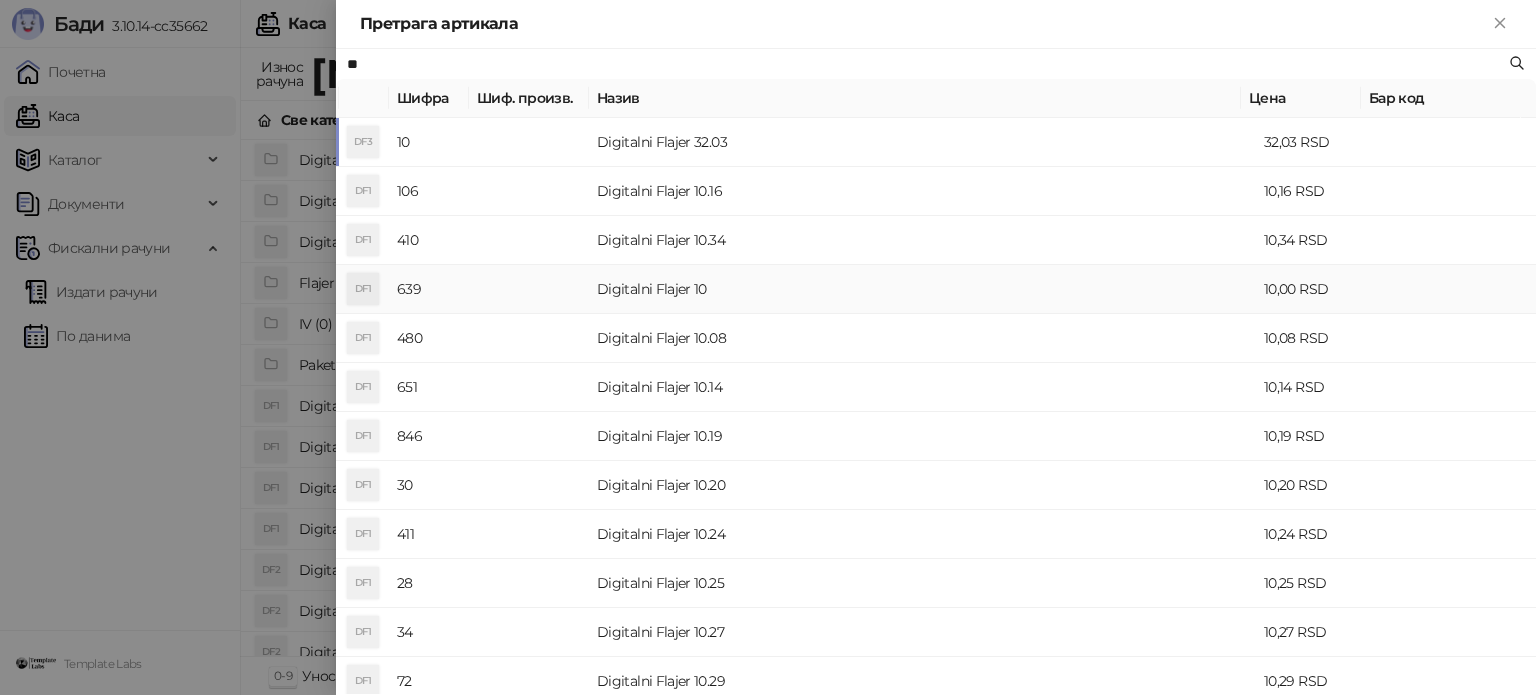 type on "**" 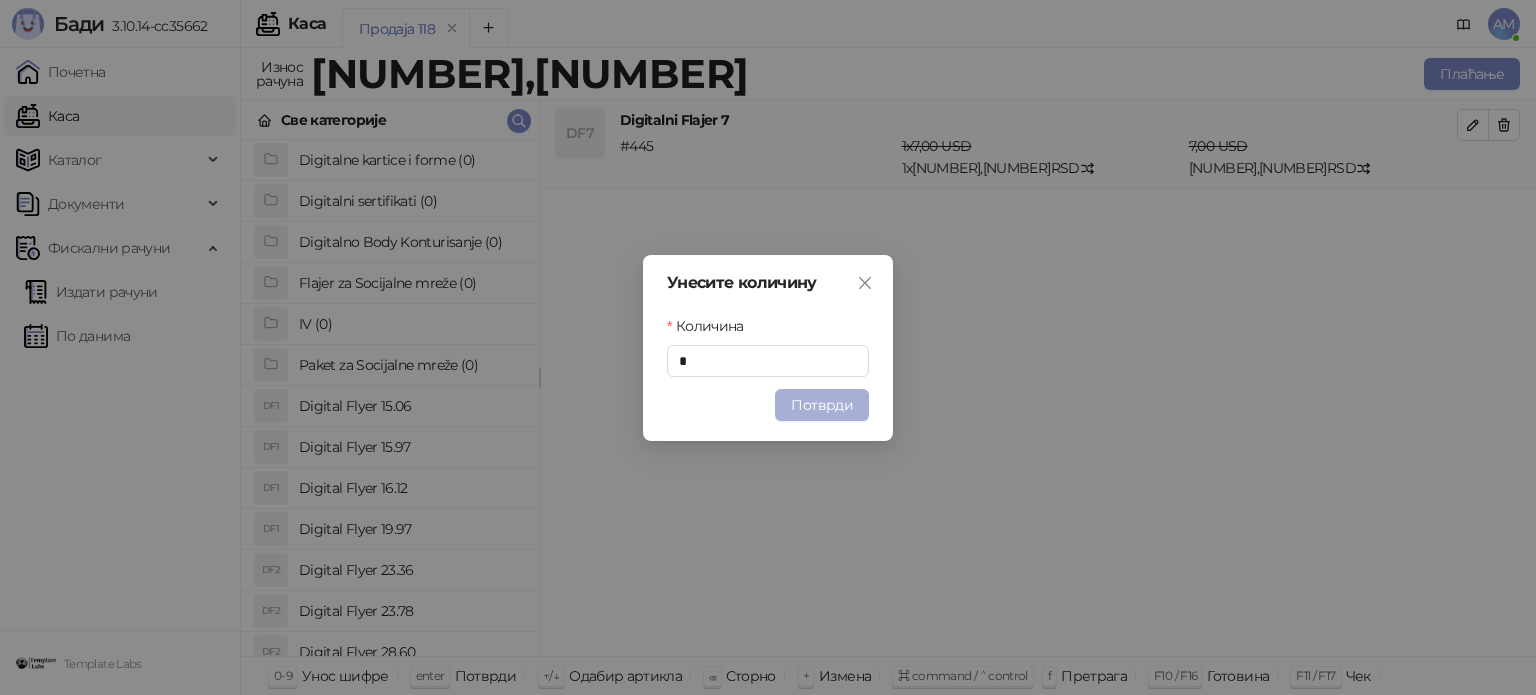 click on "Потврди" at bounding box center (822, 405) 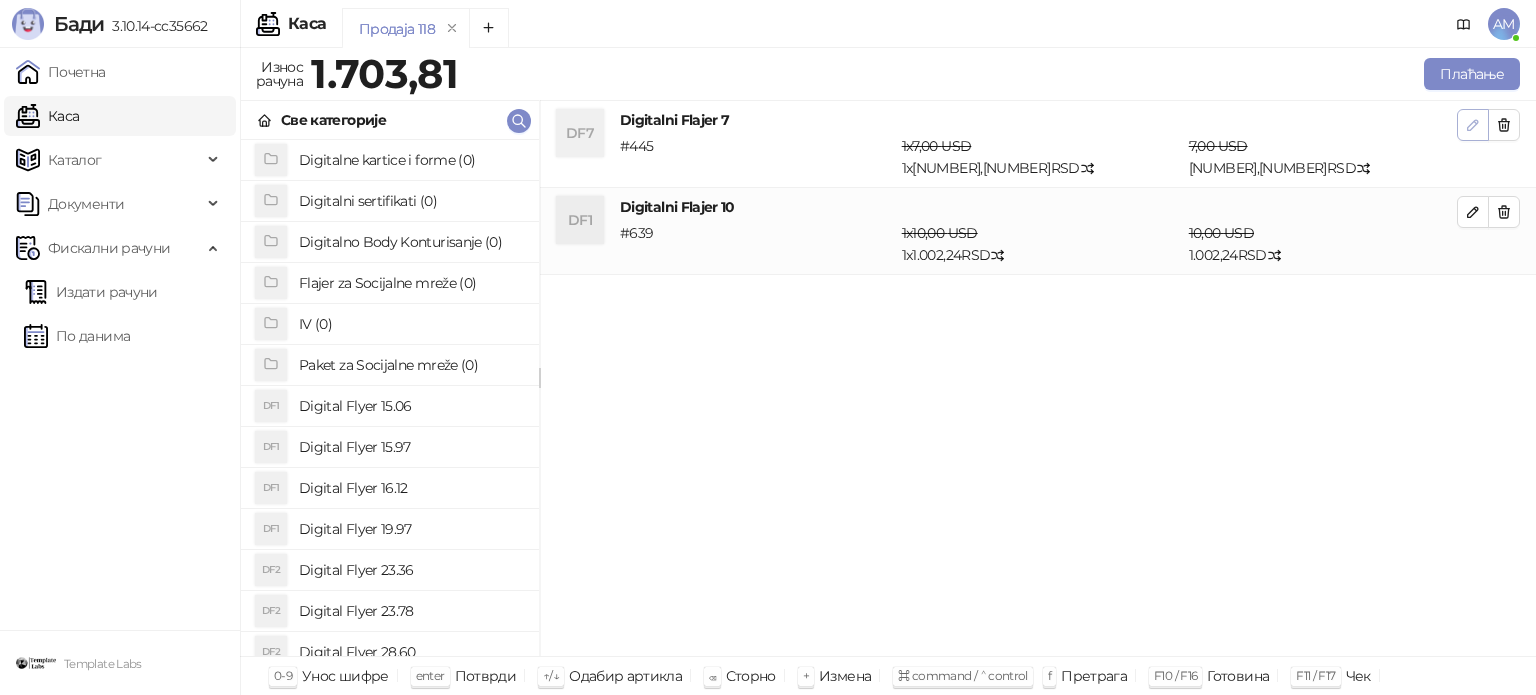click 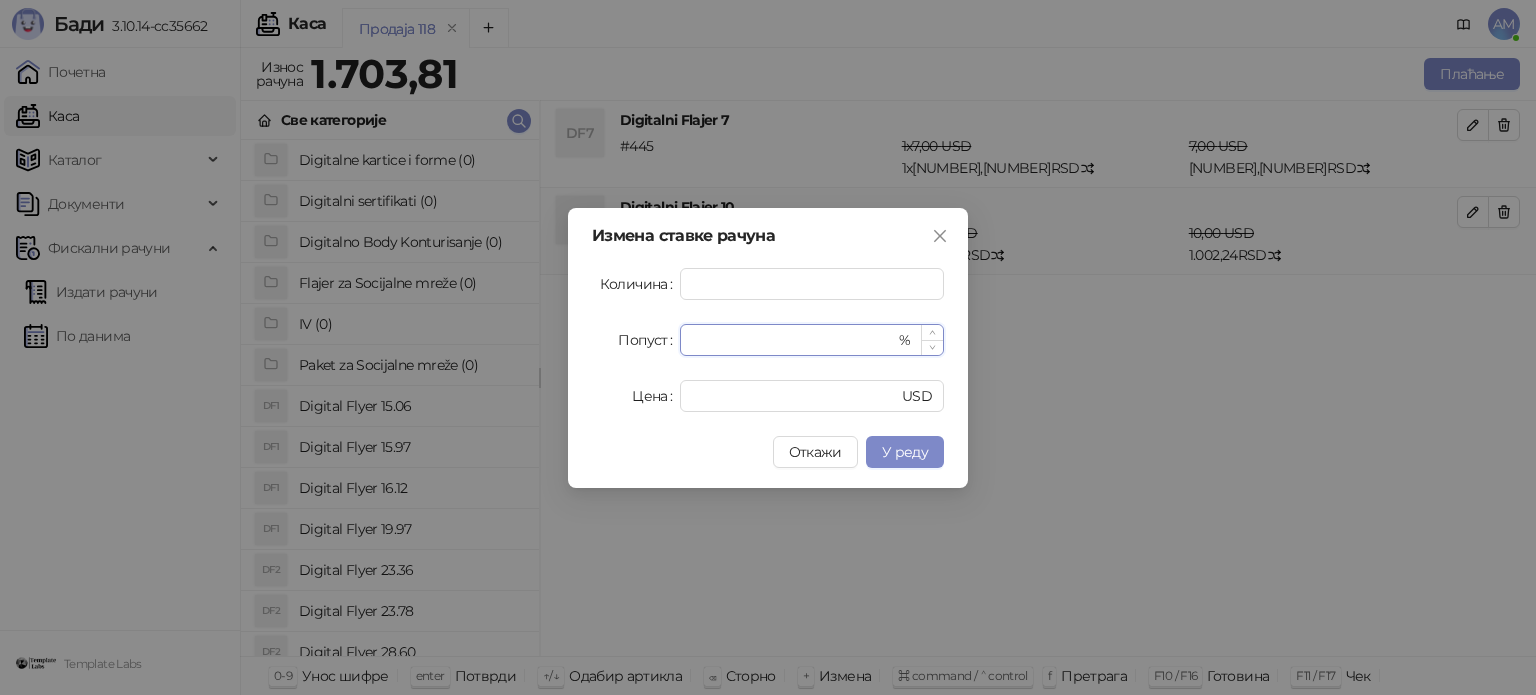 drag, startPoint x: 732, startPoint y: 344, endPoint x: 699, endPoint y: 343, distance: 33.01515 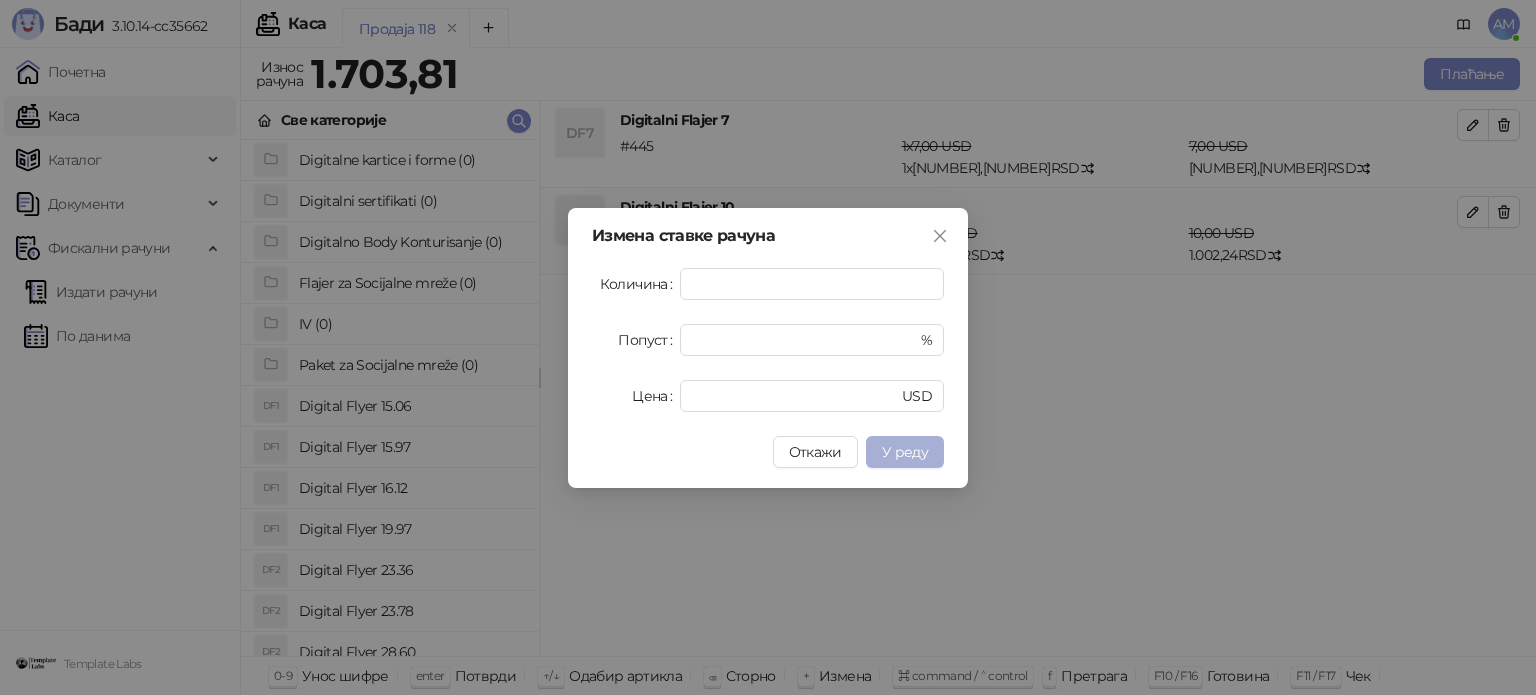 click on "У реду" at bounding box center [905, 452] 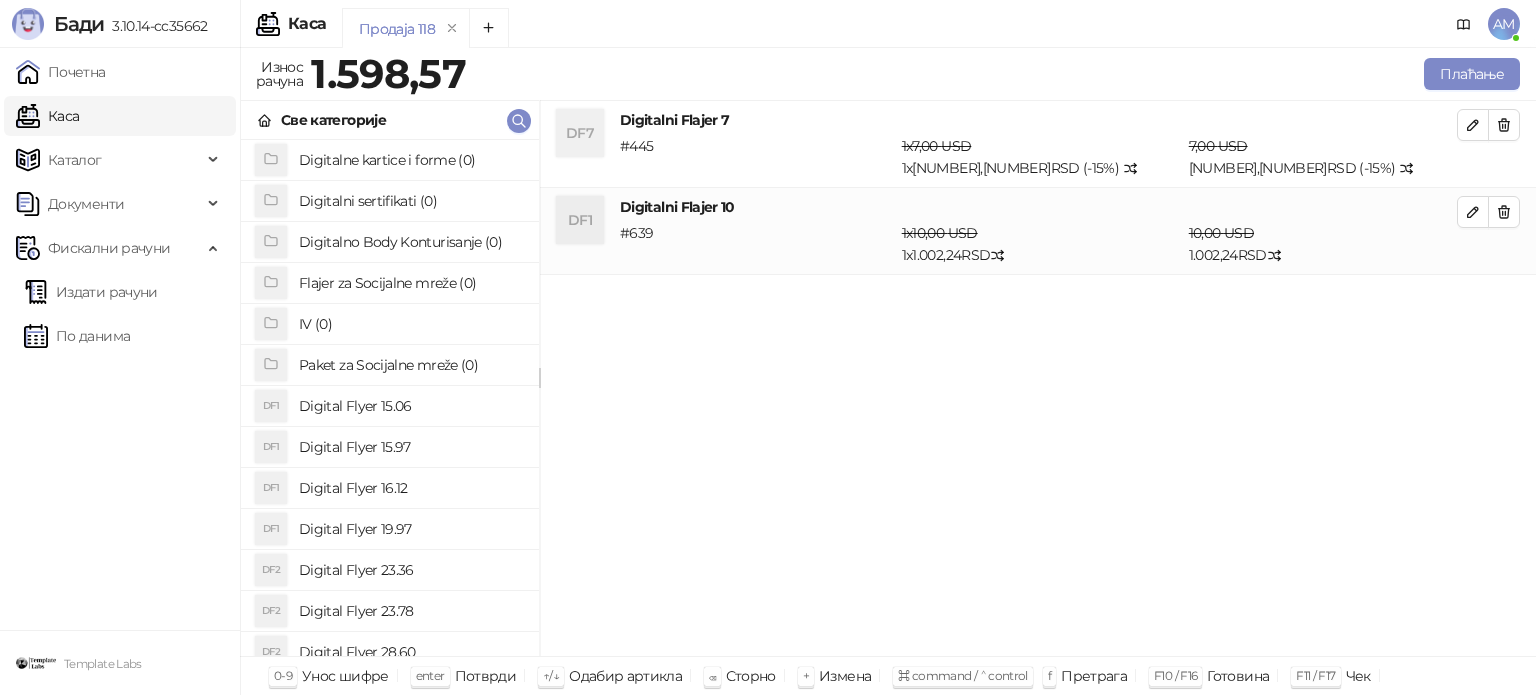 drag, startPoint x: 1484, startPoint y: 215, endPoint x: 1468, endPoint y: 214, distance: 16.03122 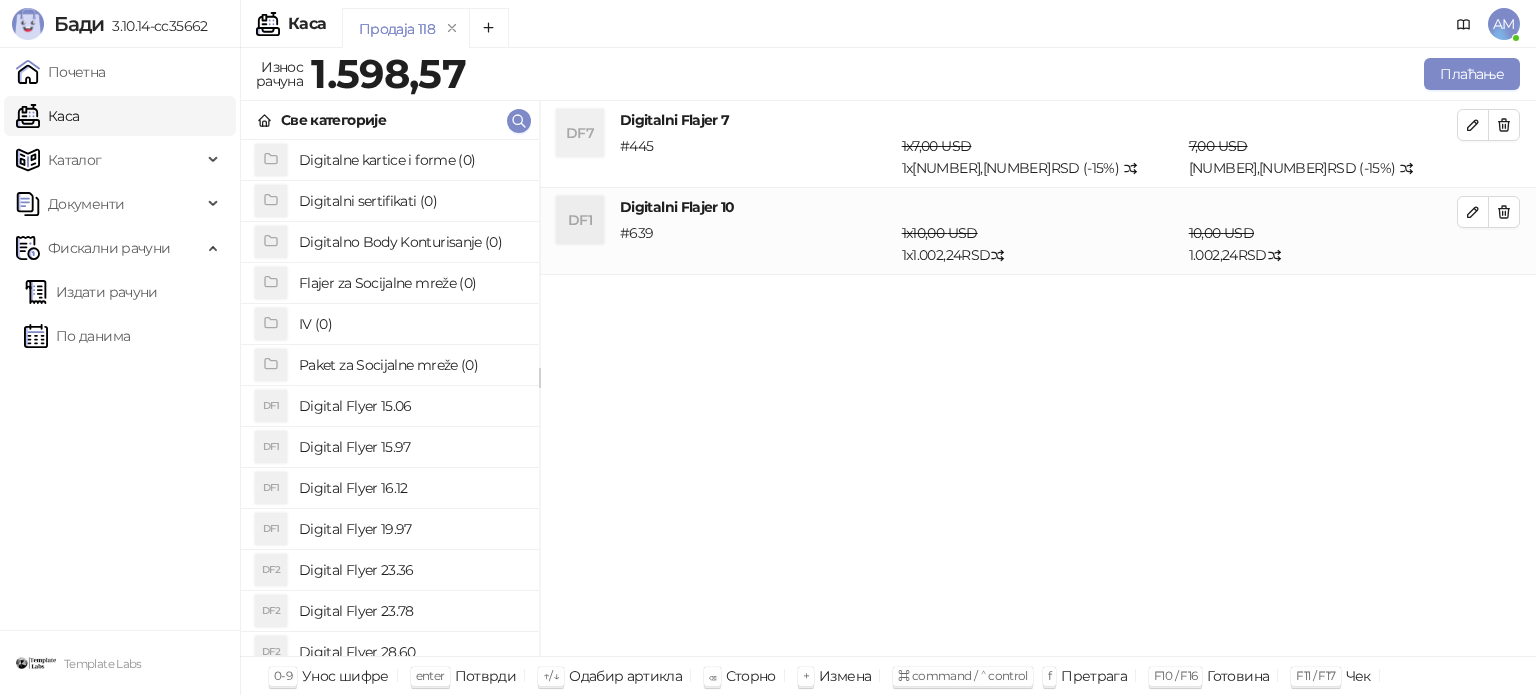 type on "*" 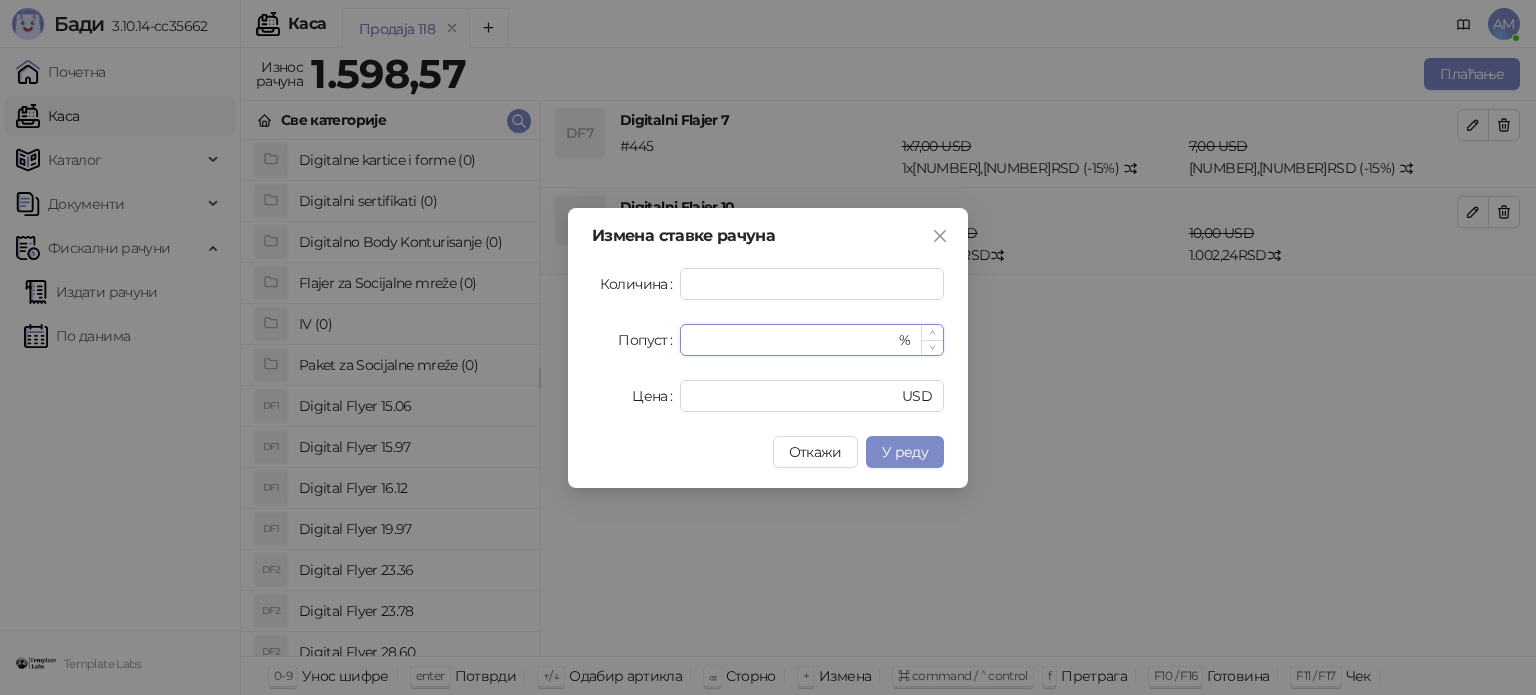 drag, startPoint x: 788, startPoint y: 348, endPoint x: 682, endPoint y: 347, distance: 106.004715 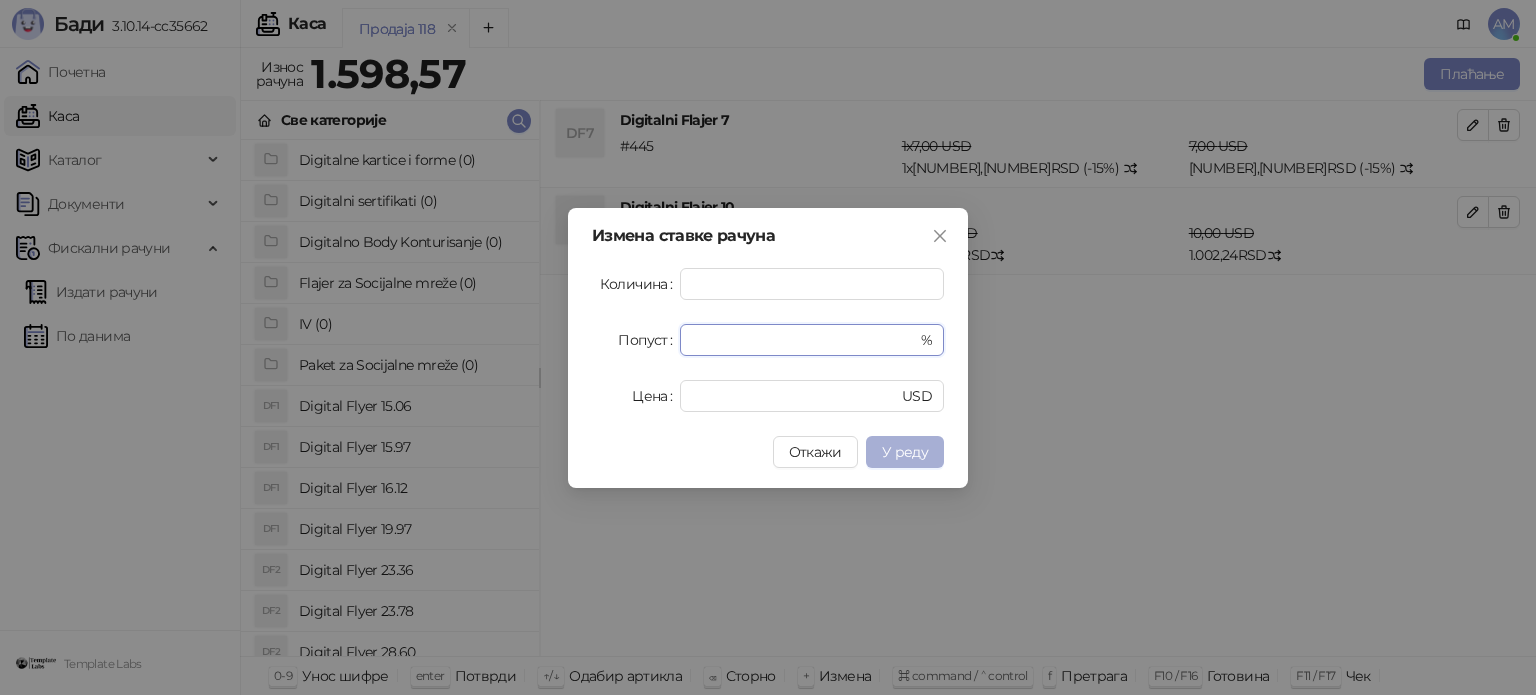 type on "**" 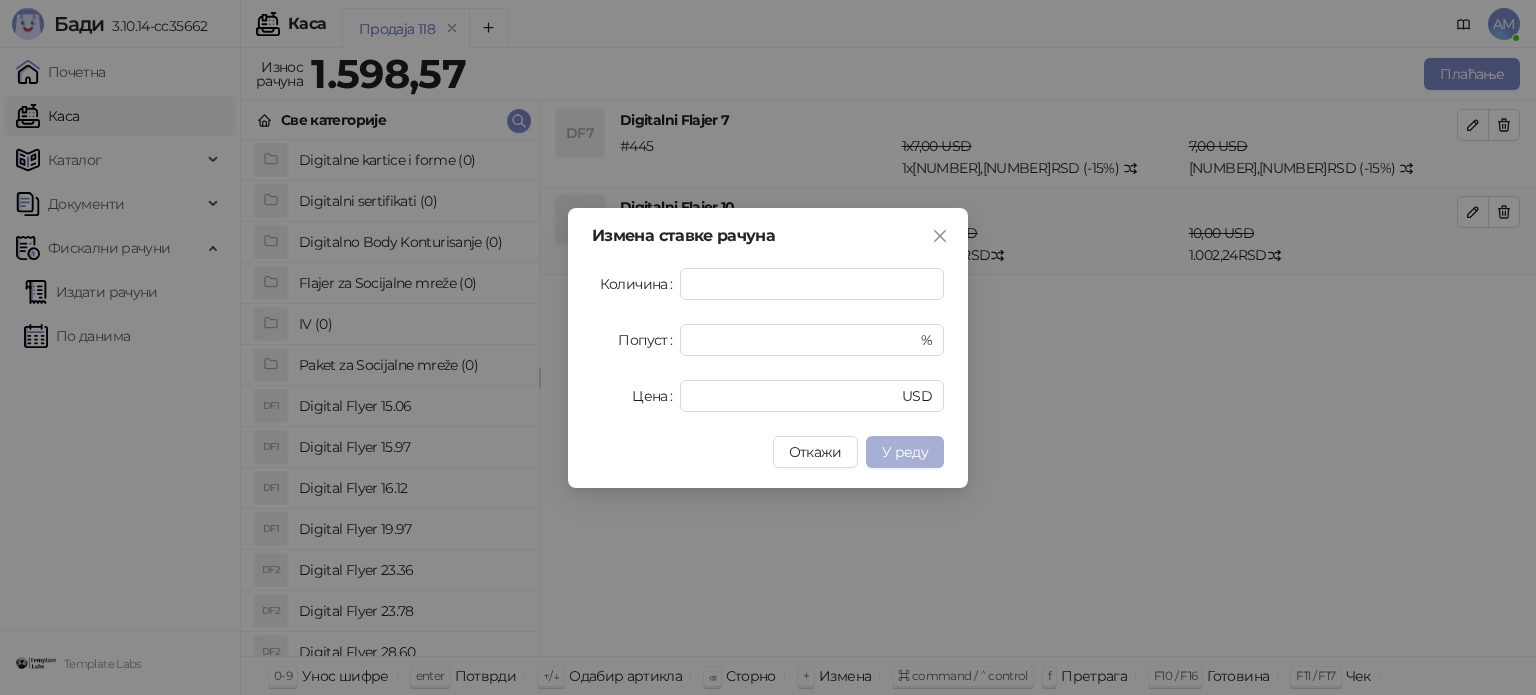 click on "У реду" at bounding box center [905, 452] 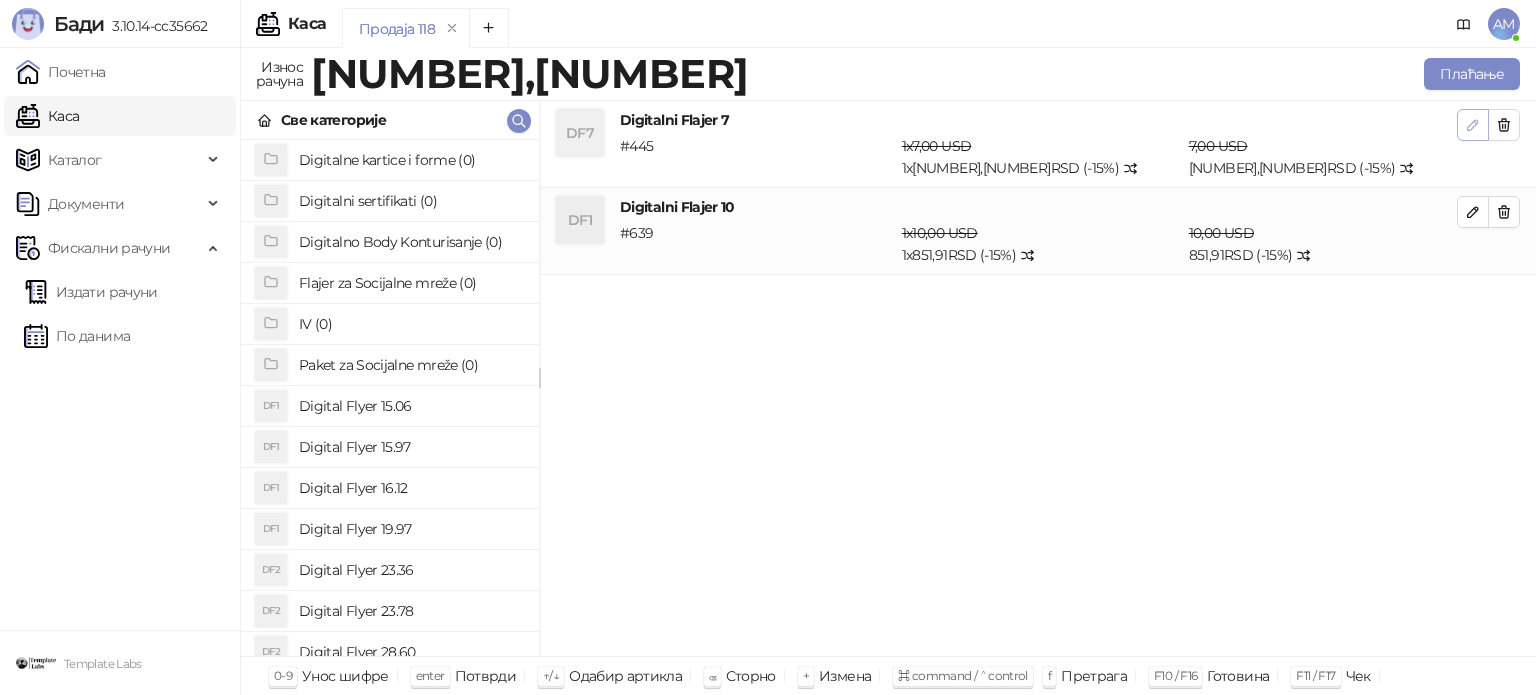 click 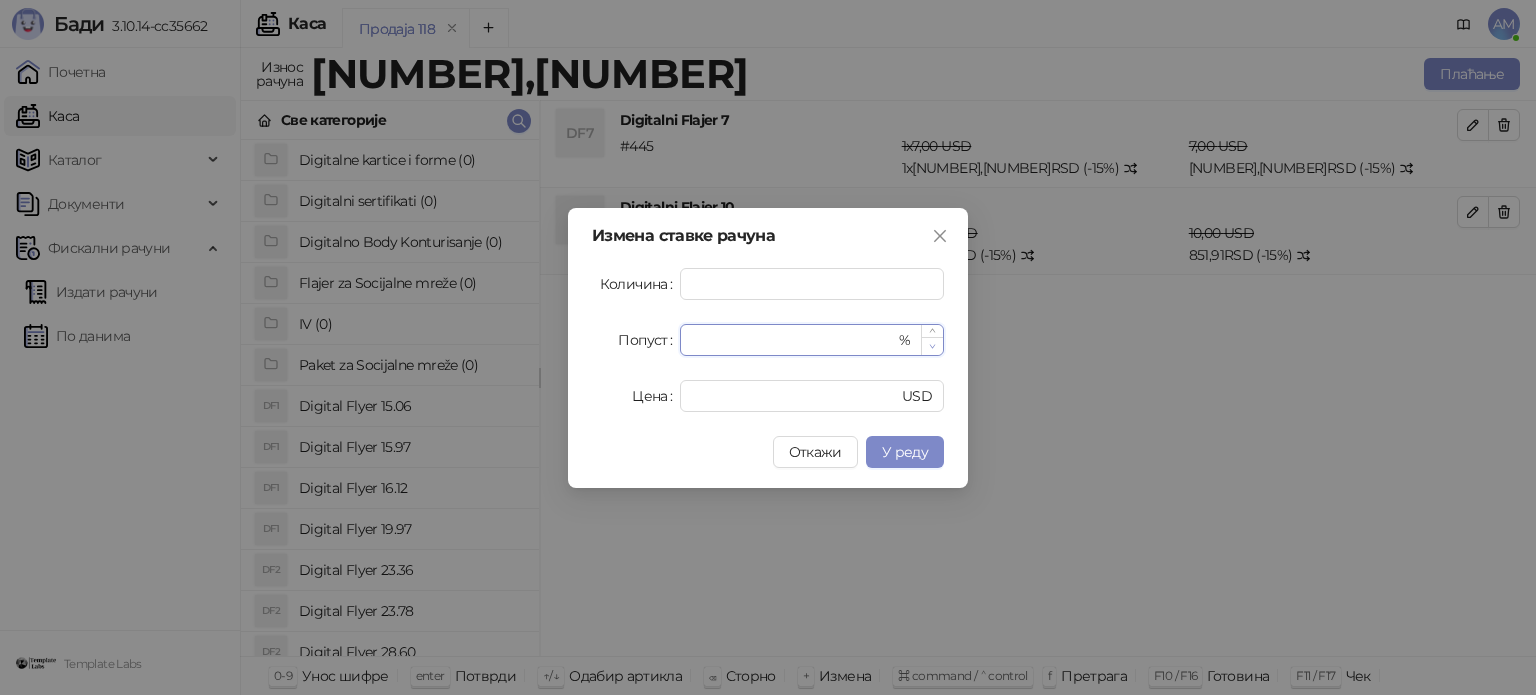 click at bounding box center [932, 346] 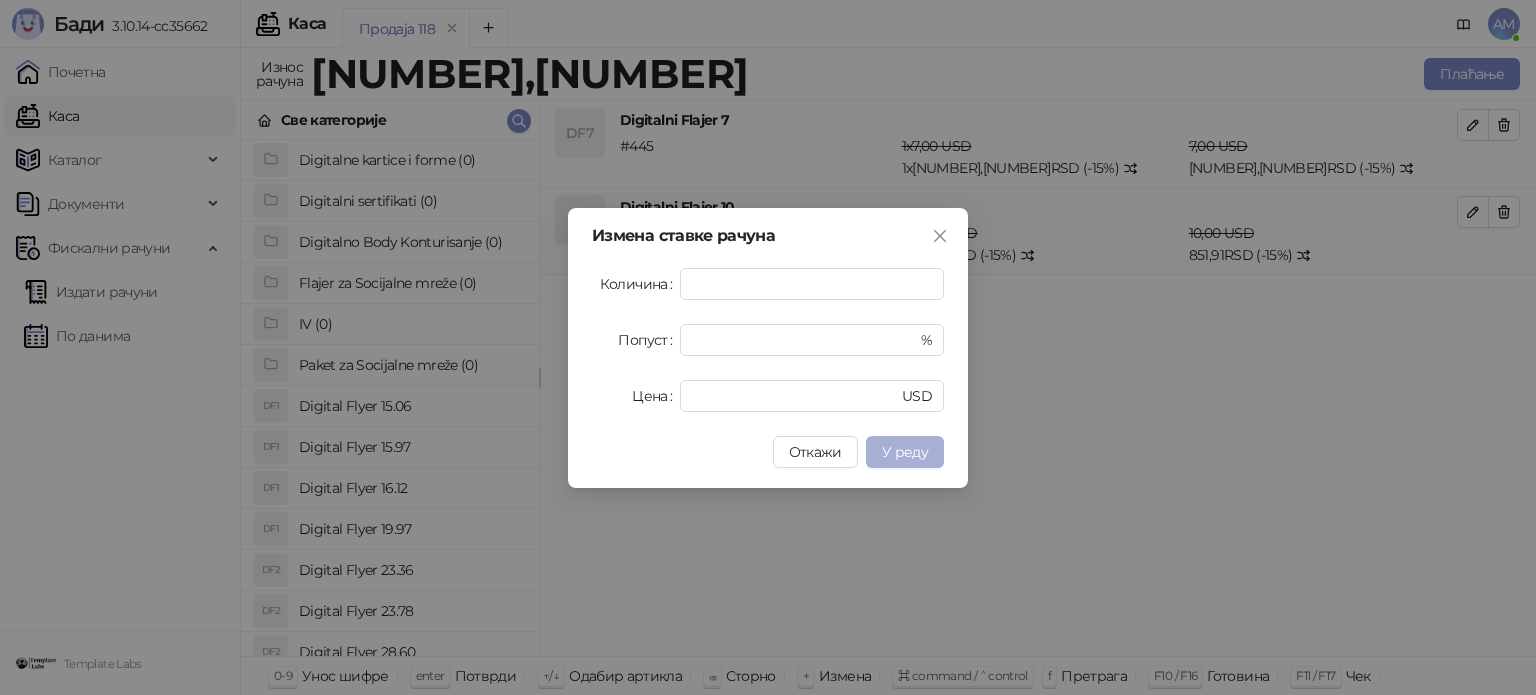 click on "У реду" at bounding box center (905, 452) 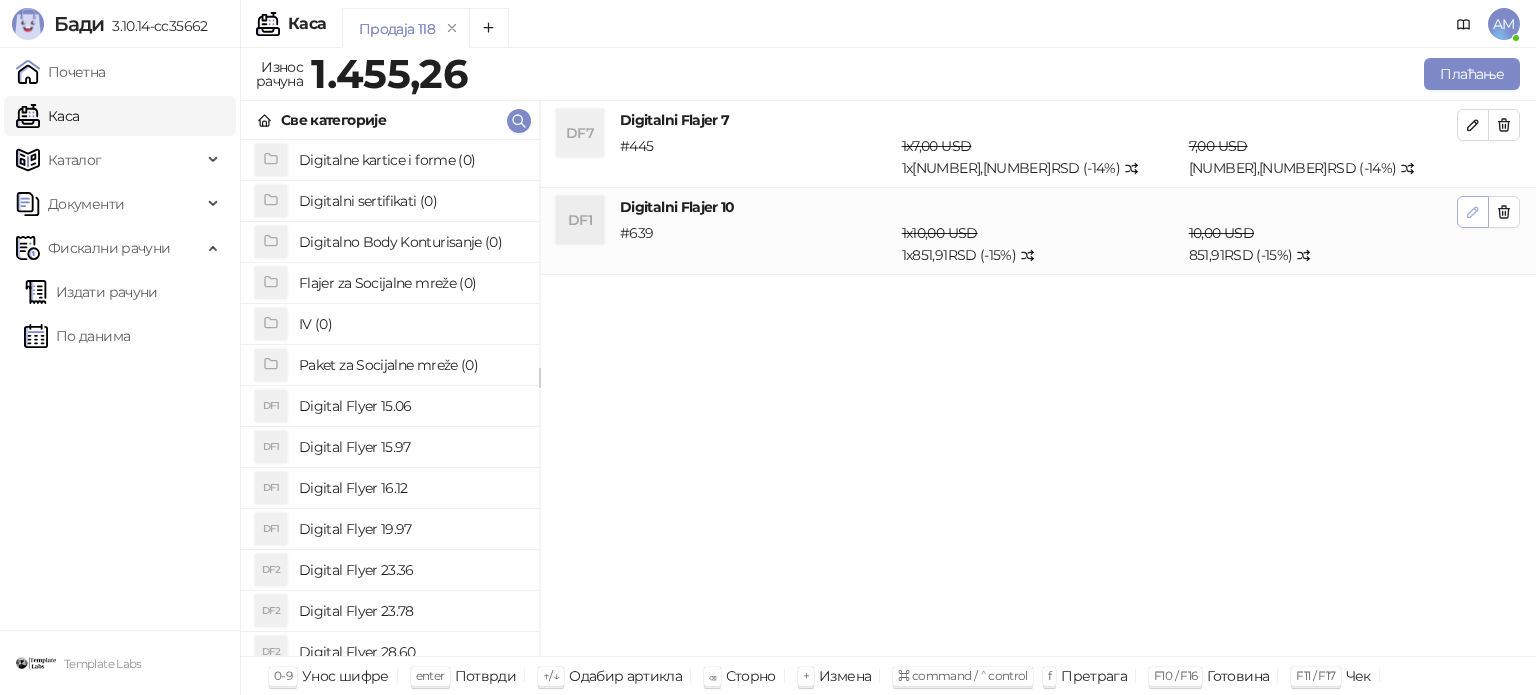 click 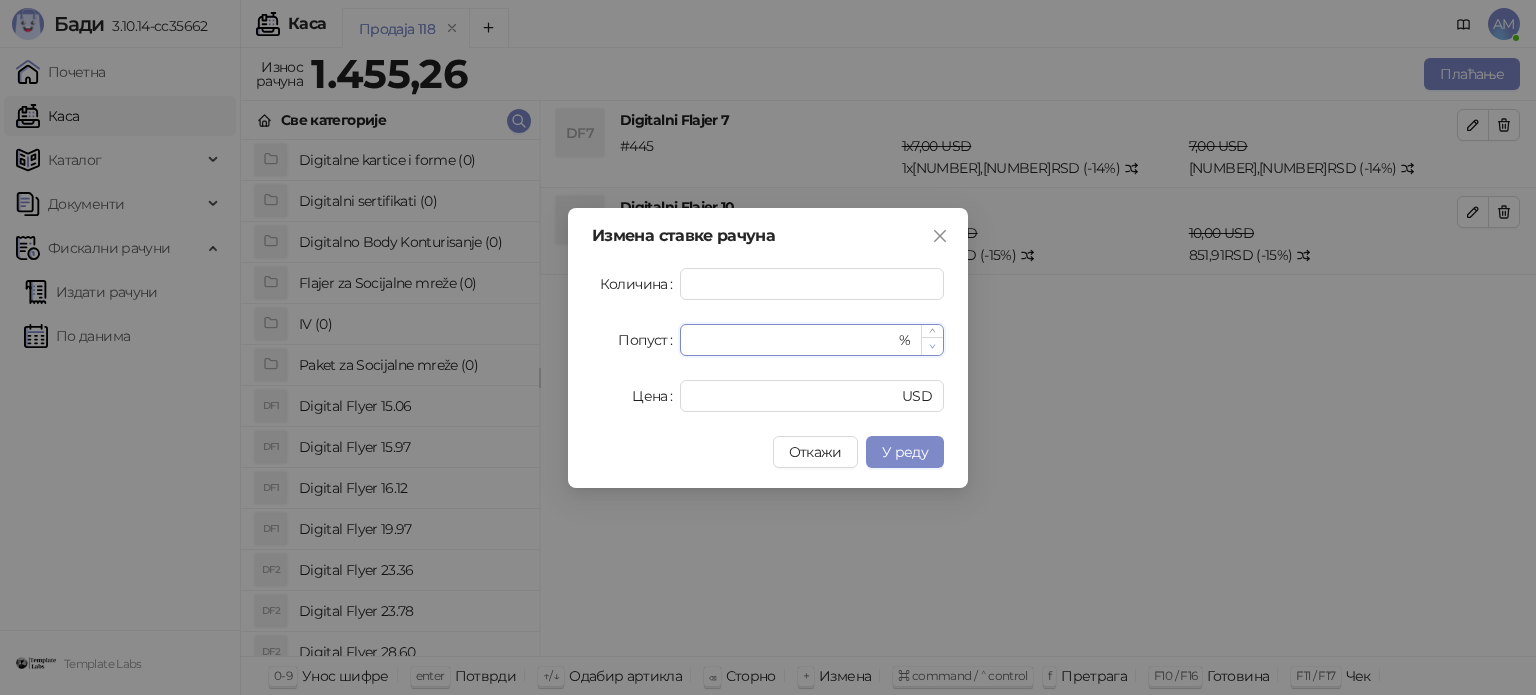 type on "**" 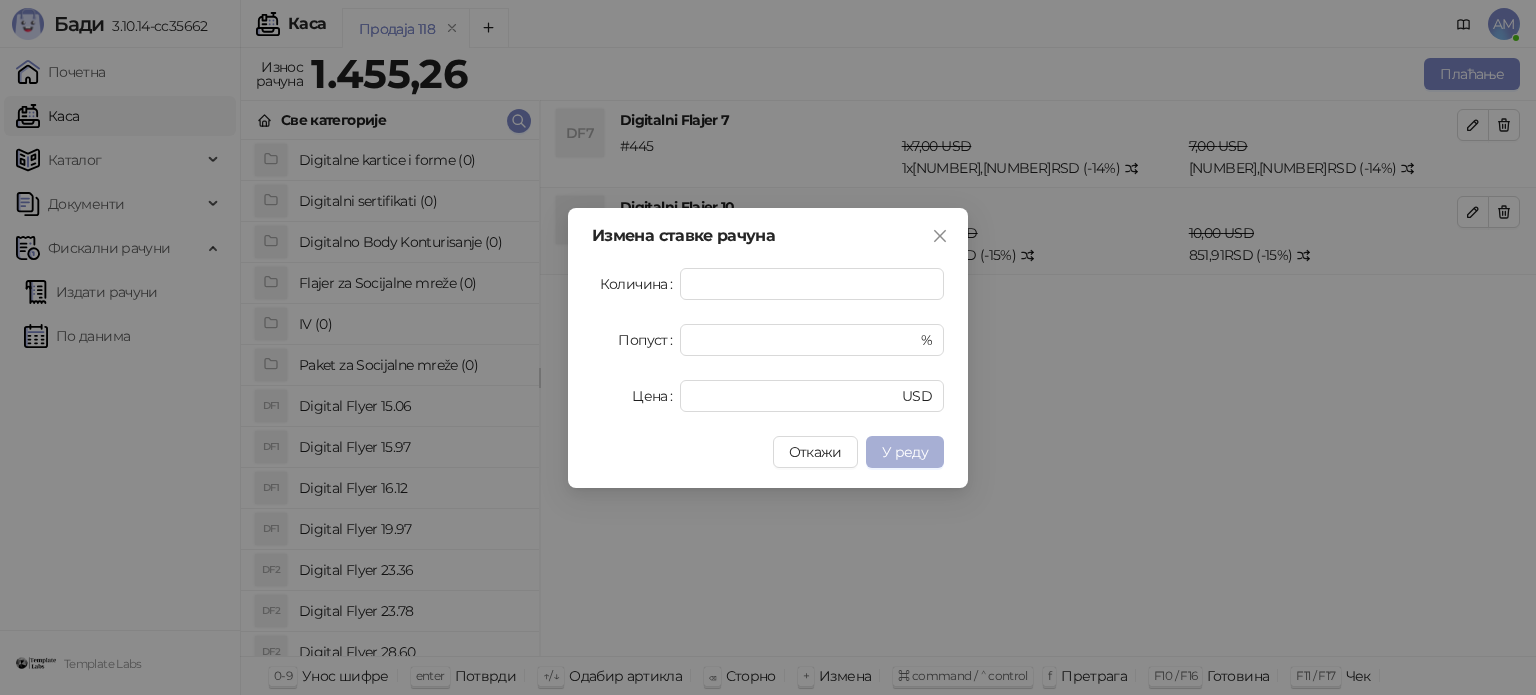 click on "У реду" at bounding box center [905, 452] 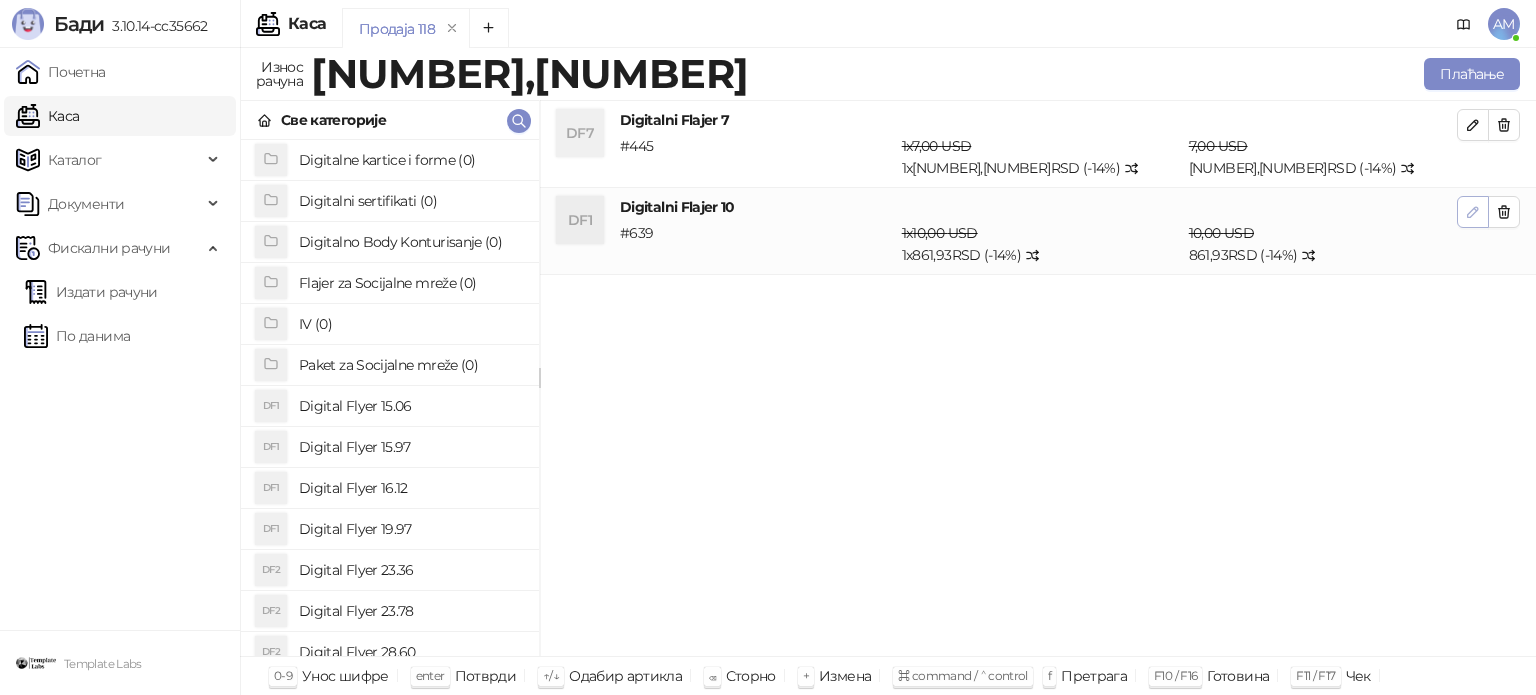 click at bounding box center (1473, 211) 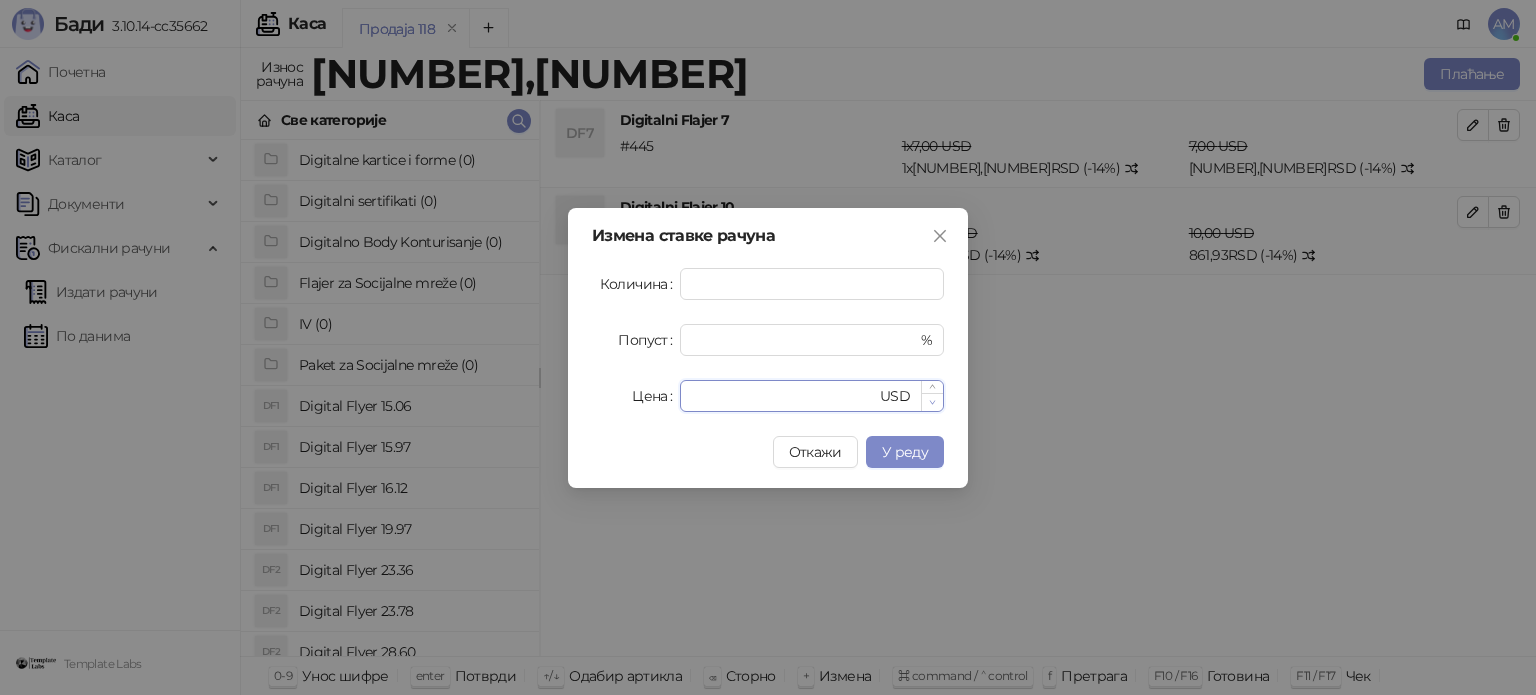 click at bounding box center (932, 402) 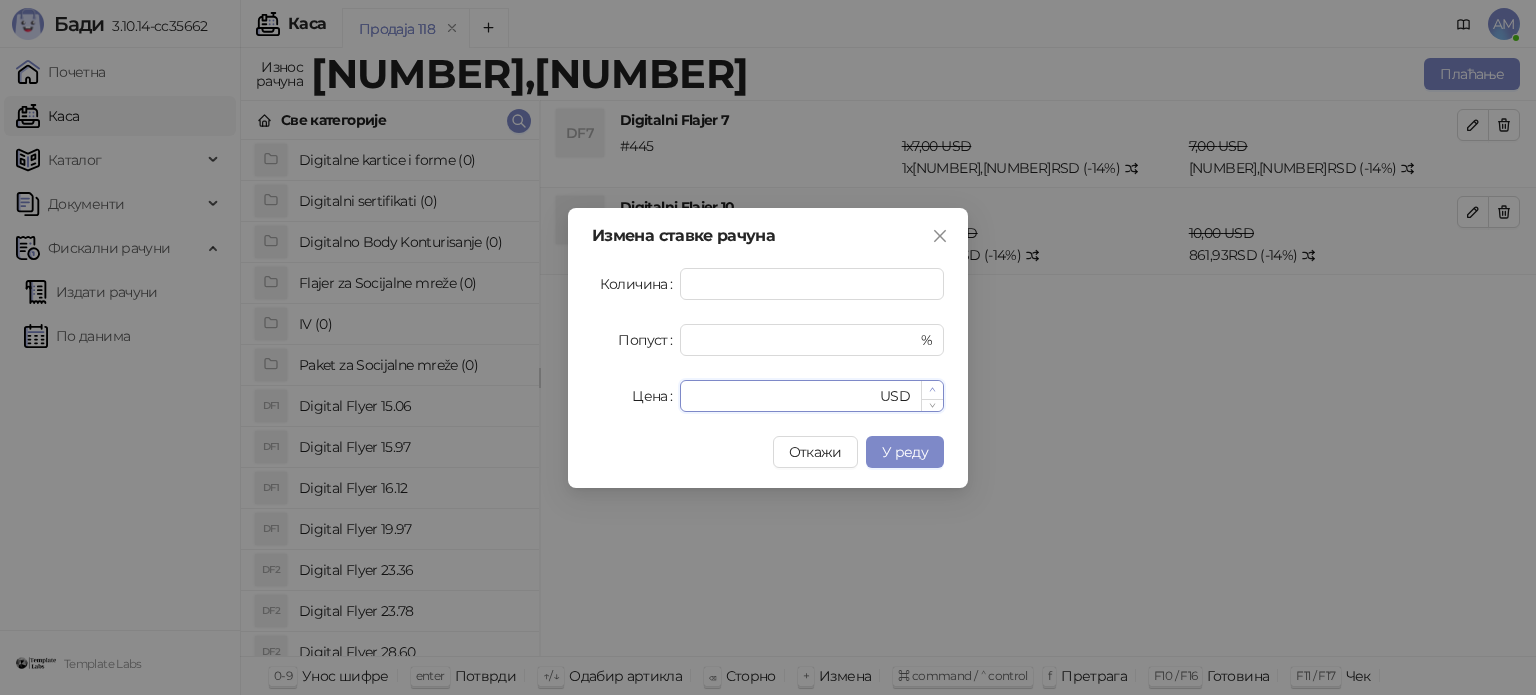 type on "**" 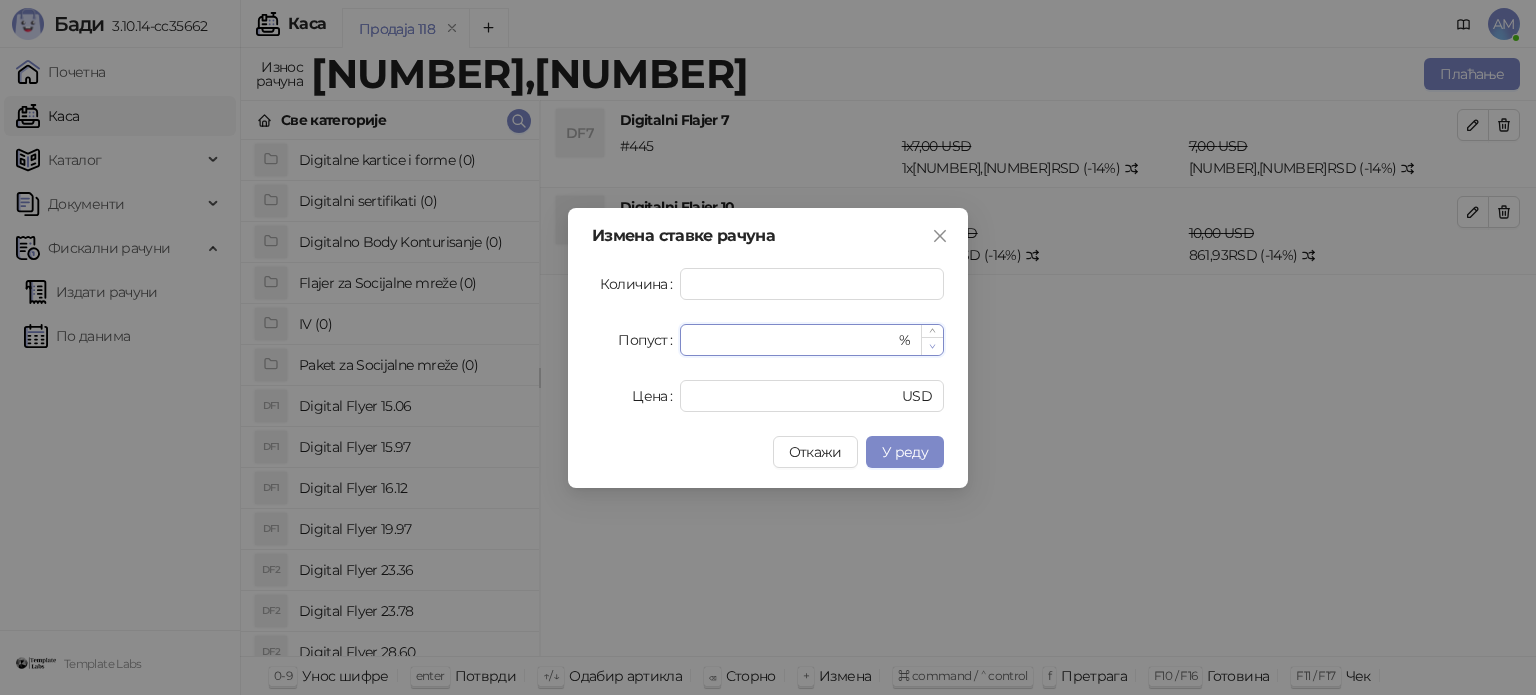 click at bounding box center [932, 346] 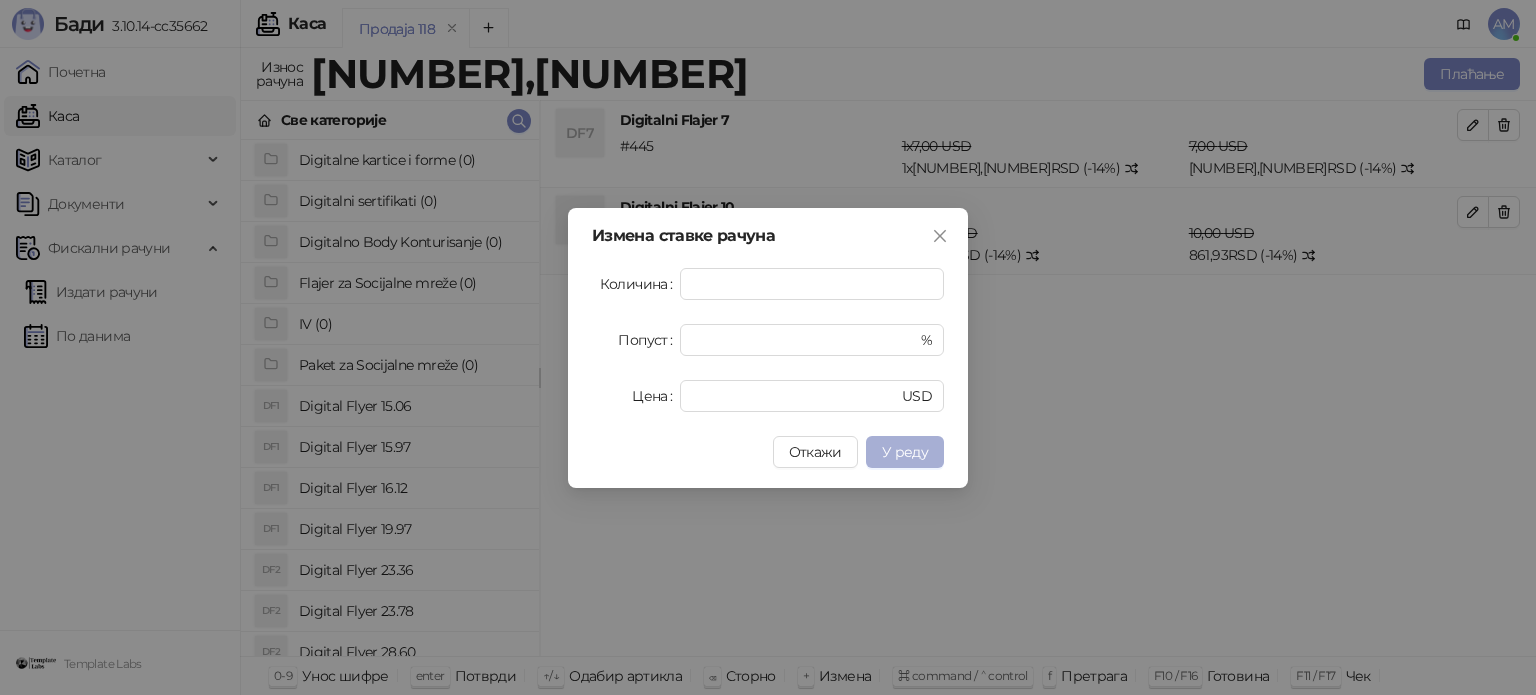 click on "У реду" at bounding box center [905, 452] 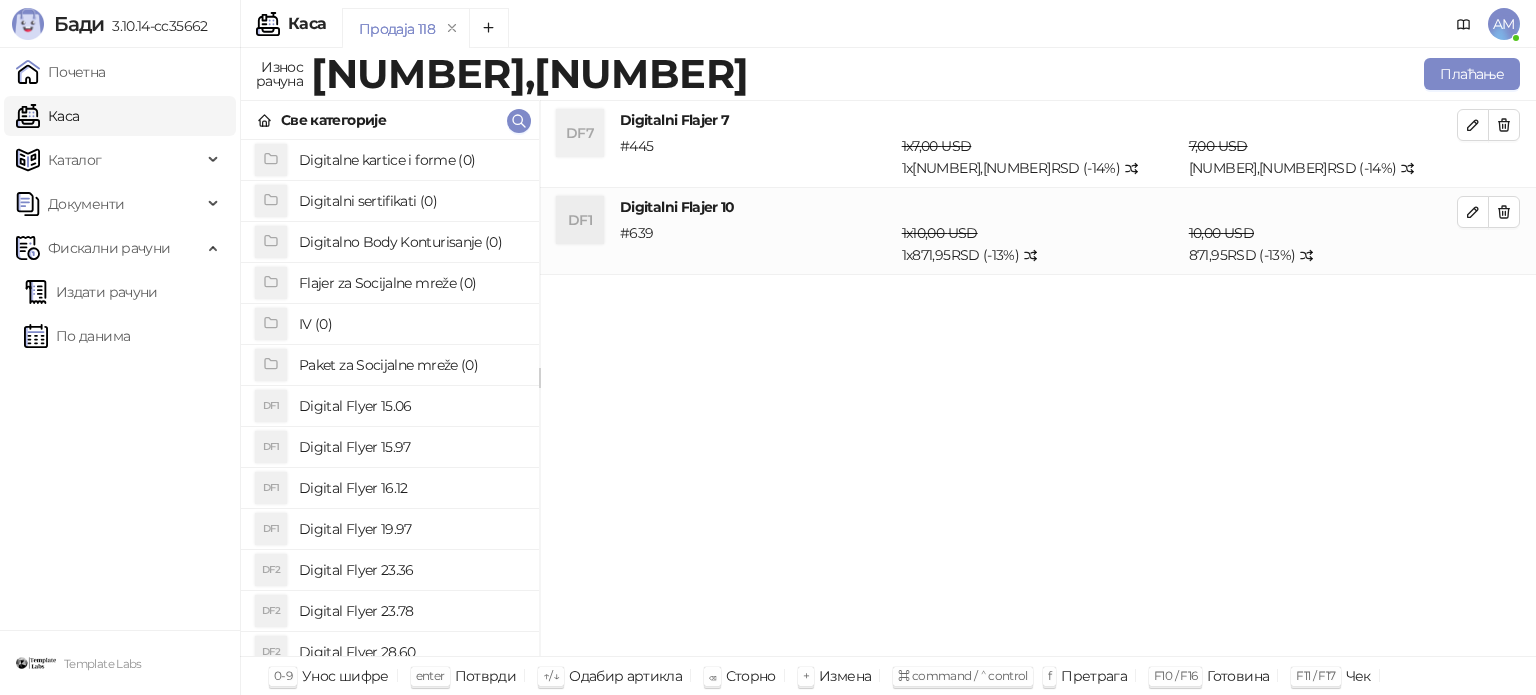 drag, startPoint x: 1466, startPoint y: 216, endPoint x: 1431, endPoint y: 225, distance: 36.138622 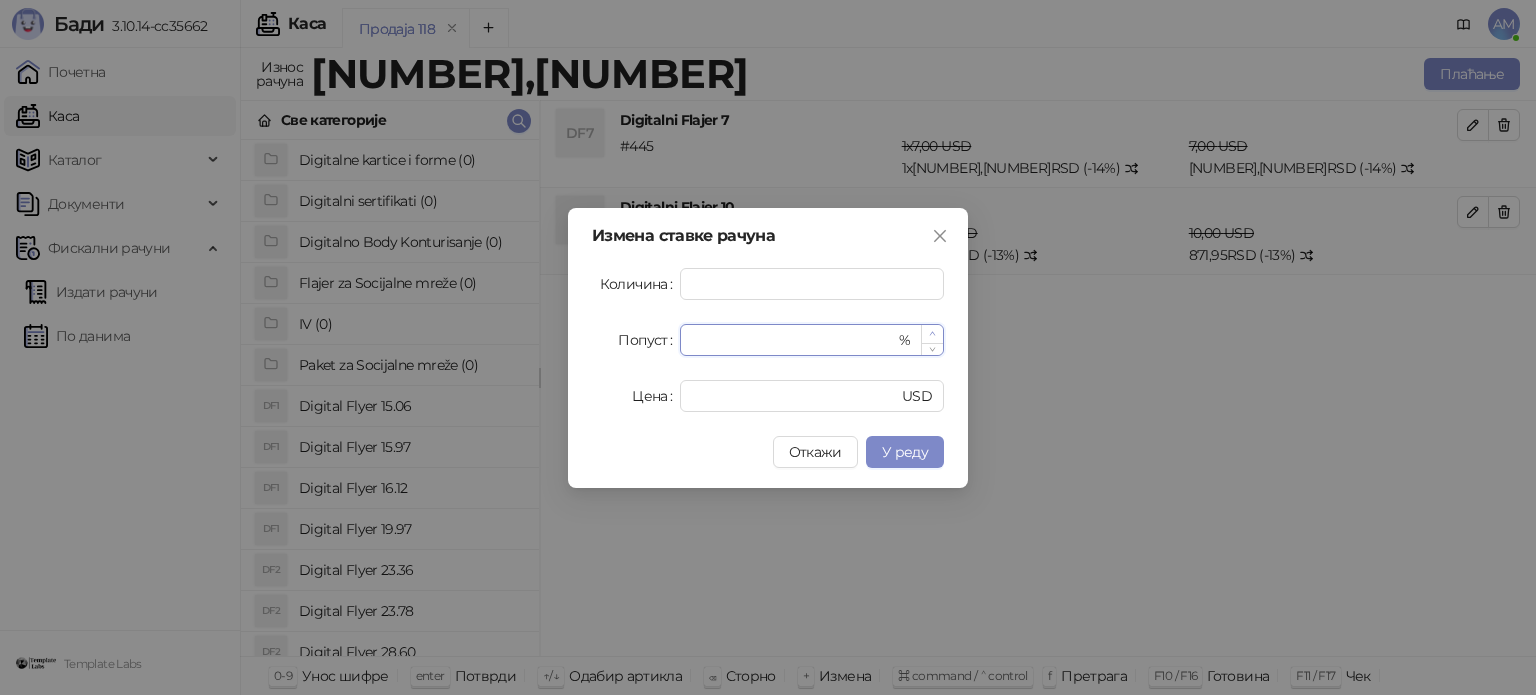 type on "**" 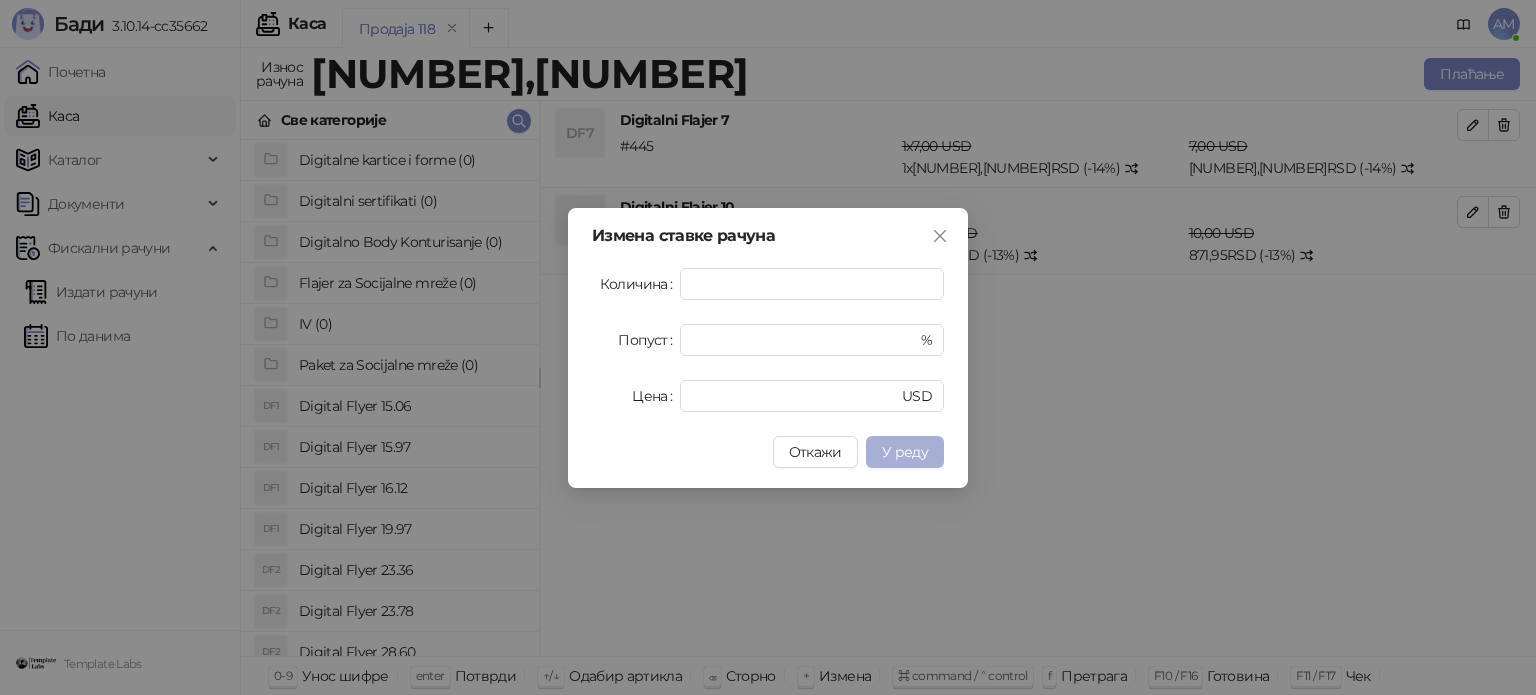 click on "У реду" at bounding box center (905, 452) 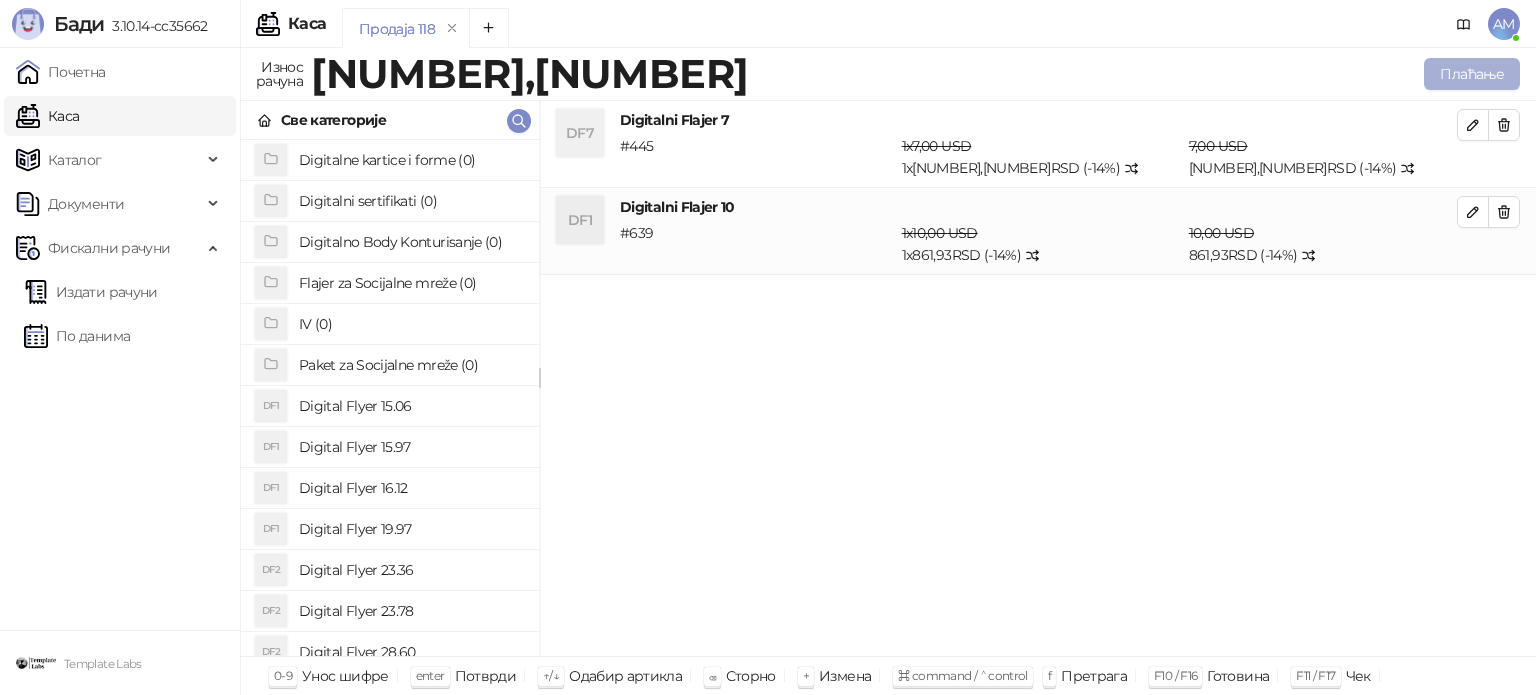click on "Плаћање" at bounding box center (1472, 74) 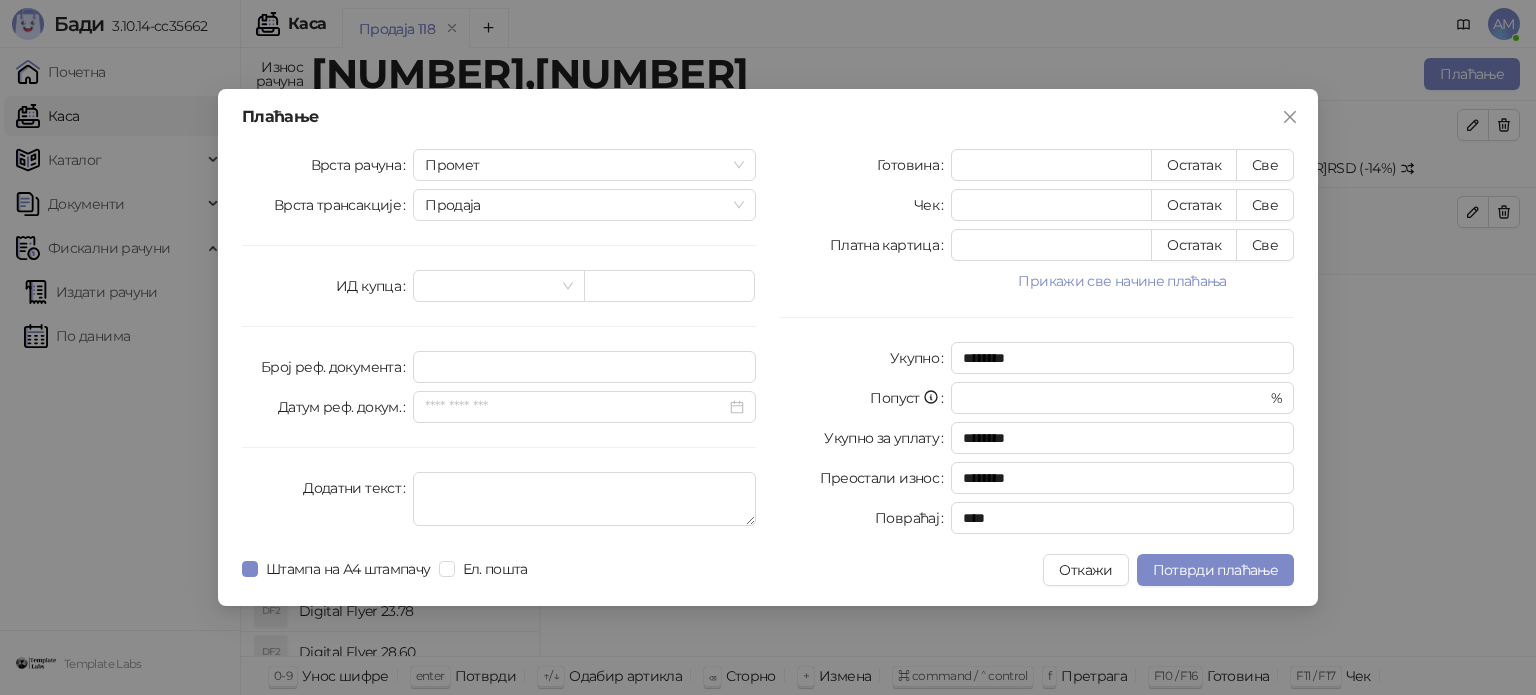 click on "Прикажи све начине плаћања" at bounding box center [1122, 281] 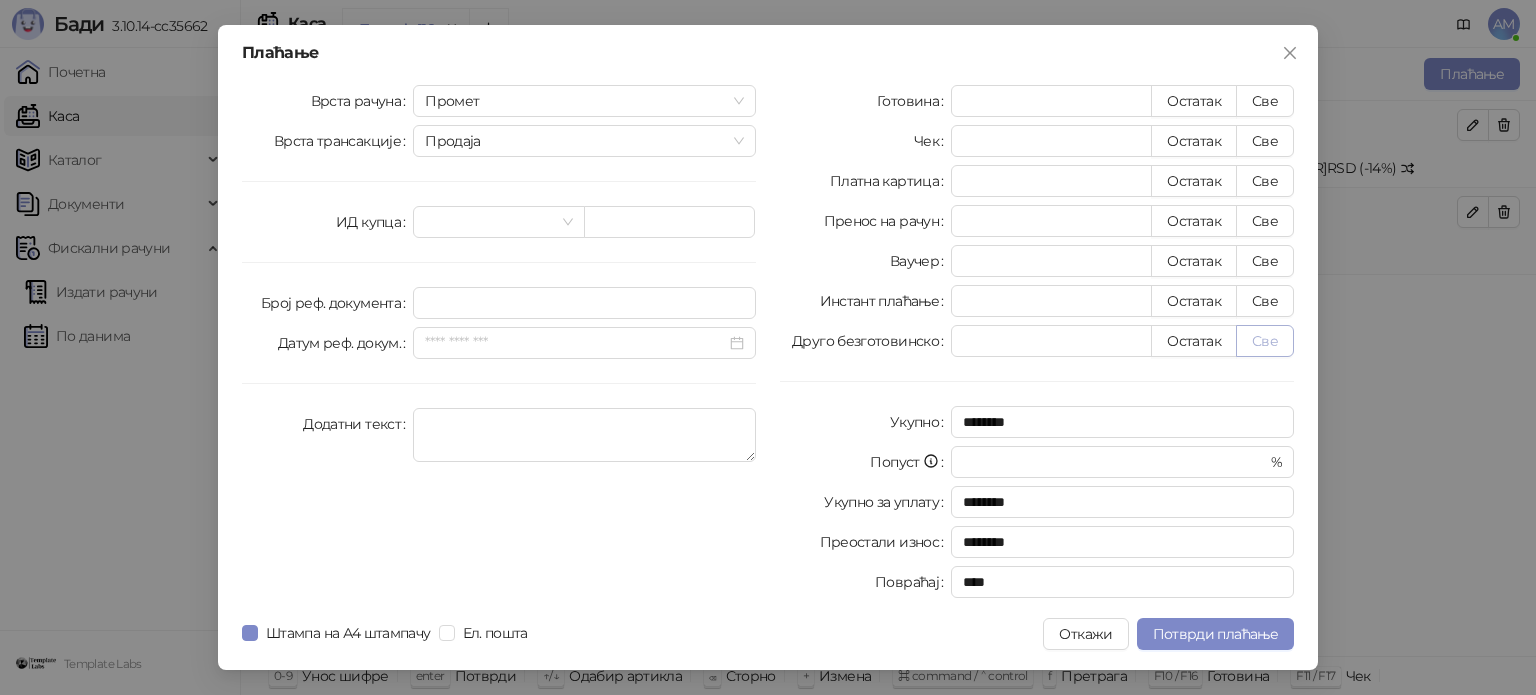 click on "Све" at bounding box center (1265, 341) 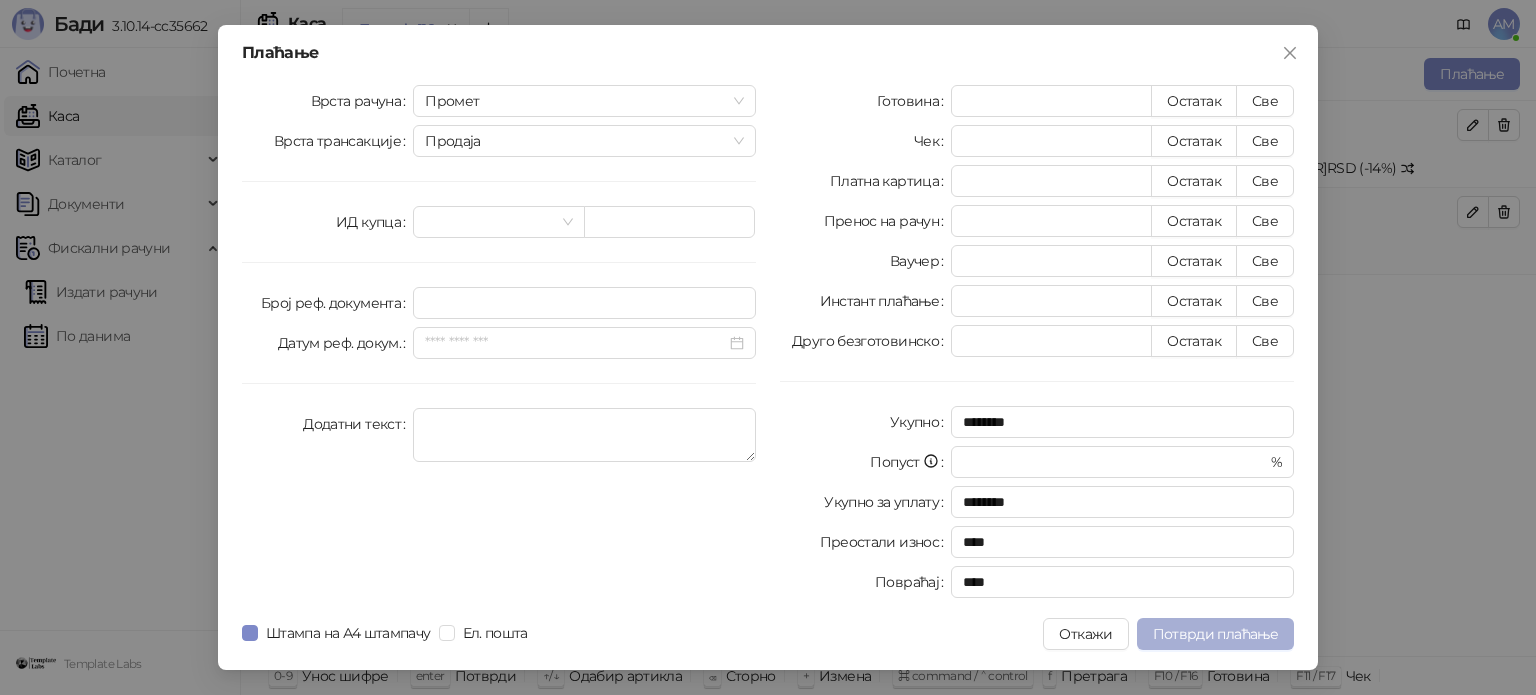 click on "Потврди плаћање" at bounding box center (1215, 634) 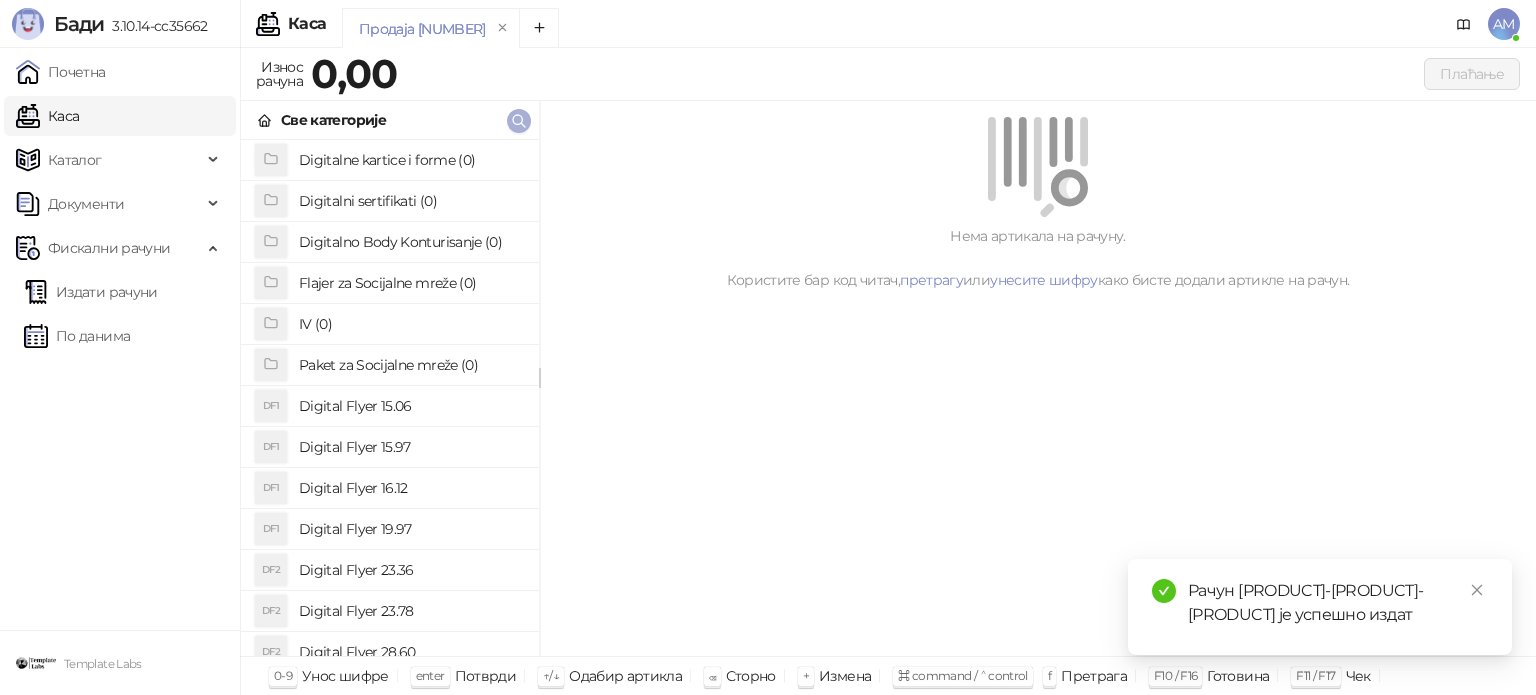 click 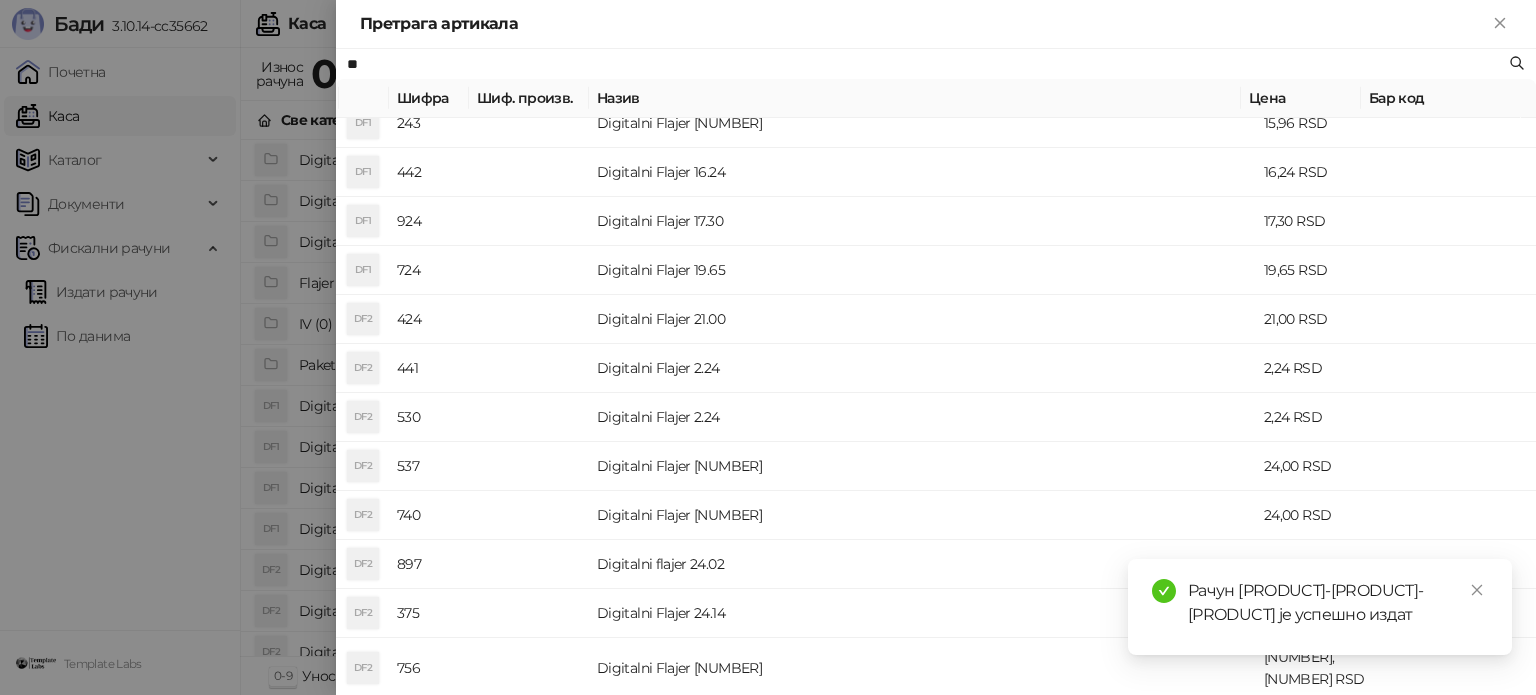 scroll, scrollTop: 400, scrollLeft: 0, axis: vertical 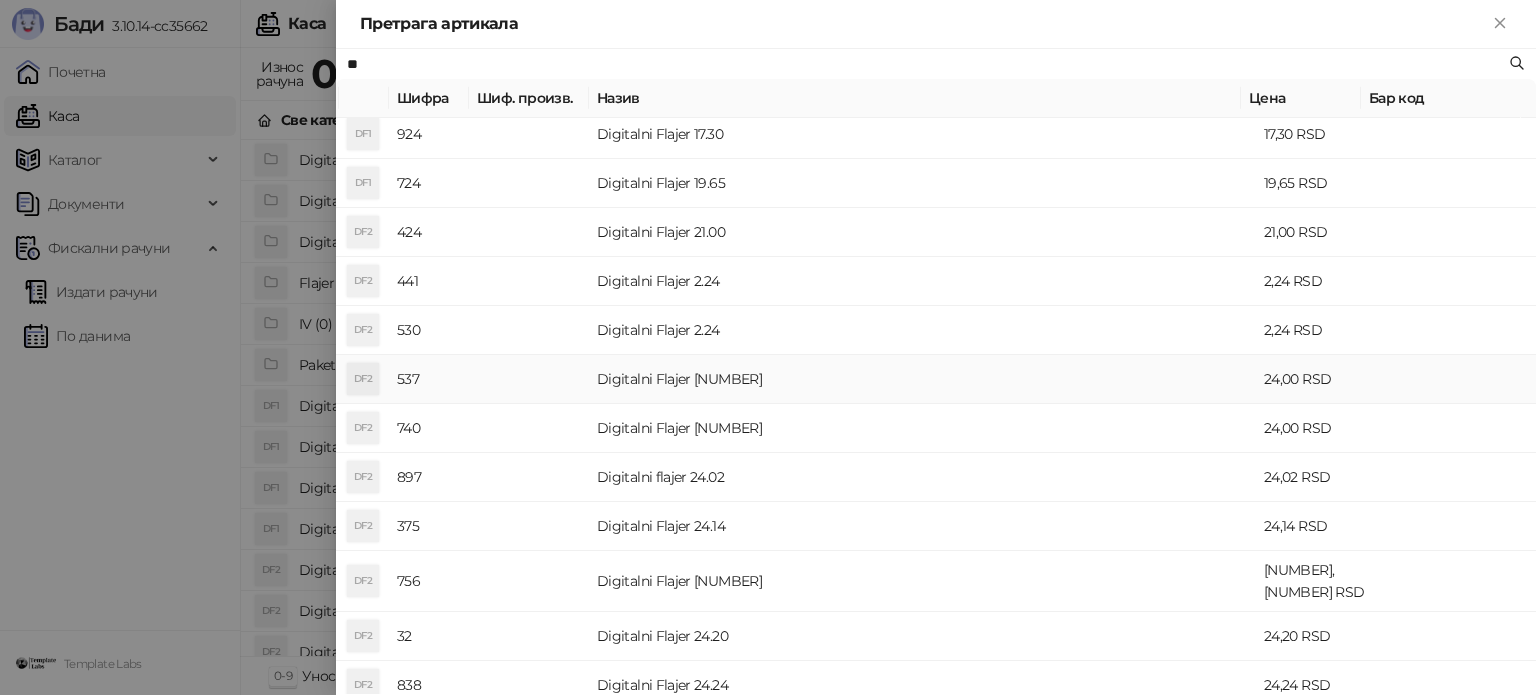 type on "**" 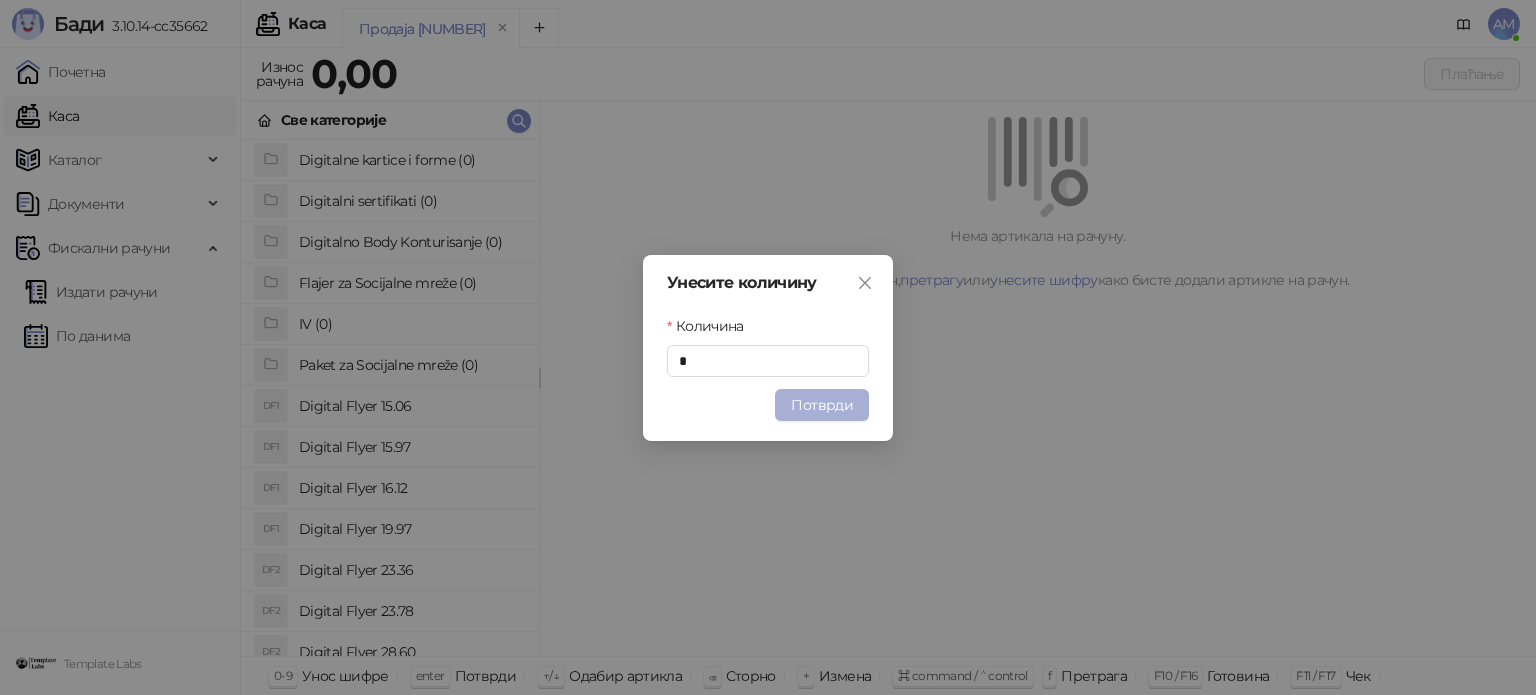 click on "Потврди" at bounding box center (822, 405) 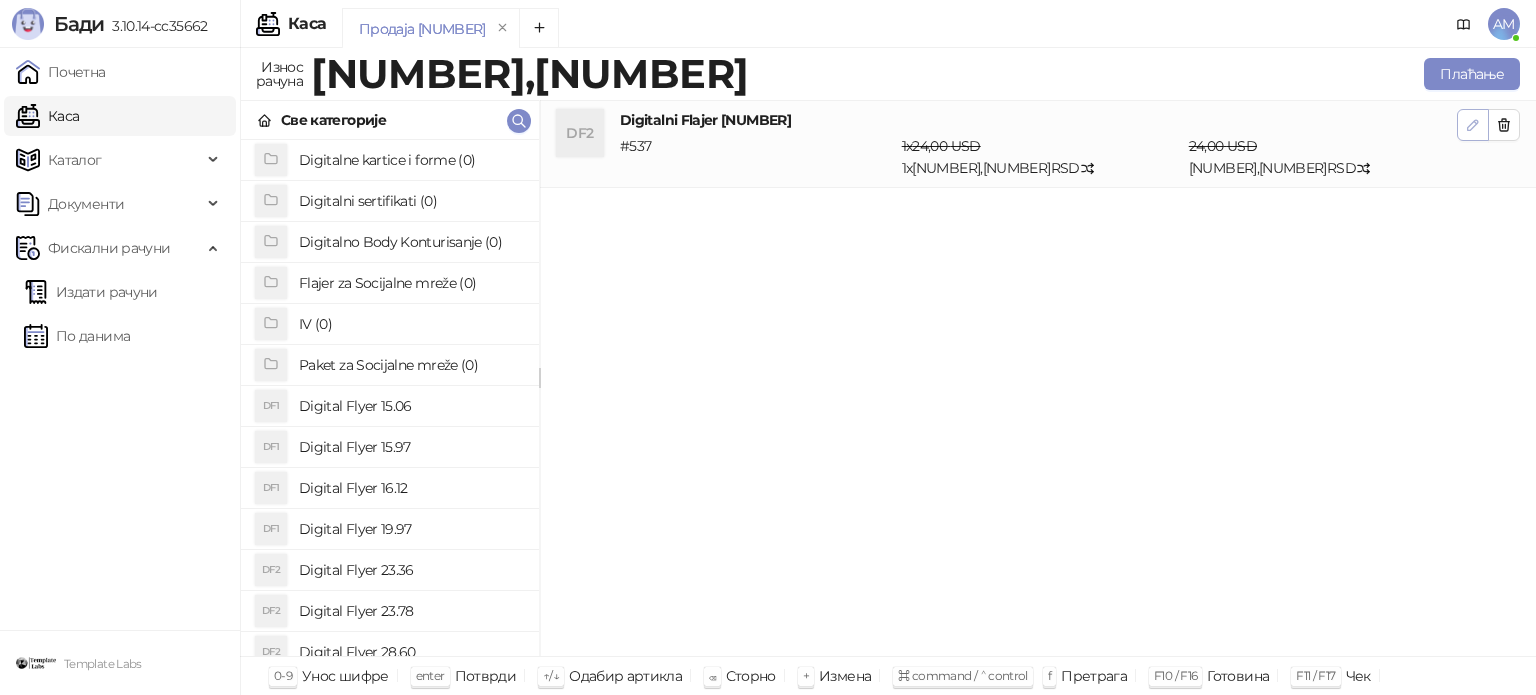 click at bounding box center [1473, 125] 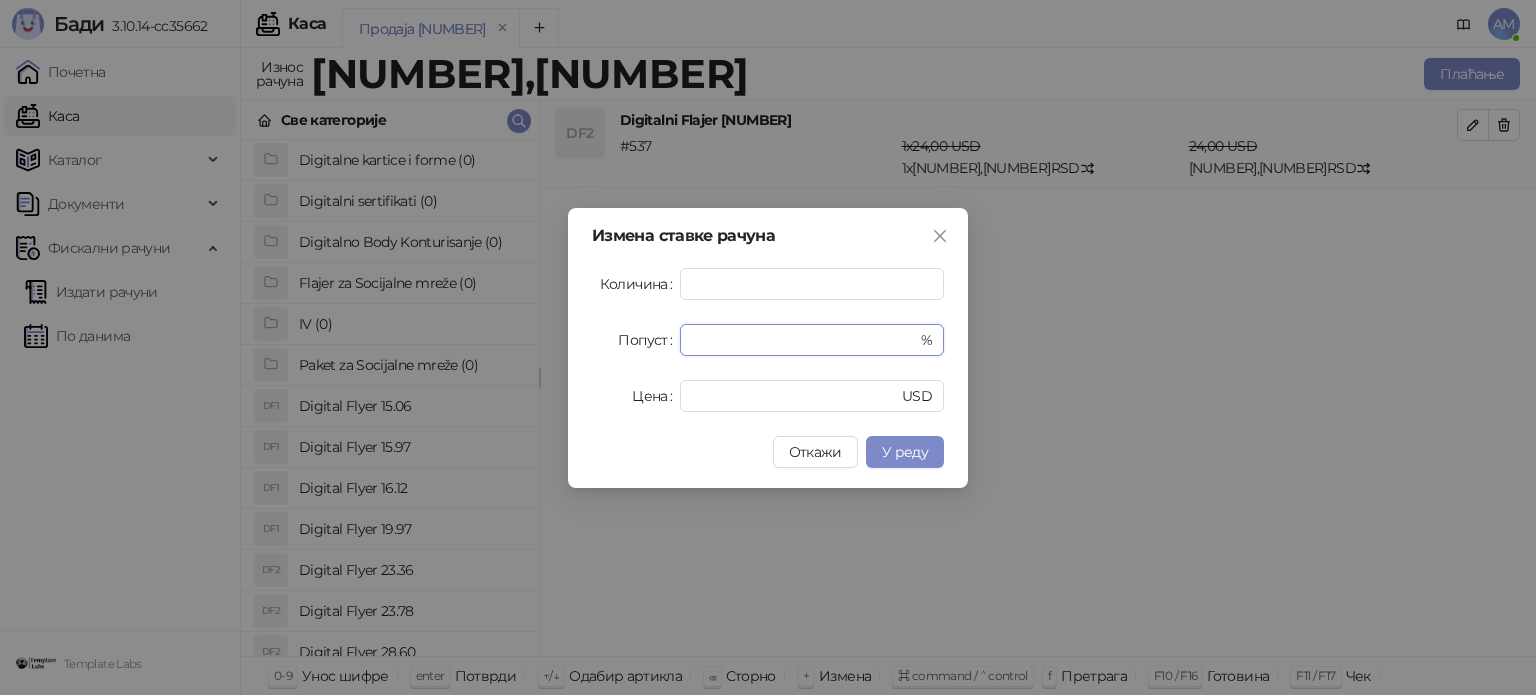drag, startPoint x: 720, startPoint y: 332, endPoint x: 661, endPoint y: 340, distance: 59.5399 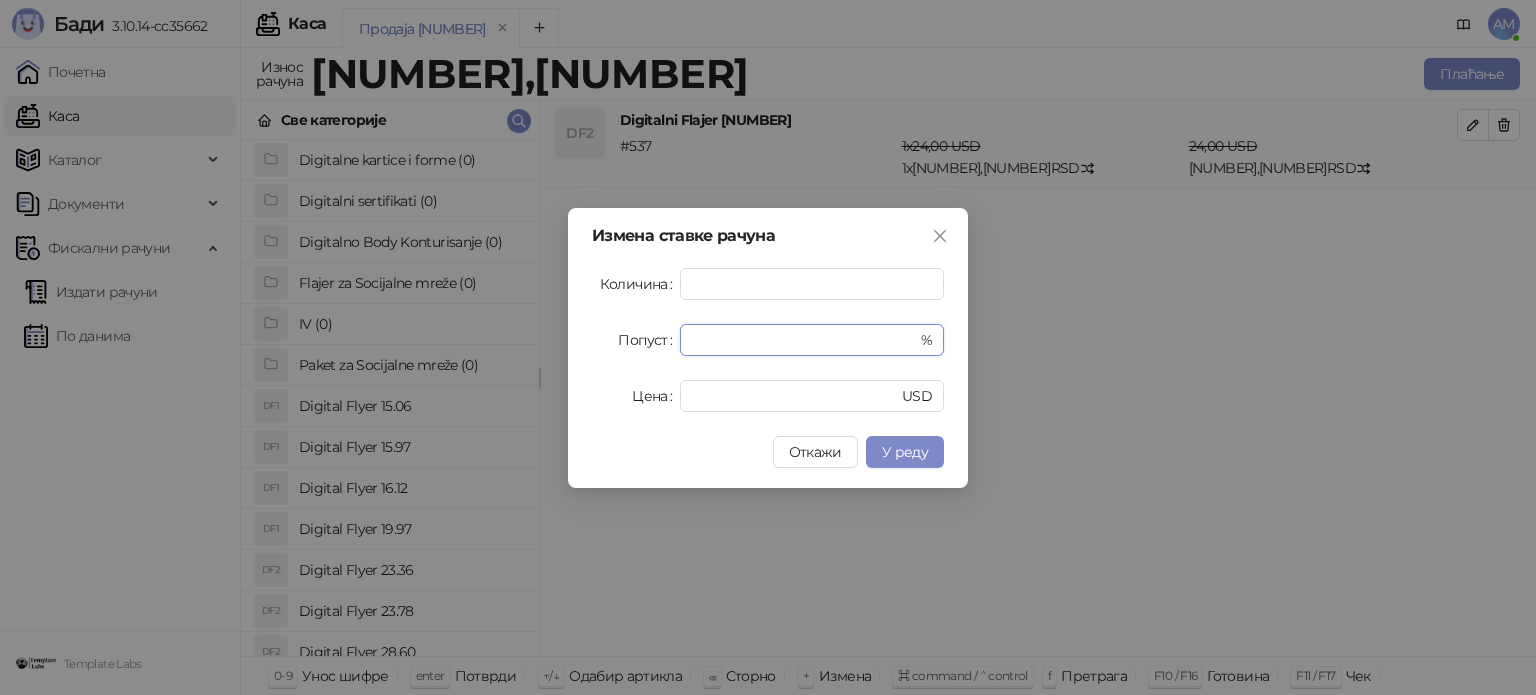 type on "**" 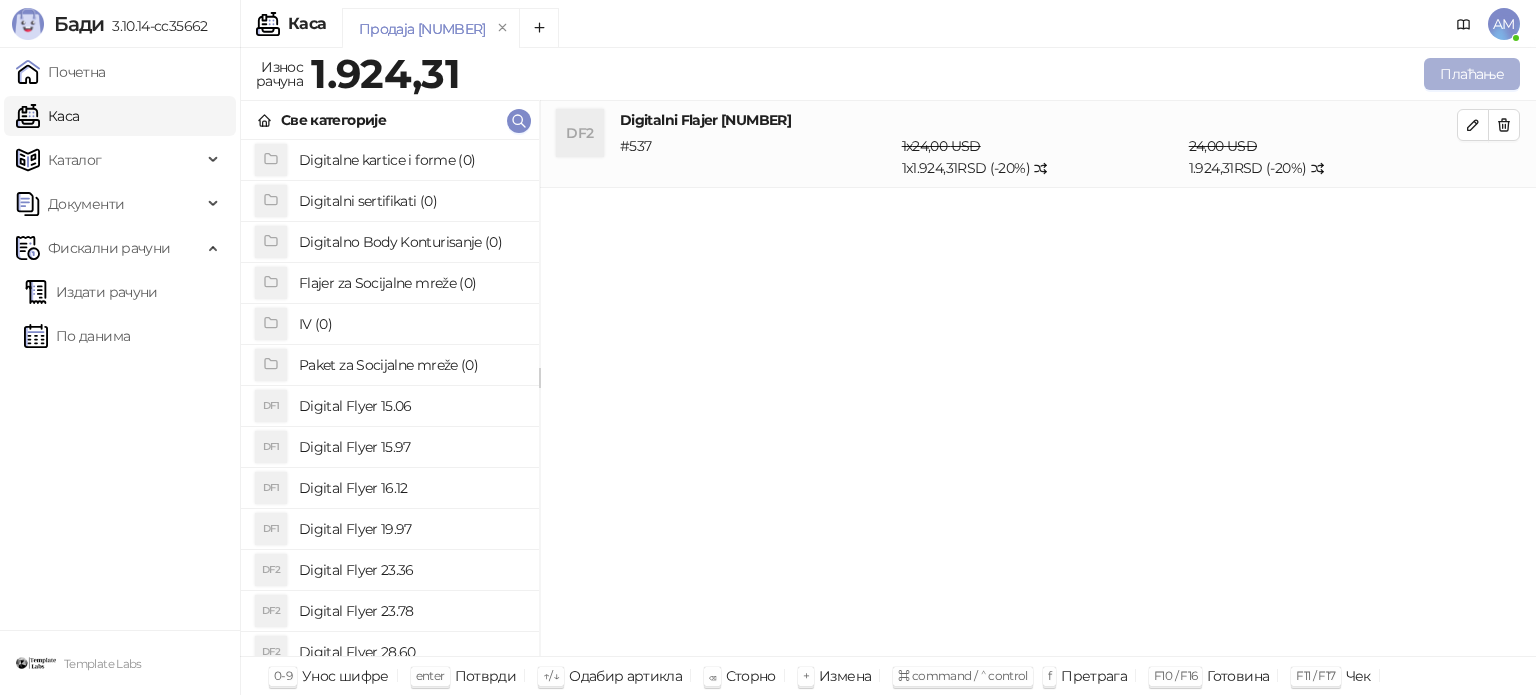 click on "Плаћање" at bounding box center [1472, 74] 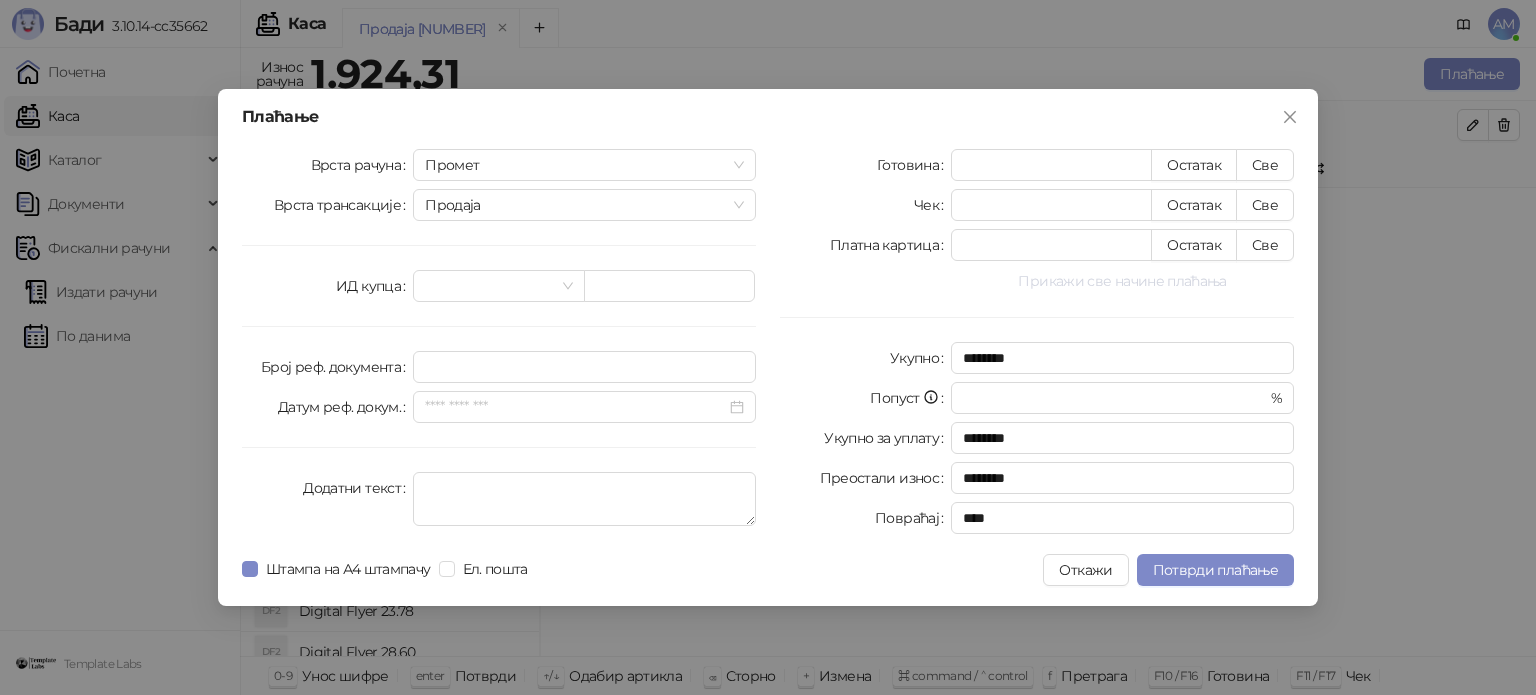 click on "Прикажи све начине плаћања" at bounding box center (1122, 281) 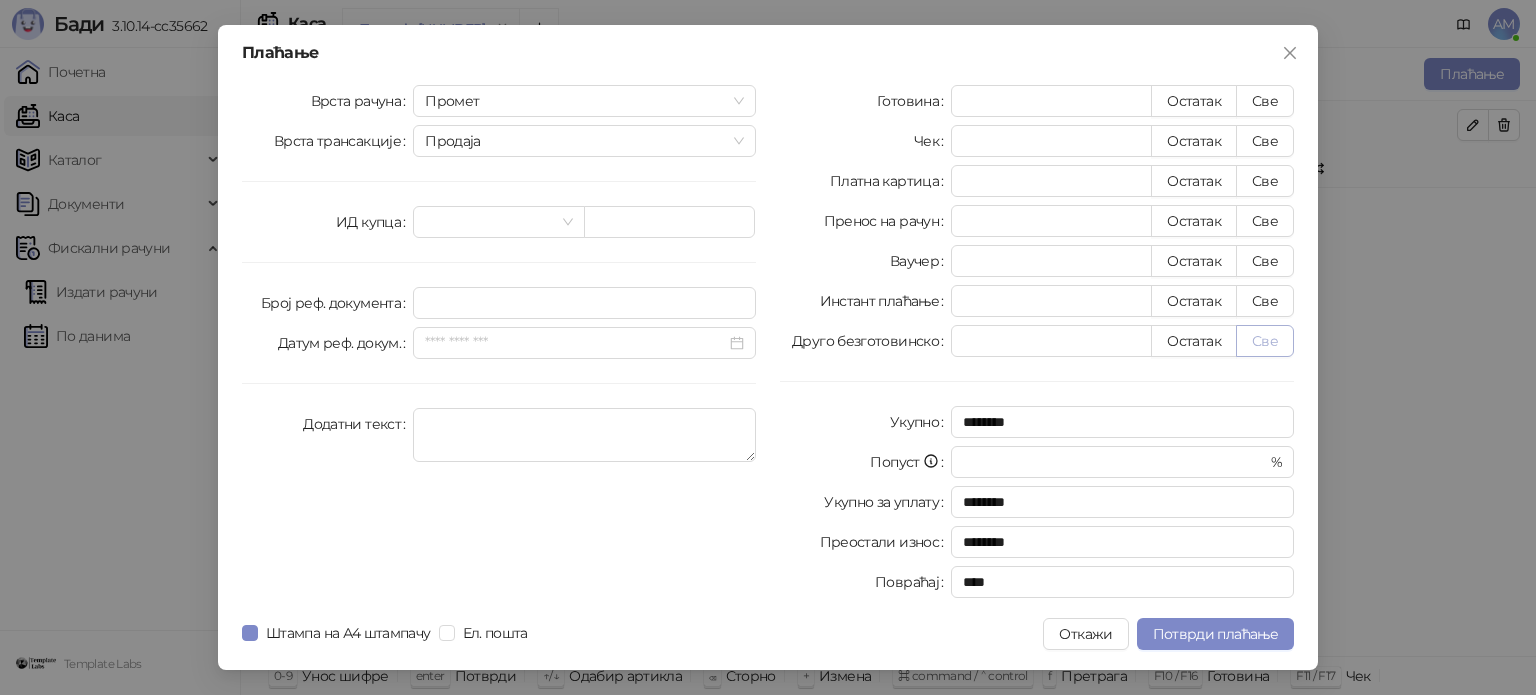 click on "Све" at bounding box center [1265, 341] 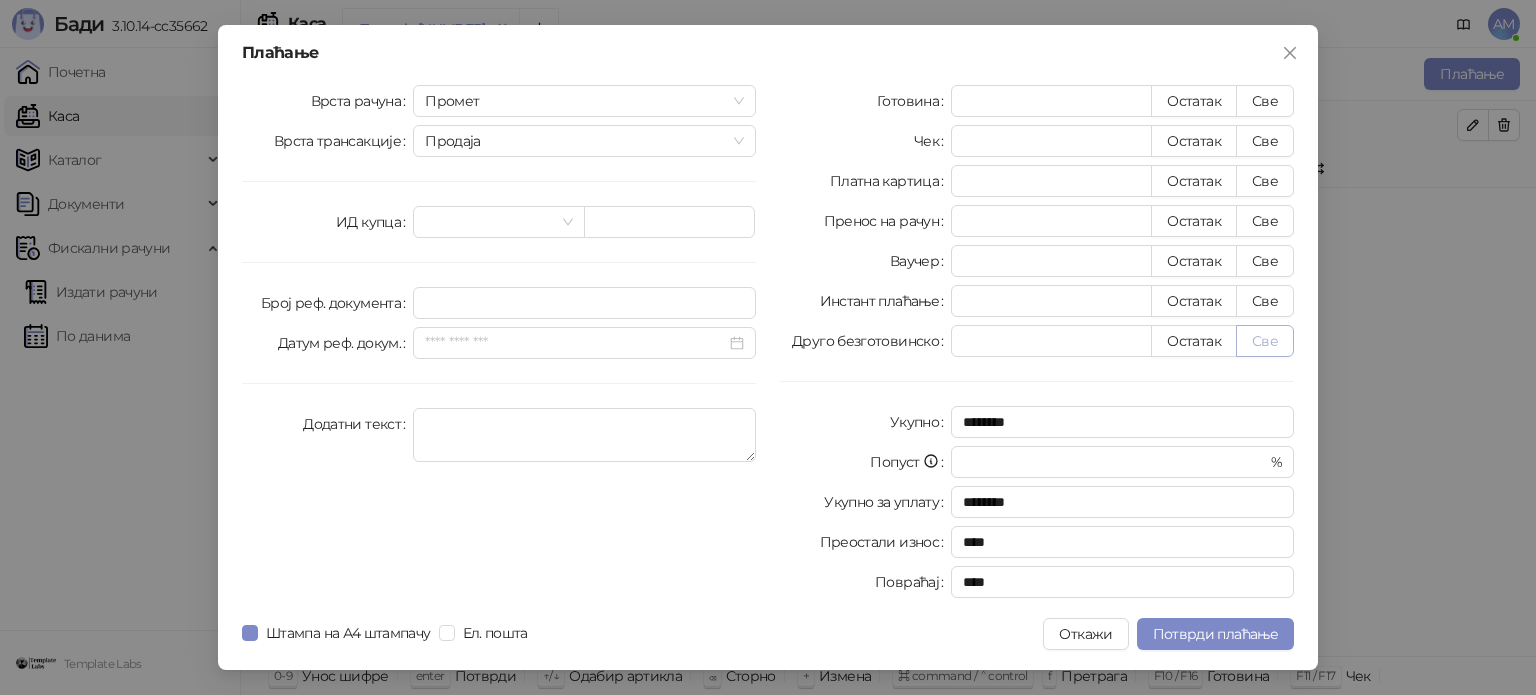type on "*******" 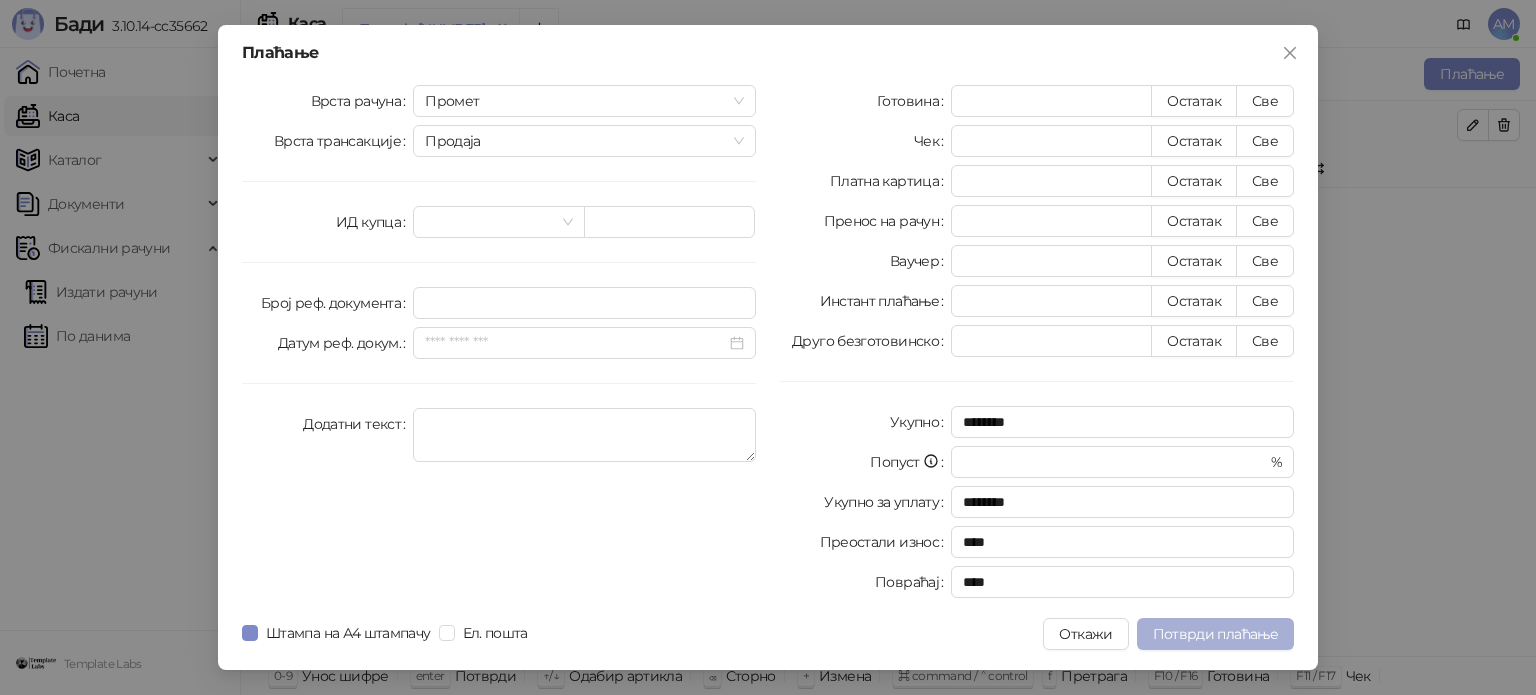 click on "Потврди плаћање" at bounding box center (1215, 634) 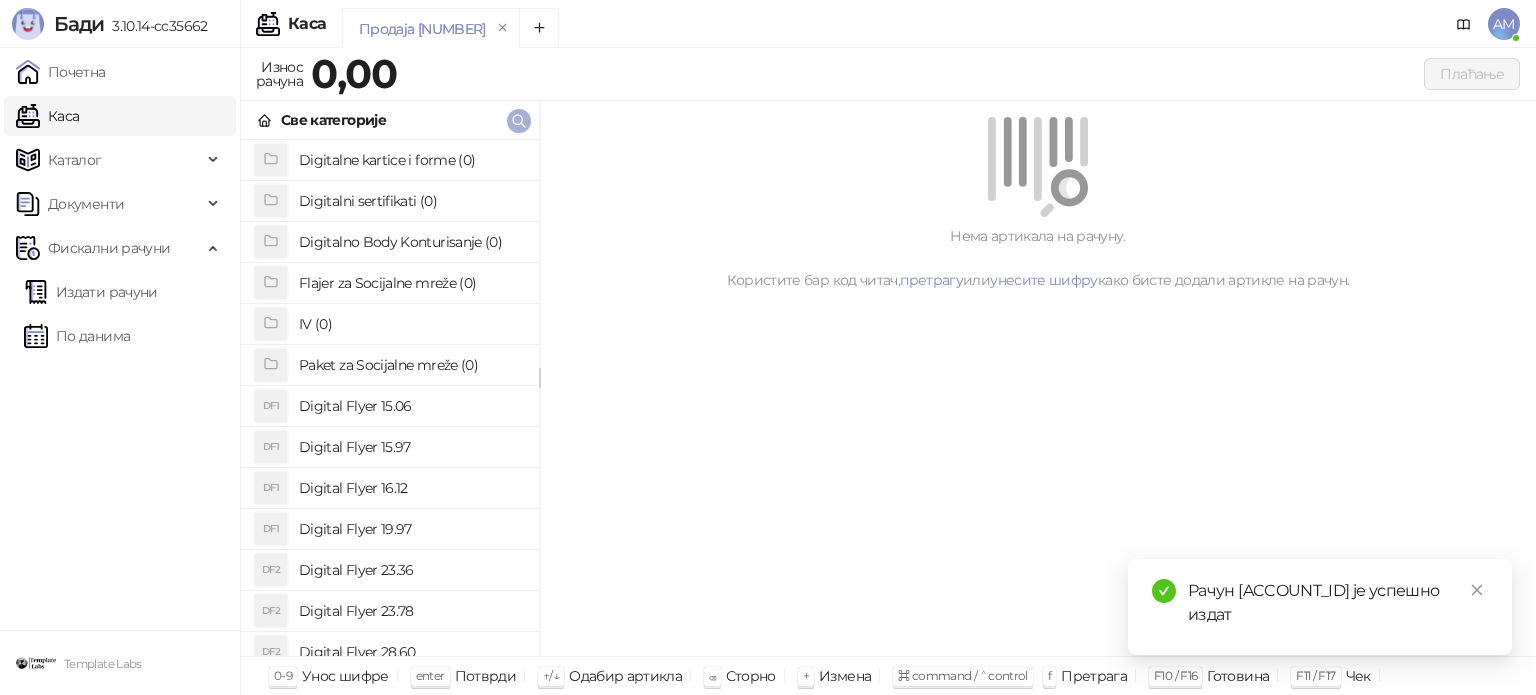 click 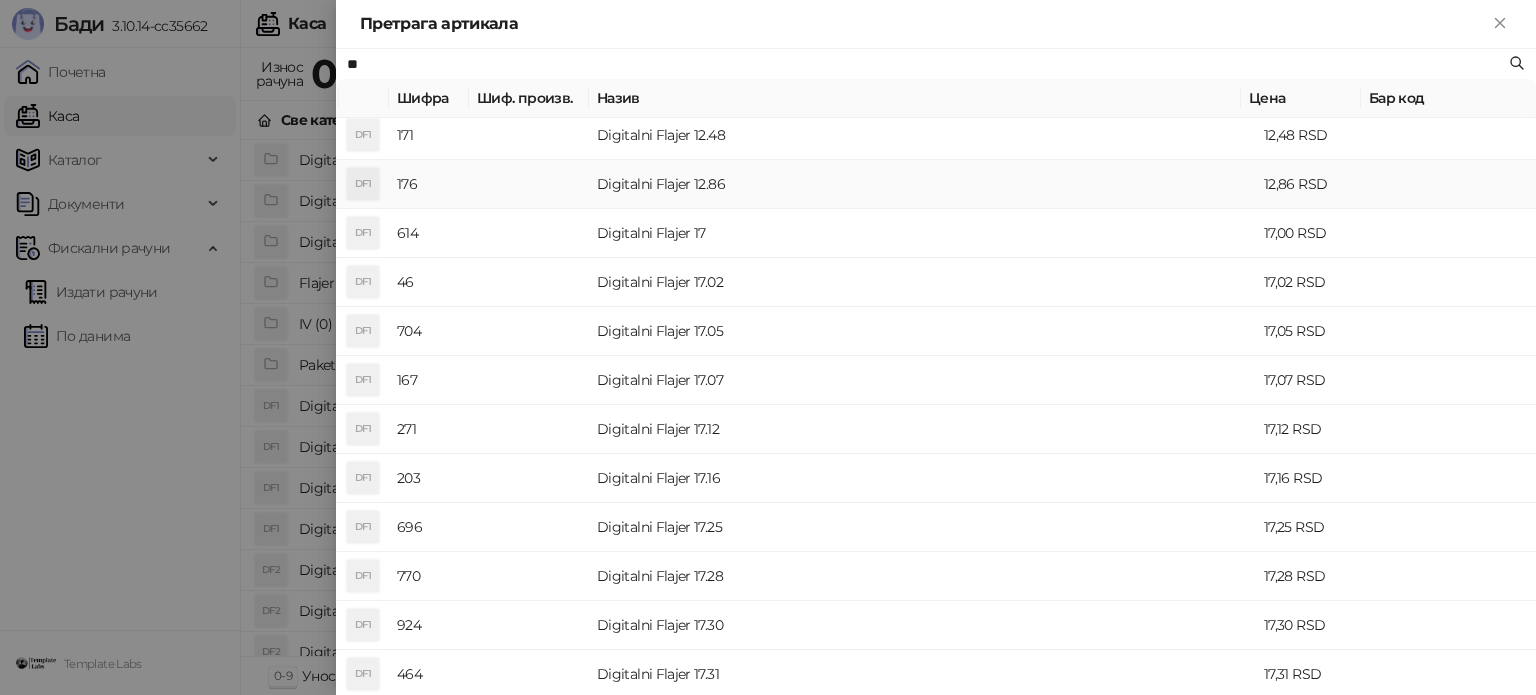 scroll, scrollTop: 200, scrollLeft: 0, axis: vertical 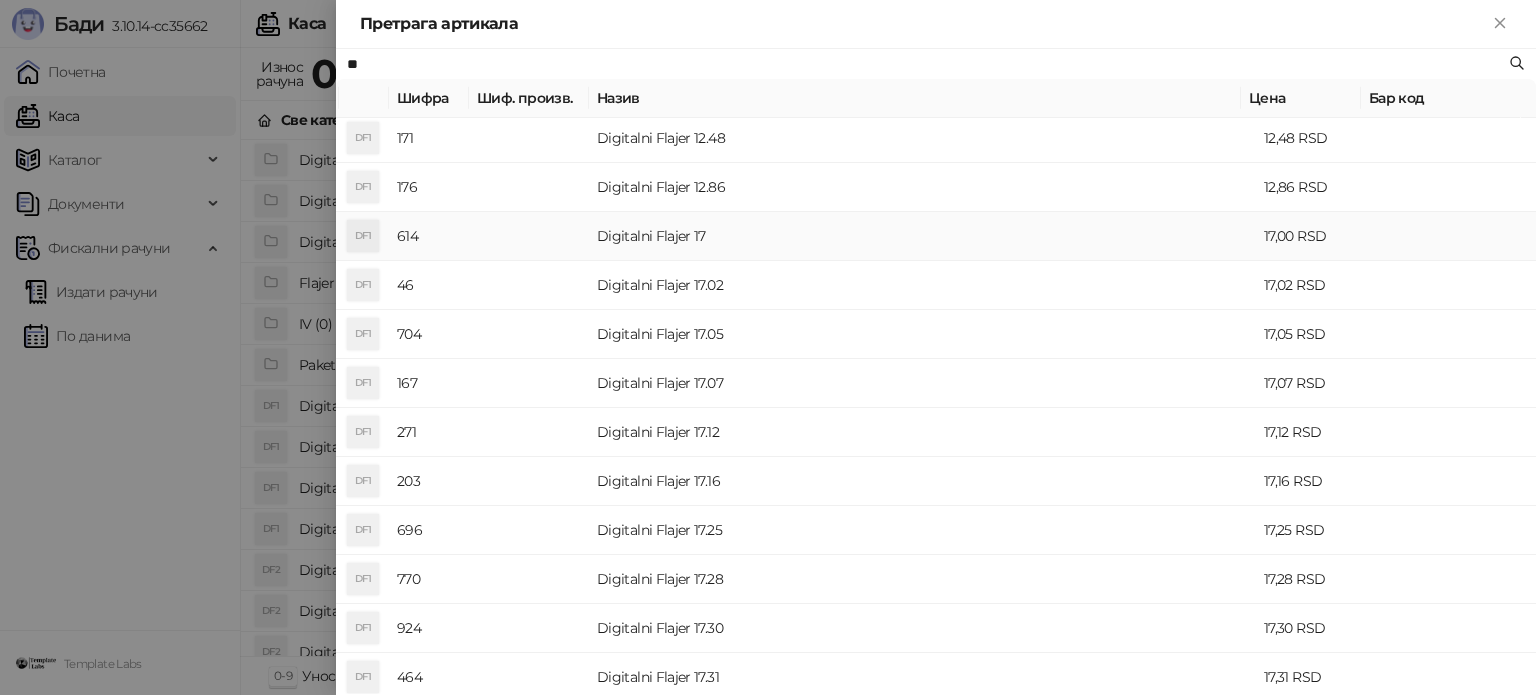 type on "**" 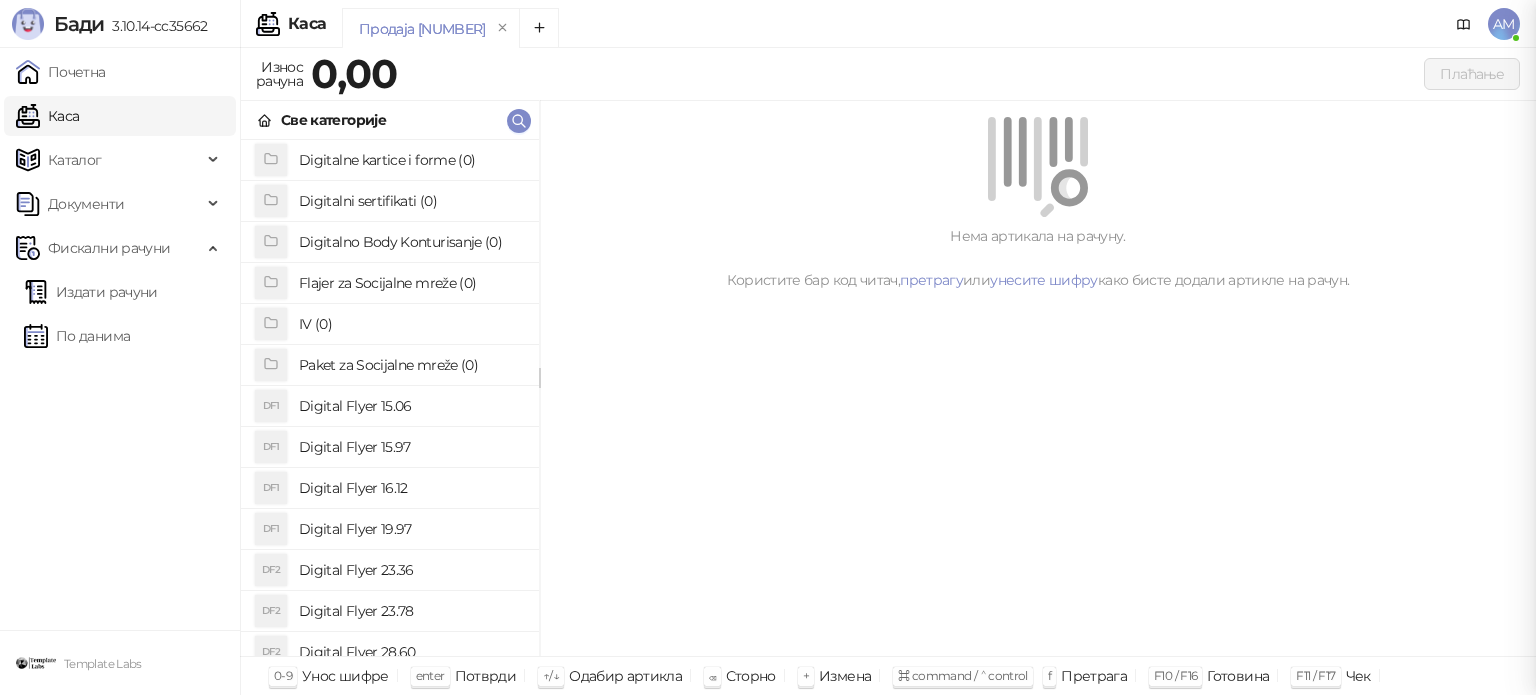 scroll, scrollTop: 0, scrollLeft: 0, axis: both 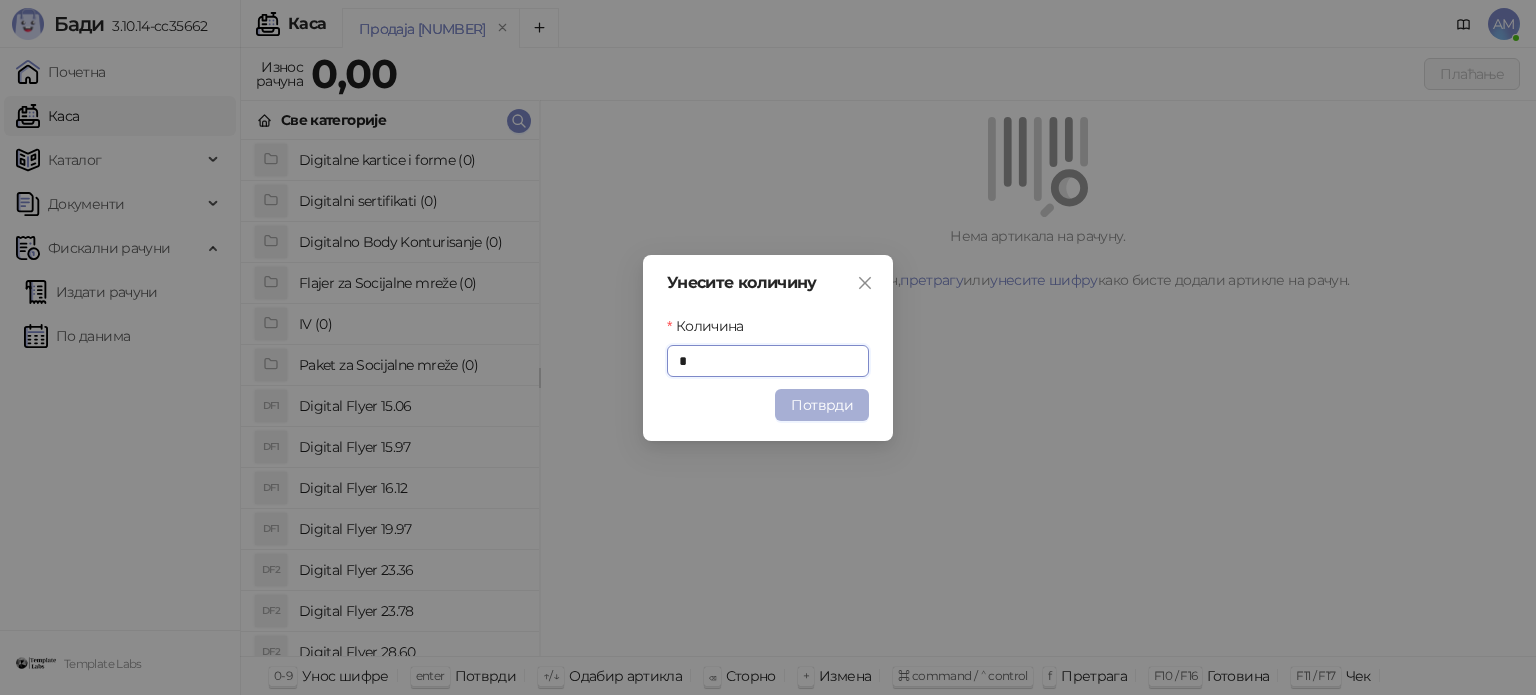 click on "Потврди" at bounding box center (822, 405) 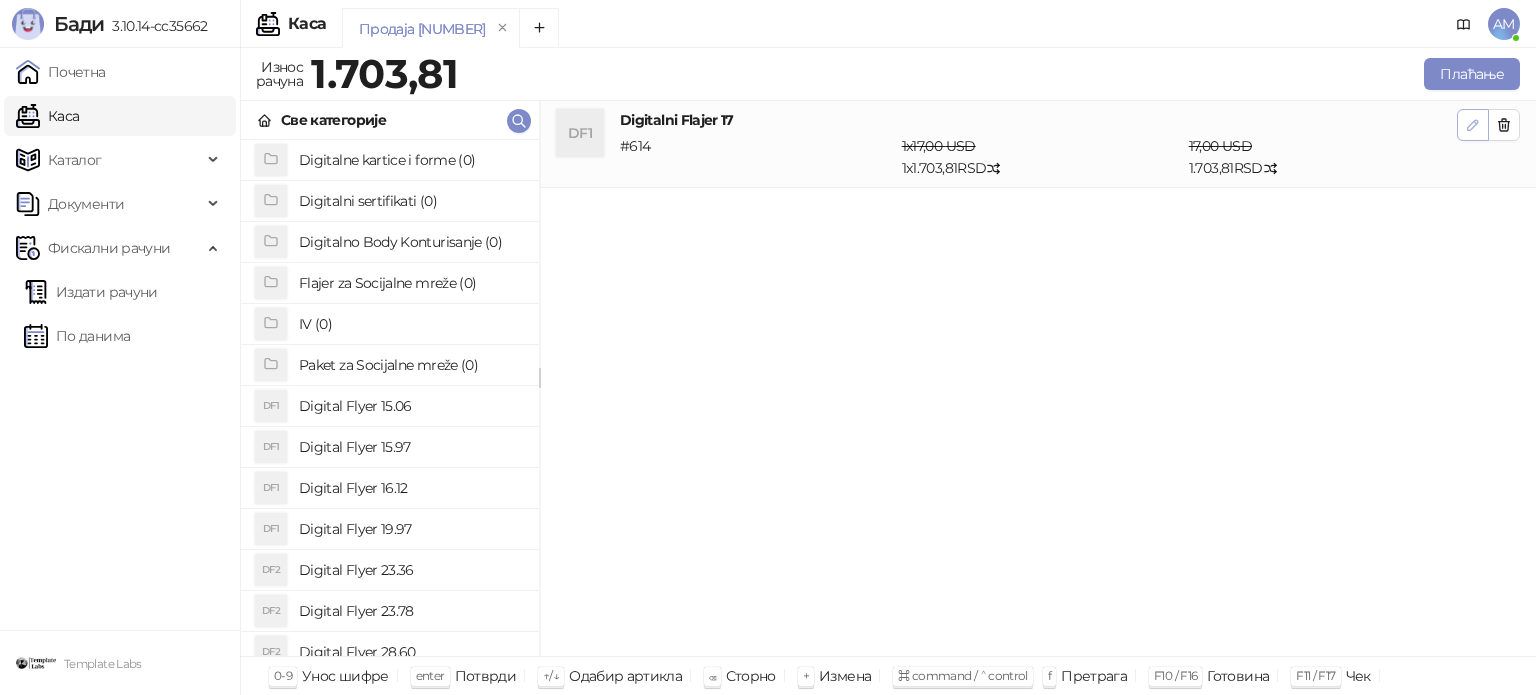 click 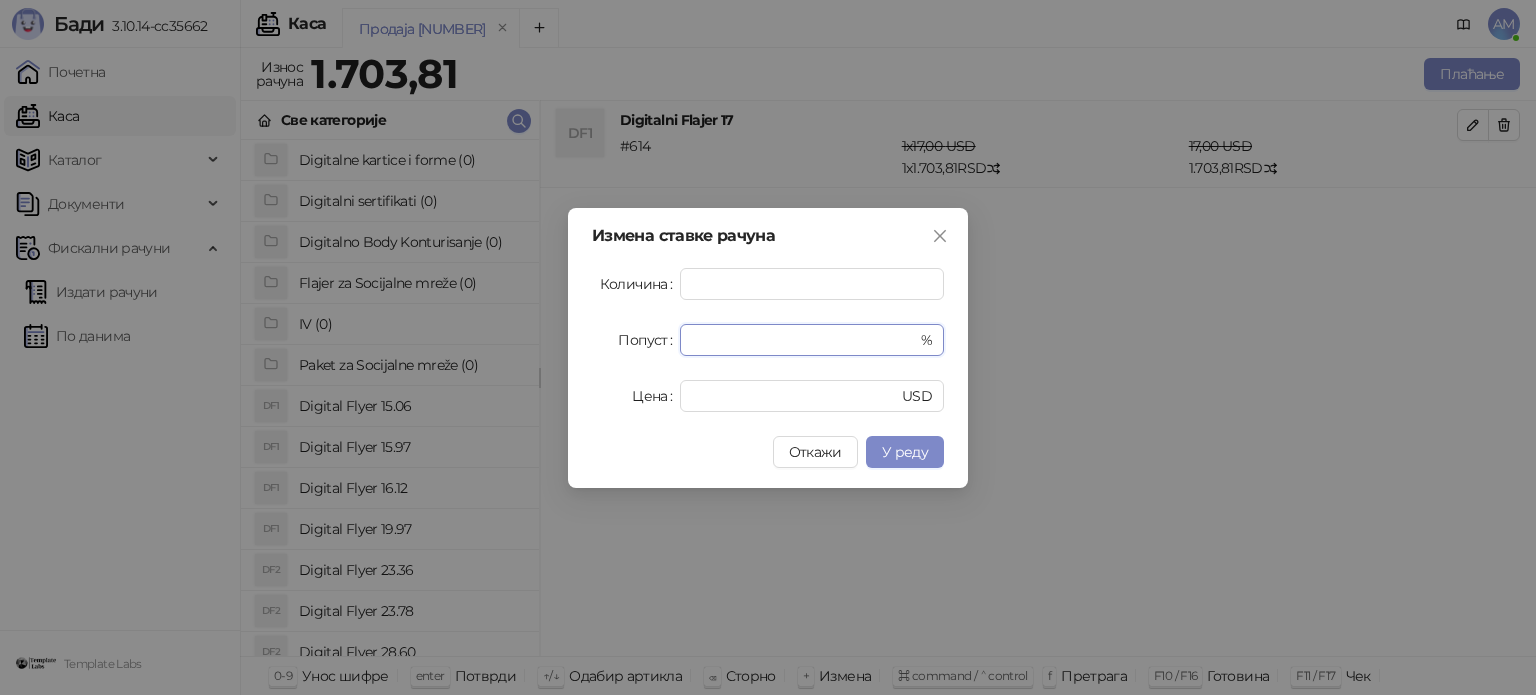 drag, startPoint x: 743, startPoint y: 339, endPoint x: 669, endPoint y: 350, distance: 74.8131 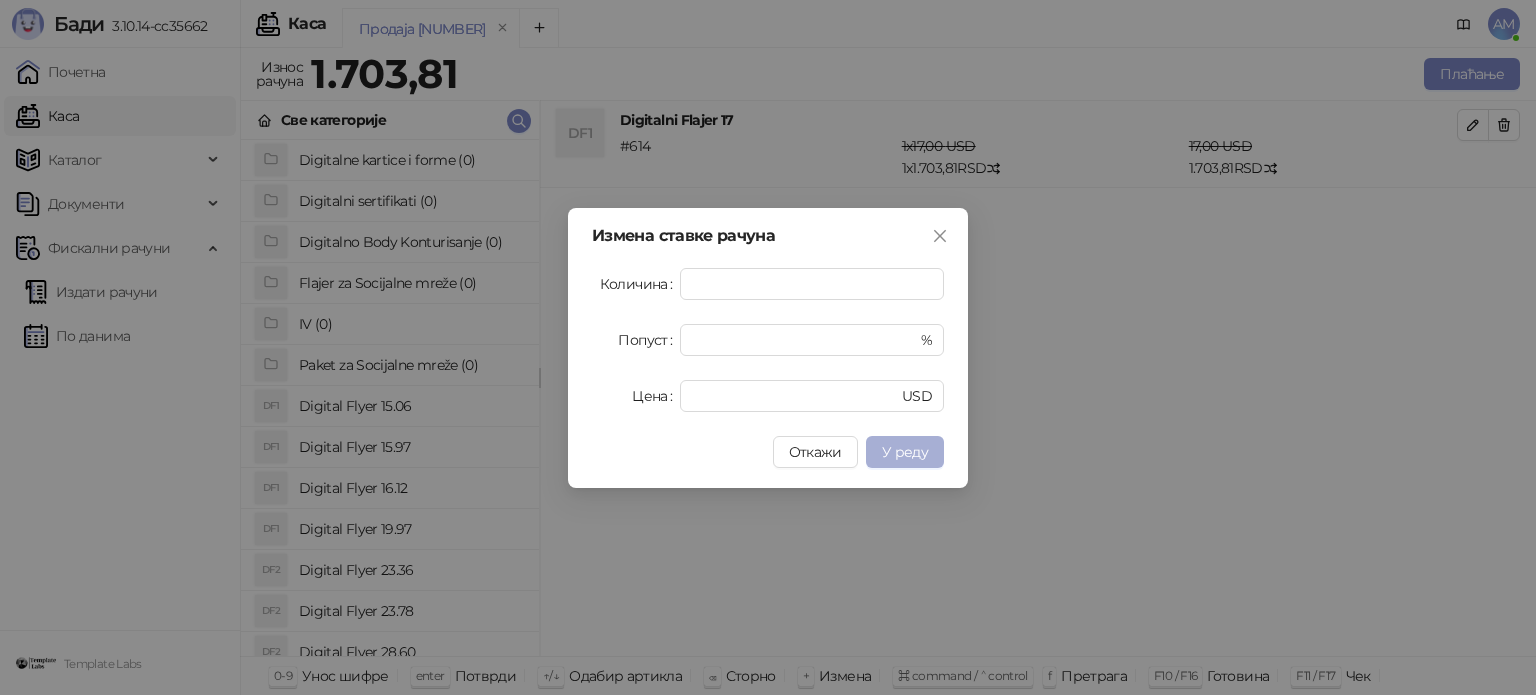 click on "У реду" at bounding box center [905, 452] 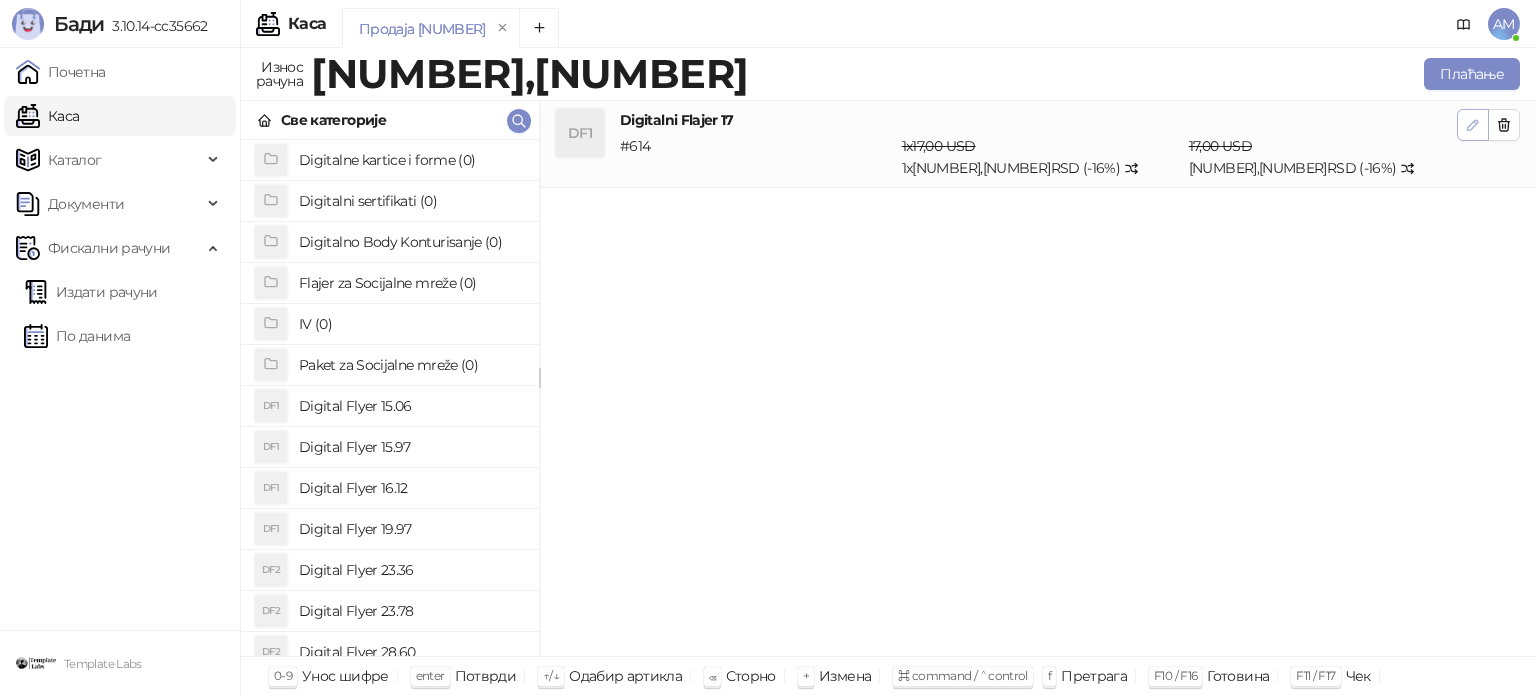 click 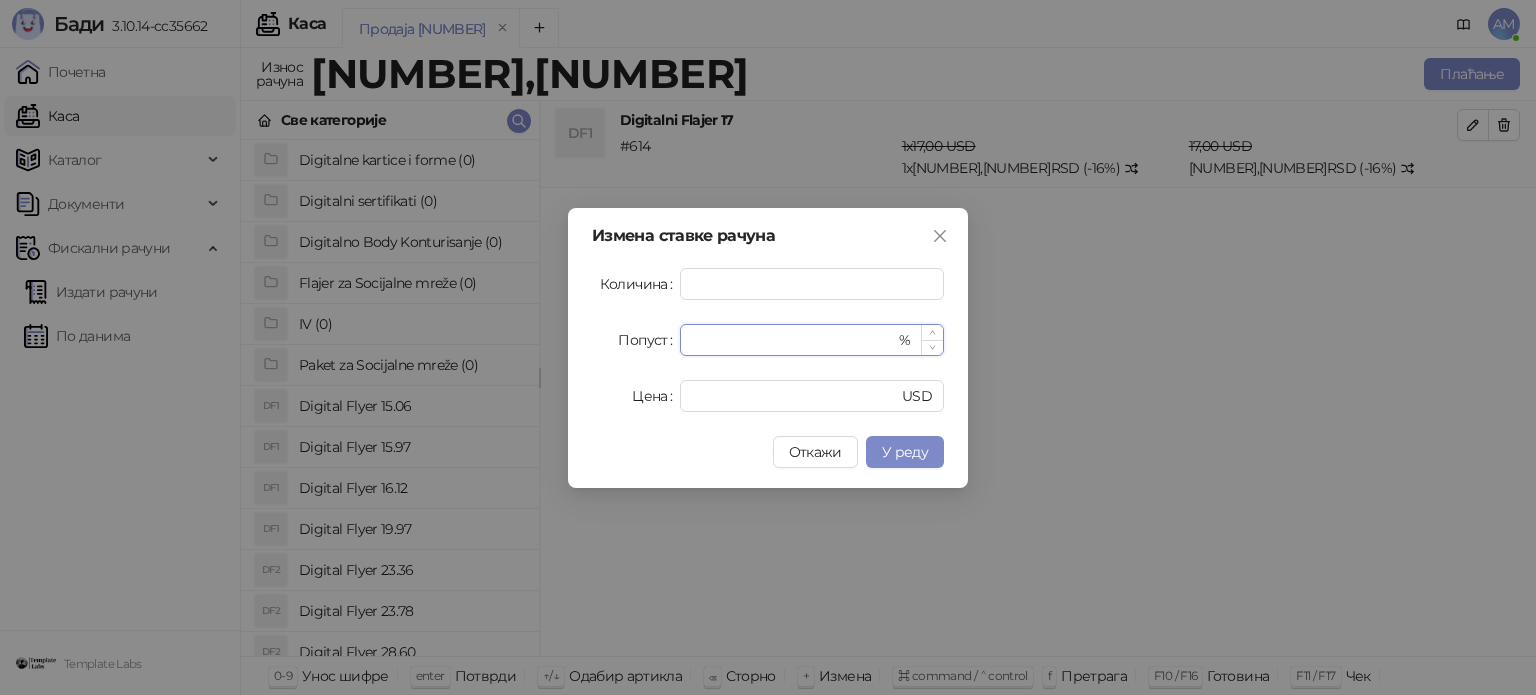 drag, startPoint x: 729, startPoint y: 343, endPoint x: 692, endPoint y: 351, distance: 37.85499 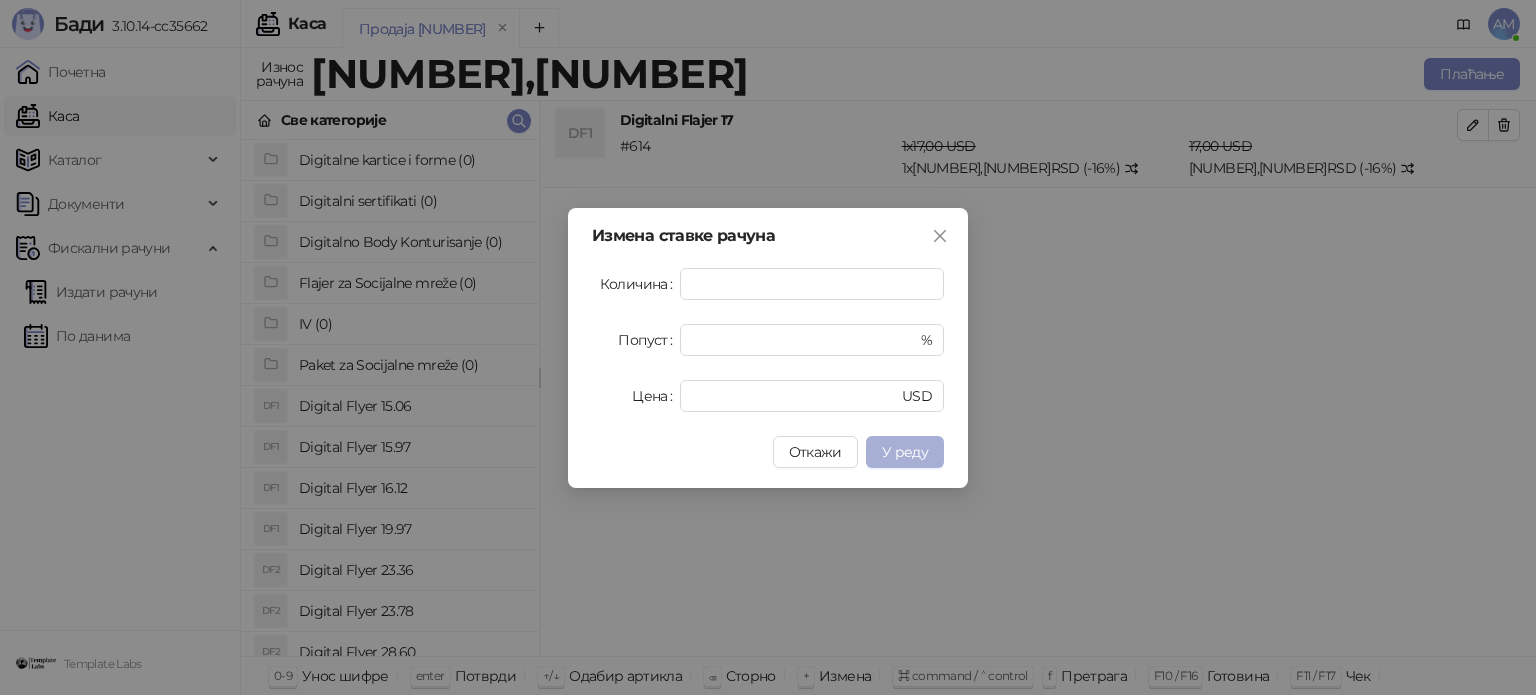 click on "У реду" at bounding box center [905, 452] 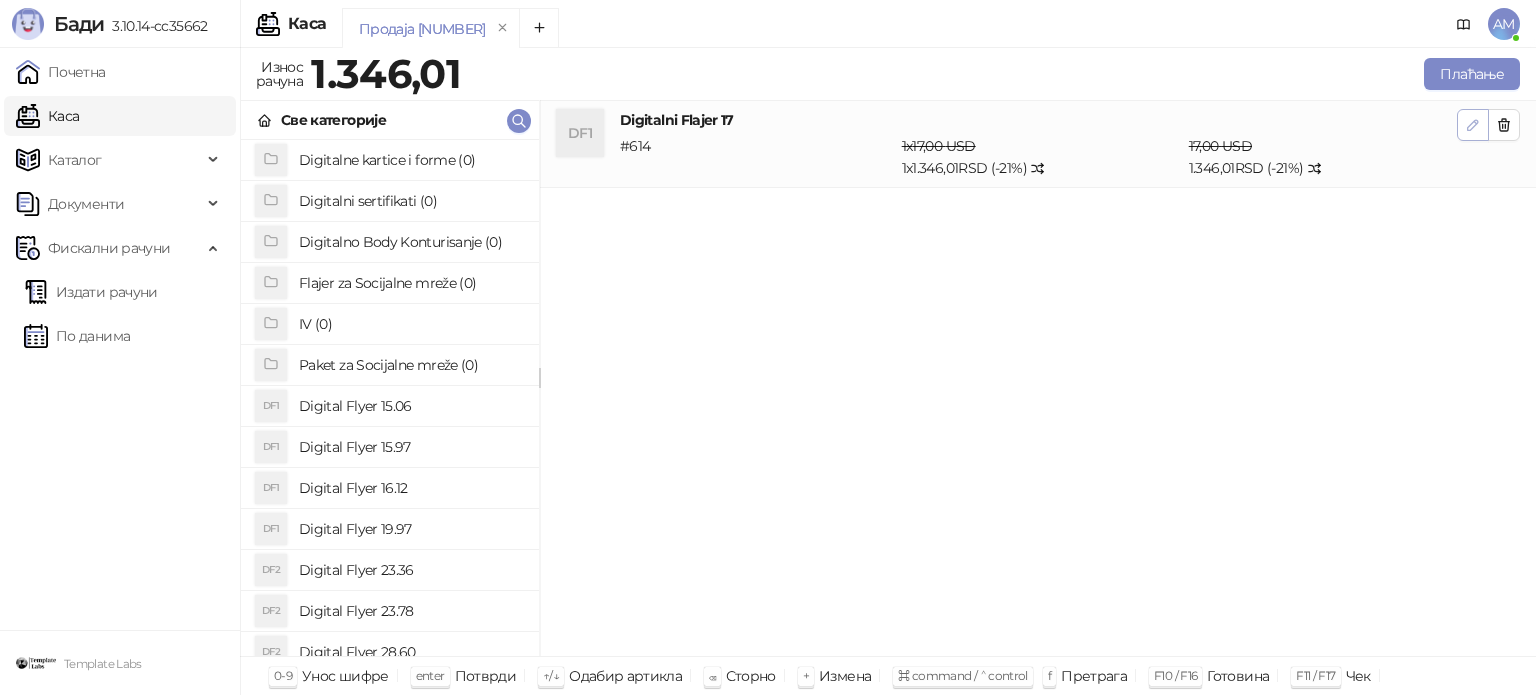 click at bounding box center [1473, 125] 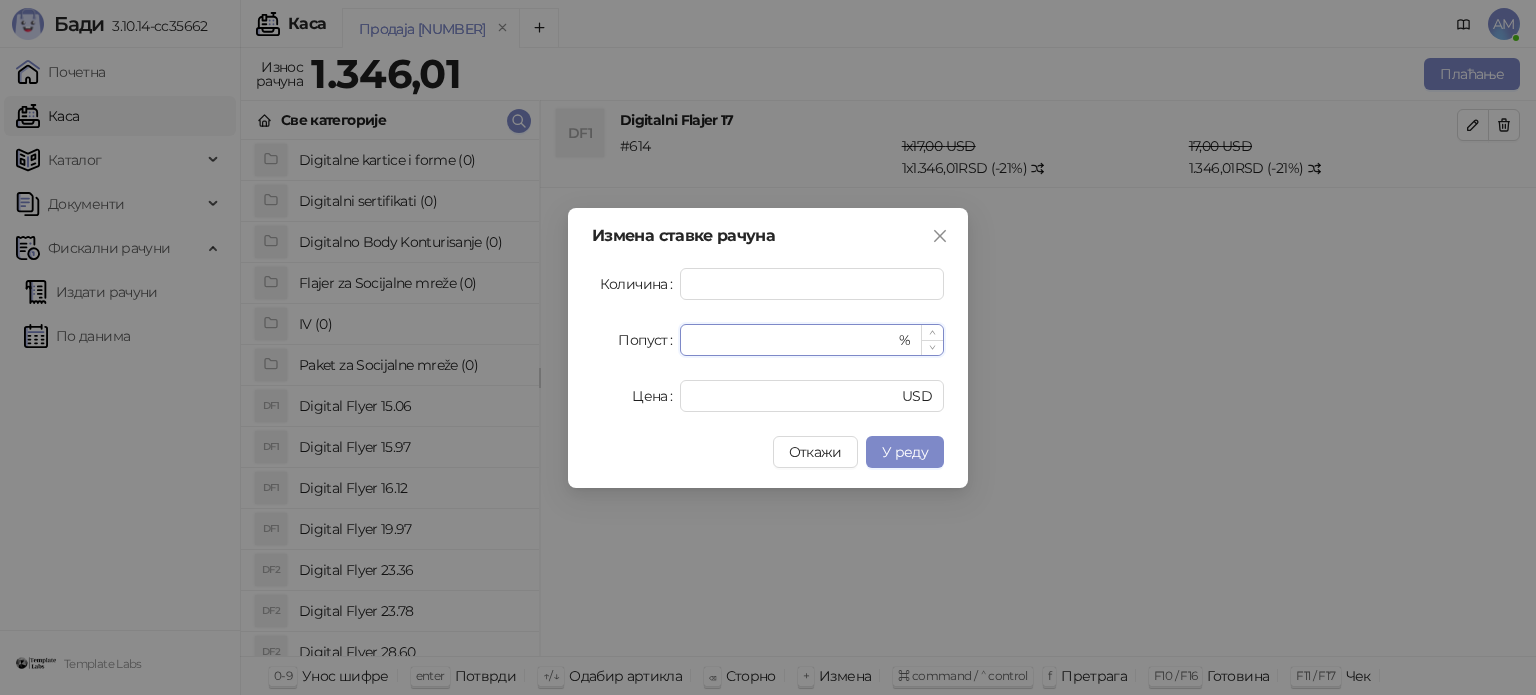 drag, startPoint x: 742, startPoint y: 350, endPoint x: 688, endPoint y: 348, distance: 54.037025 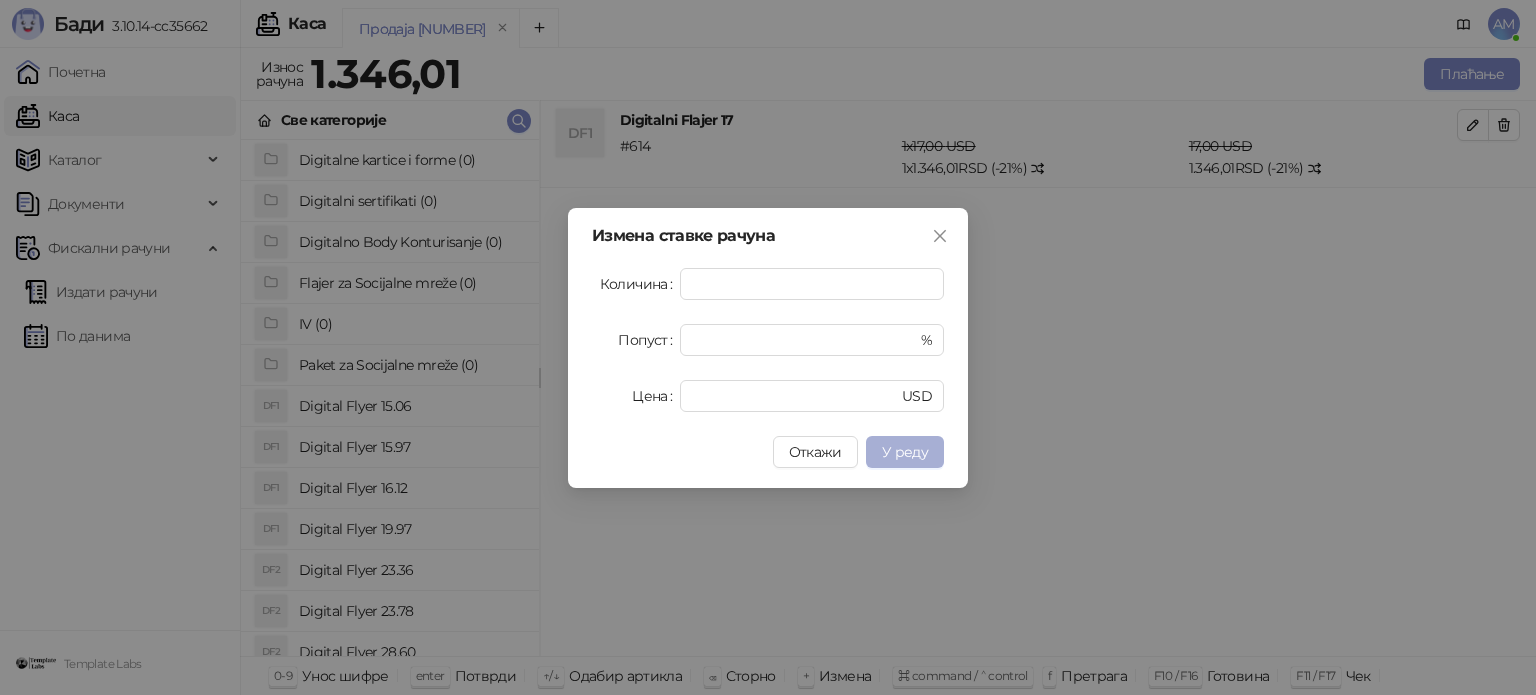 click on "У реду" at bounding box center (905, 452) 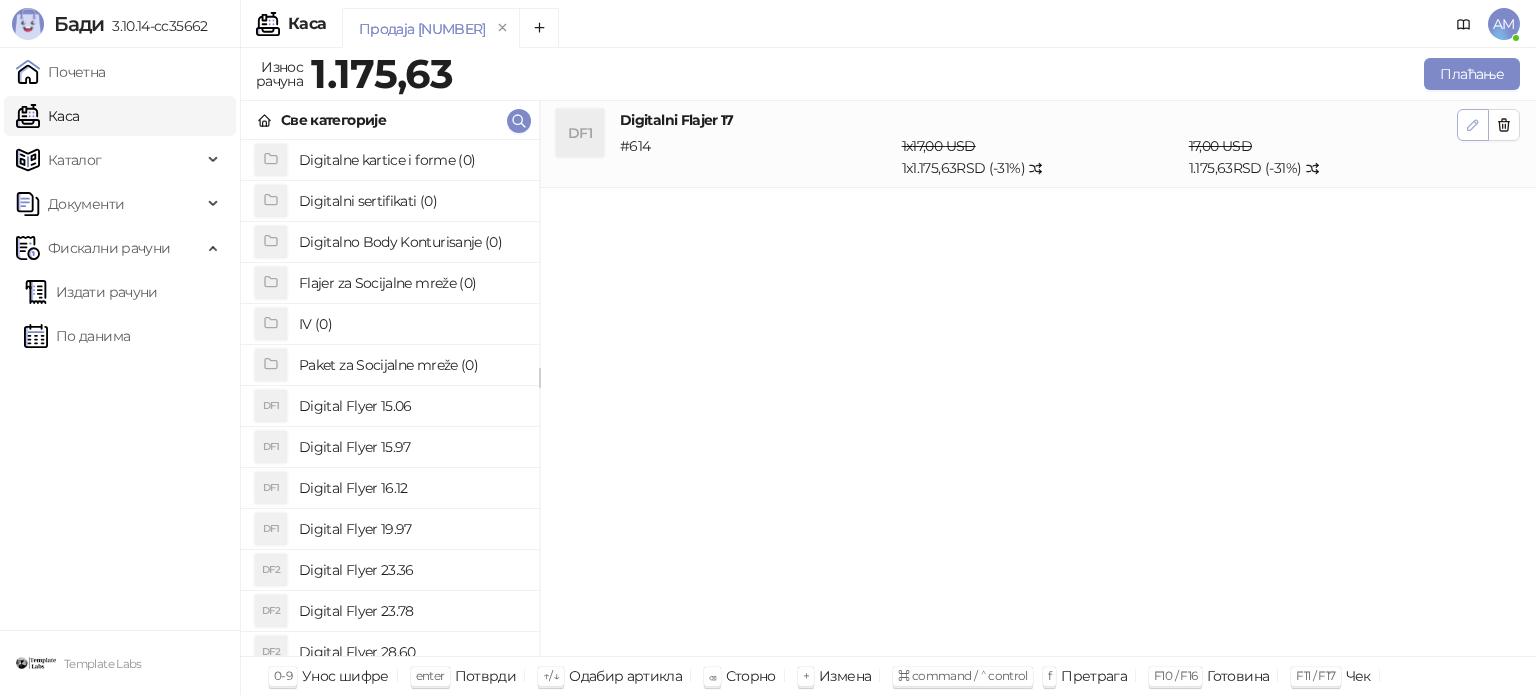 click 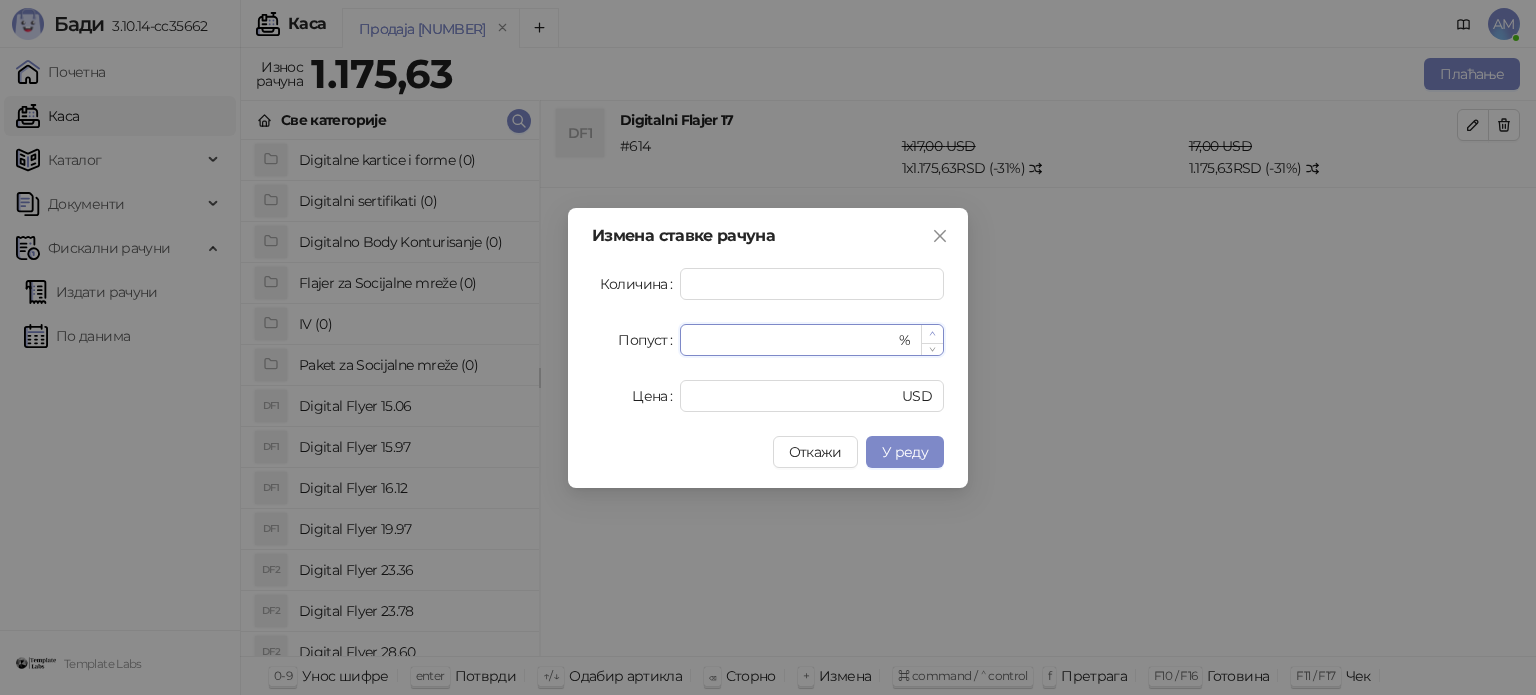 click 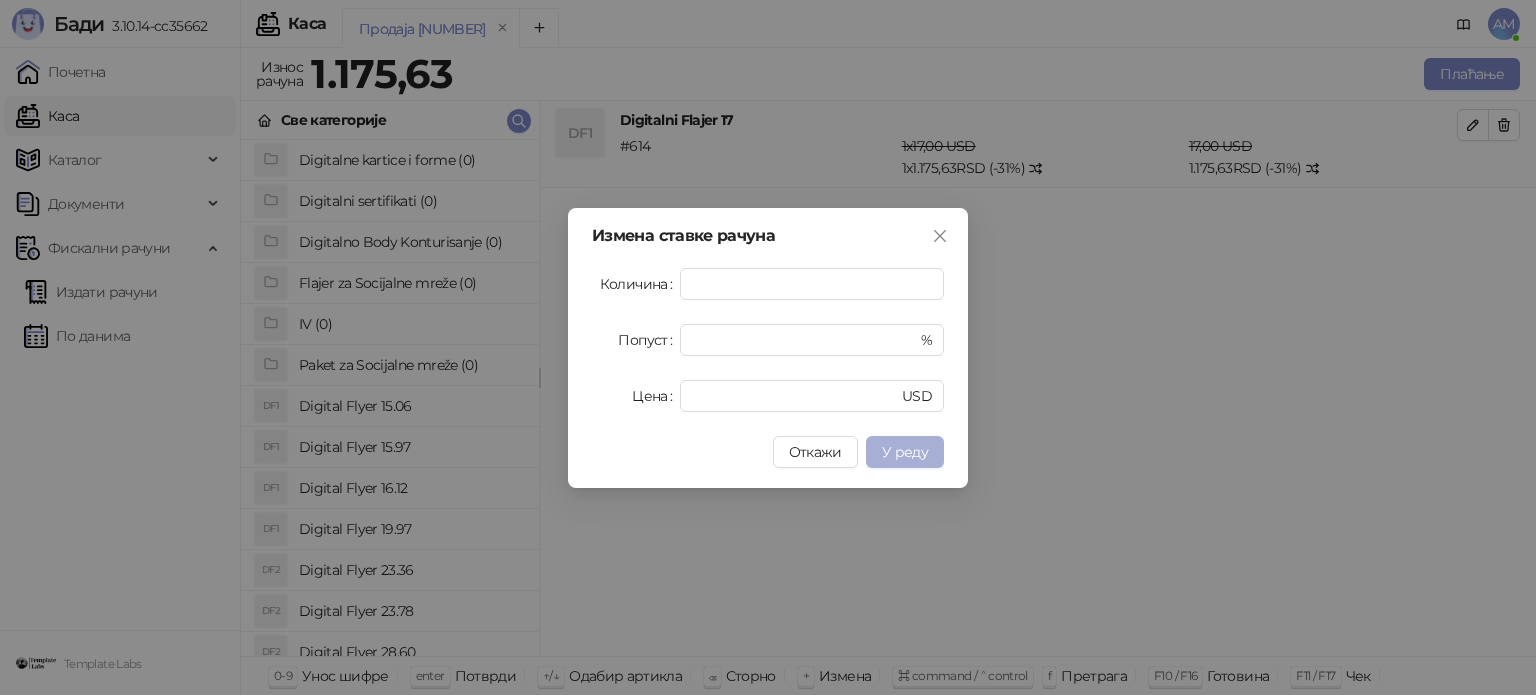 click on "У реду" at bounding box center (905, 452) 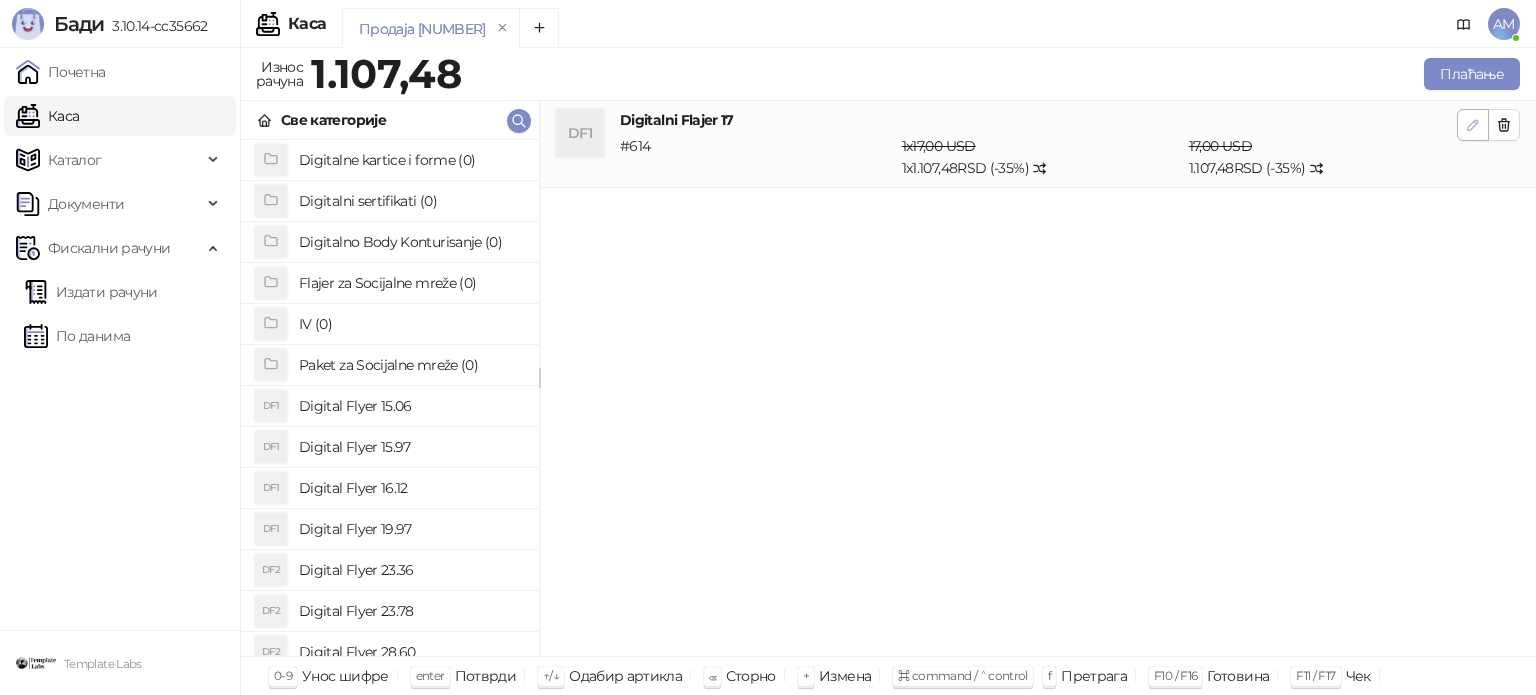 click 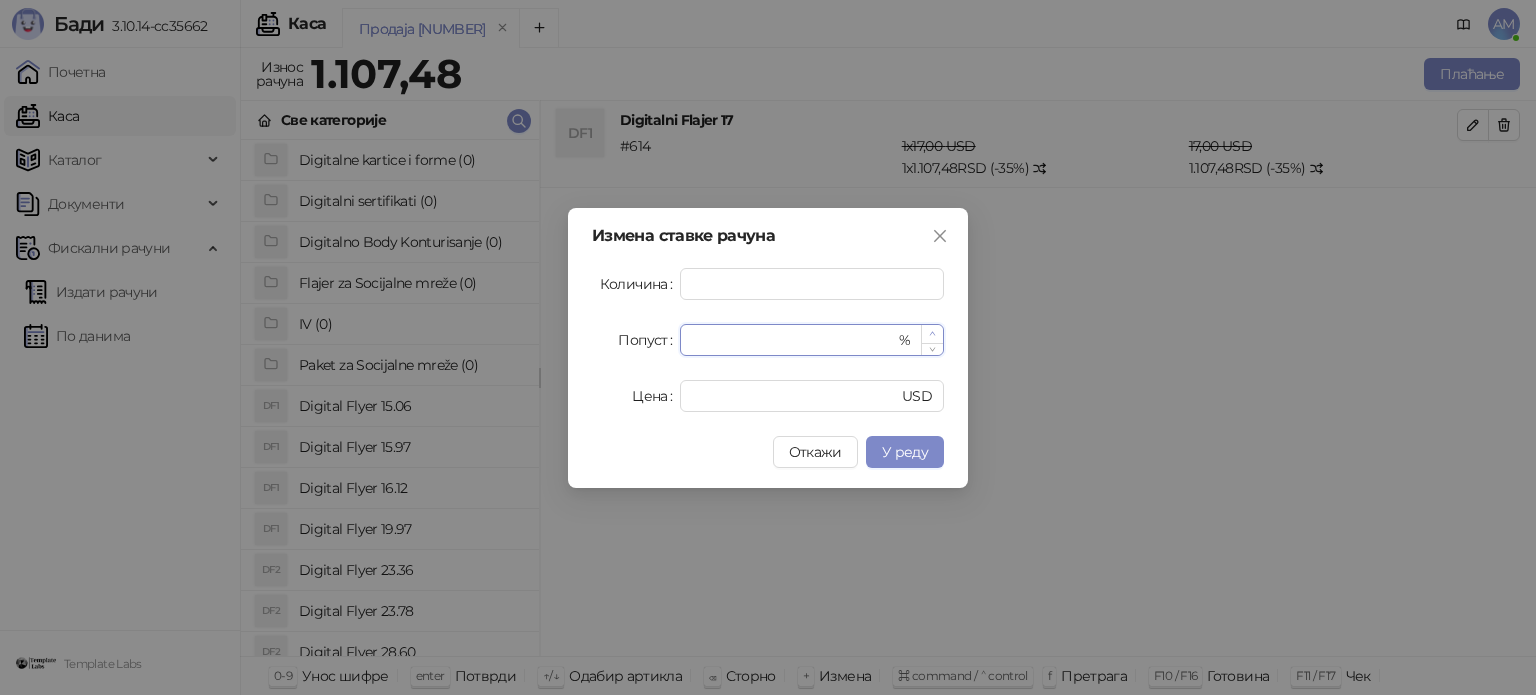 click 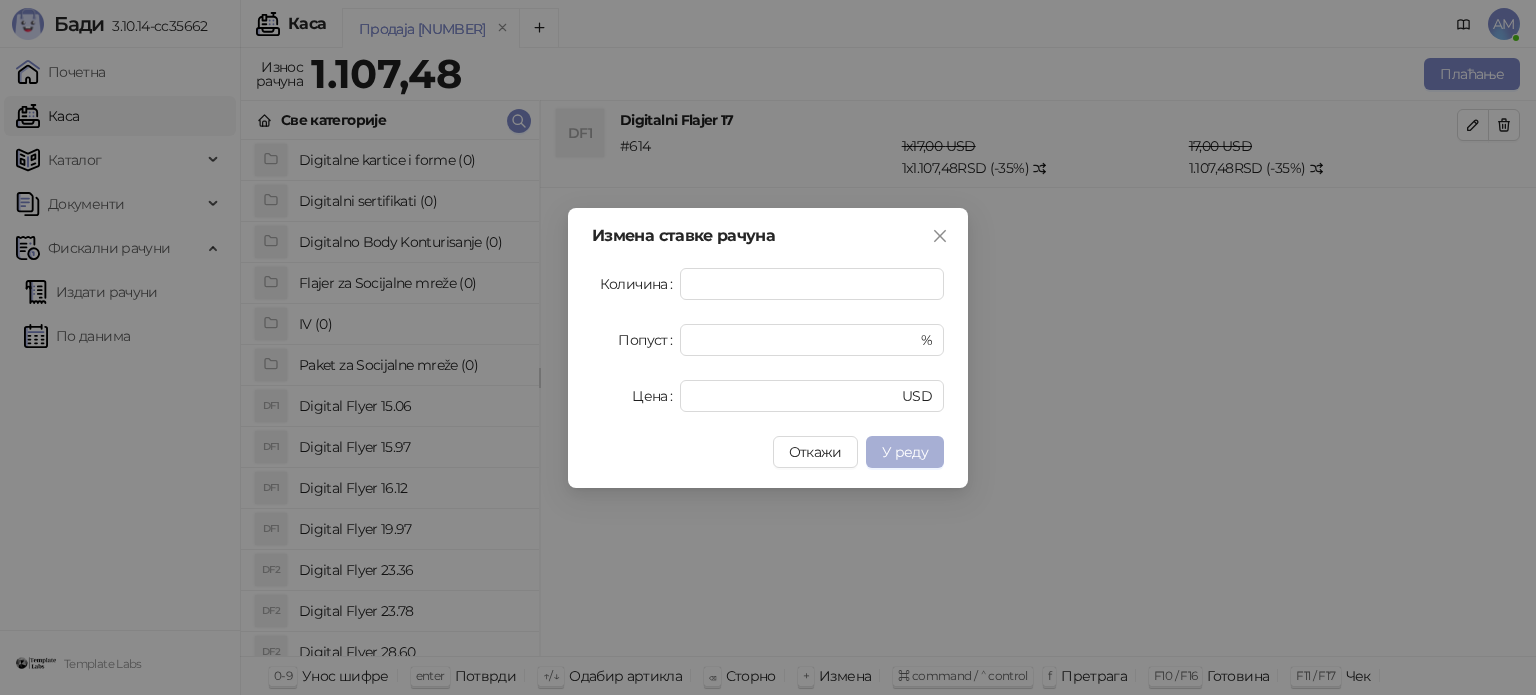 click on "У реду" at bounding box center (905, 452) 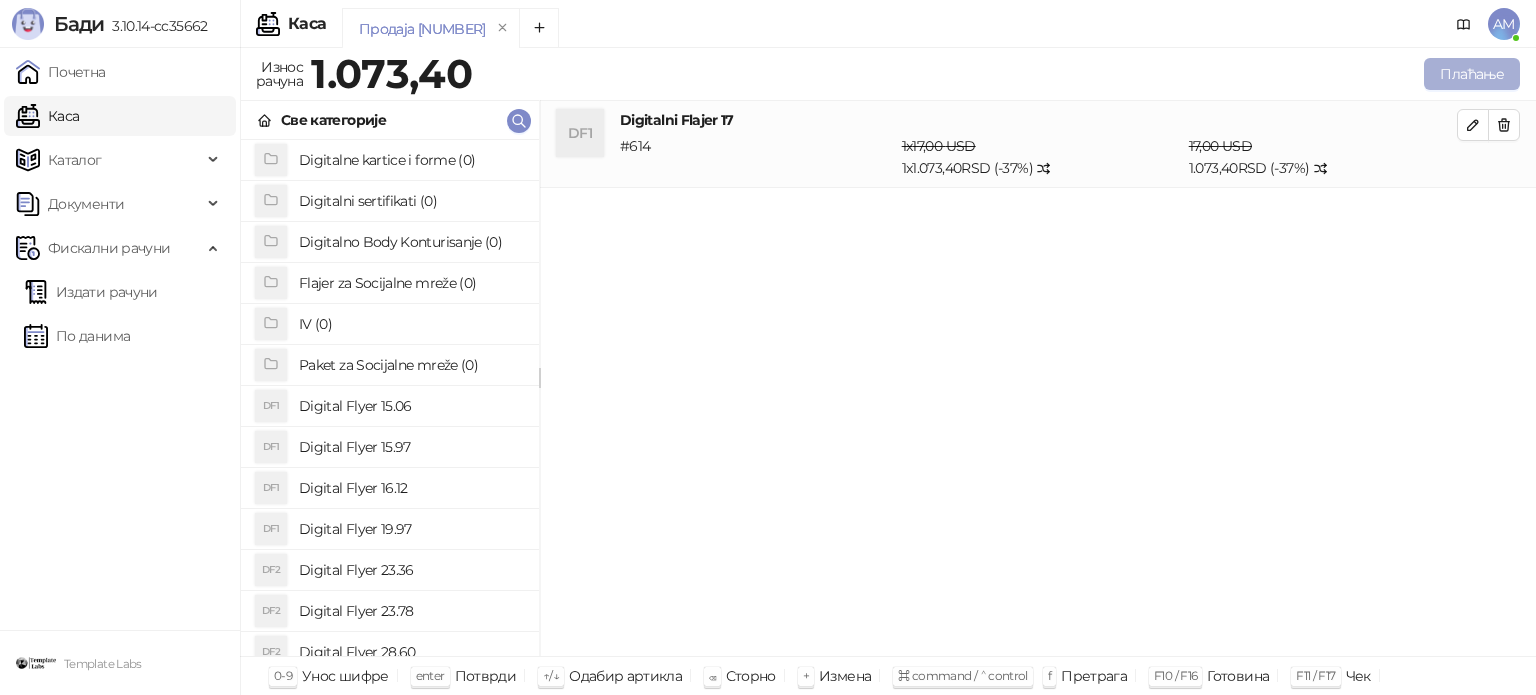 click on "Плаћање" at bounding box center [1472, 74] 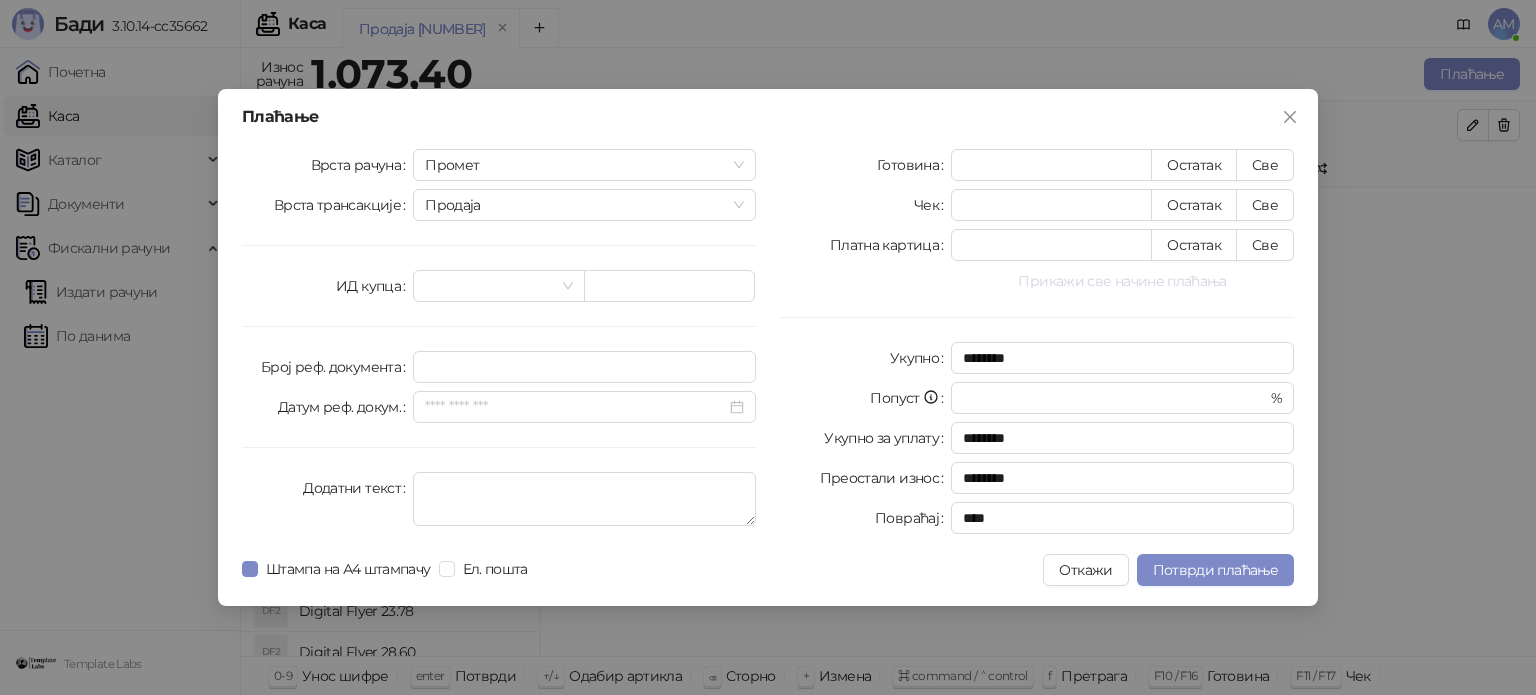 click on "Прикажи све начине плаћања" at bounding box center (1122, 281) 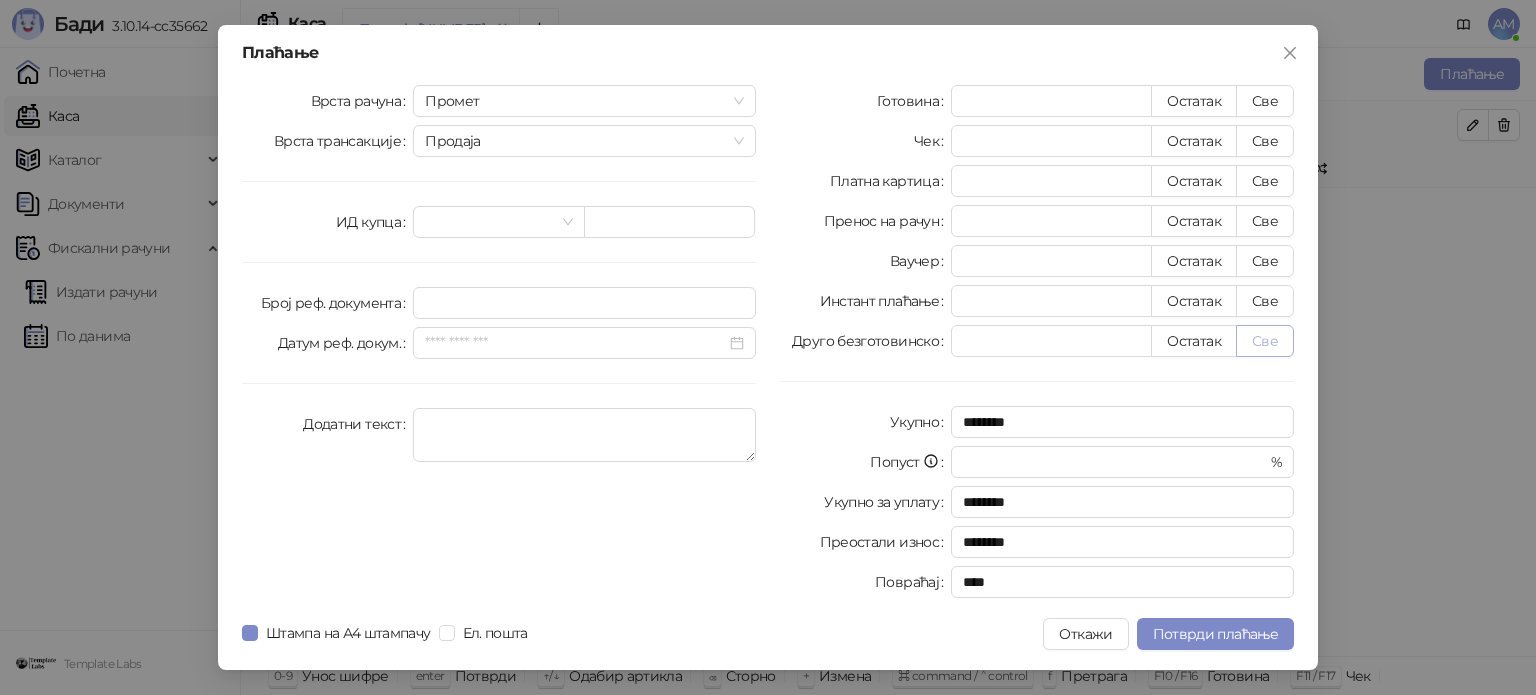 click on "Све" at bounding box center [1265, 341] 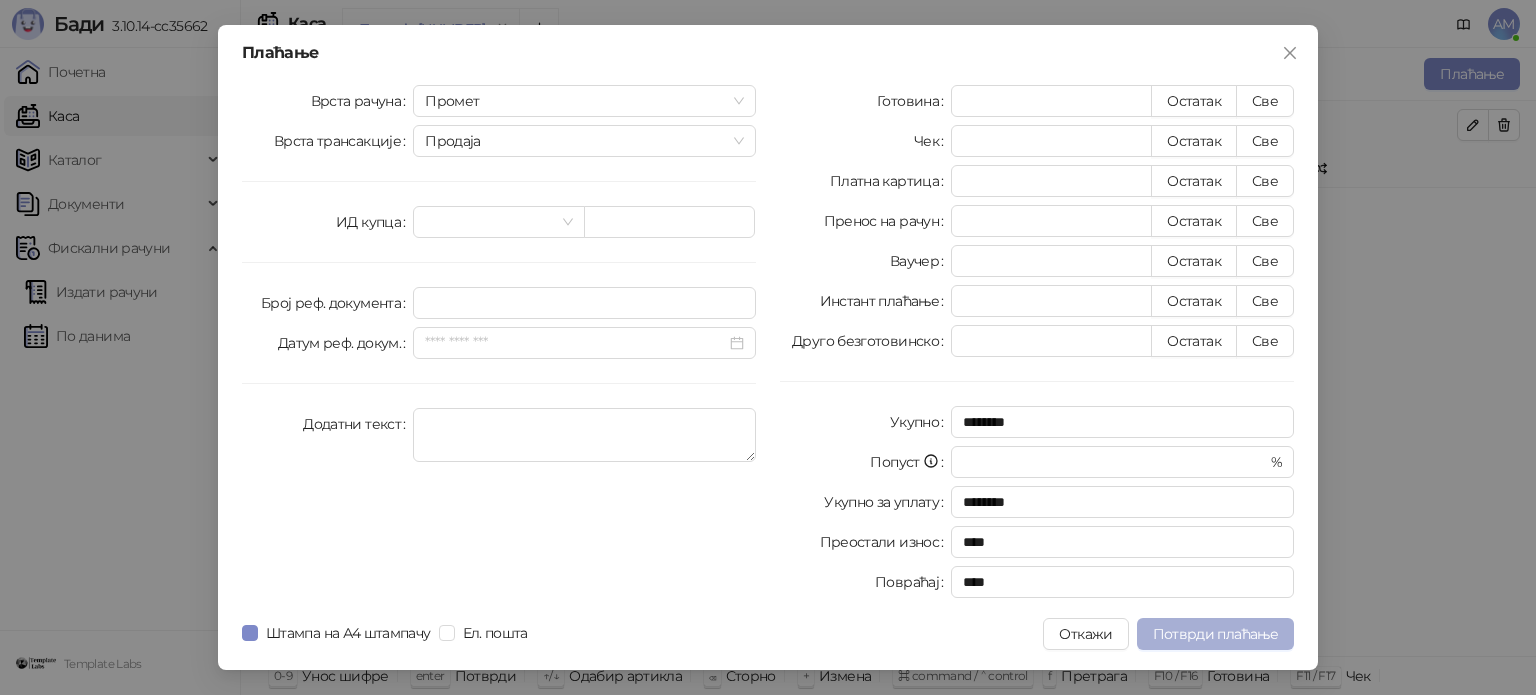 click on "Потврди плаћање" at bounding box center (1215, 634) 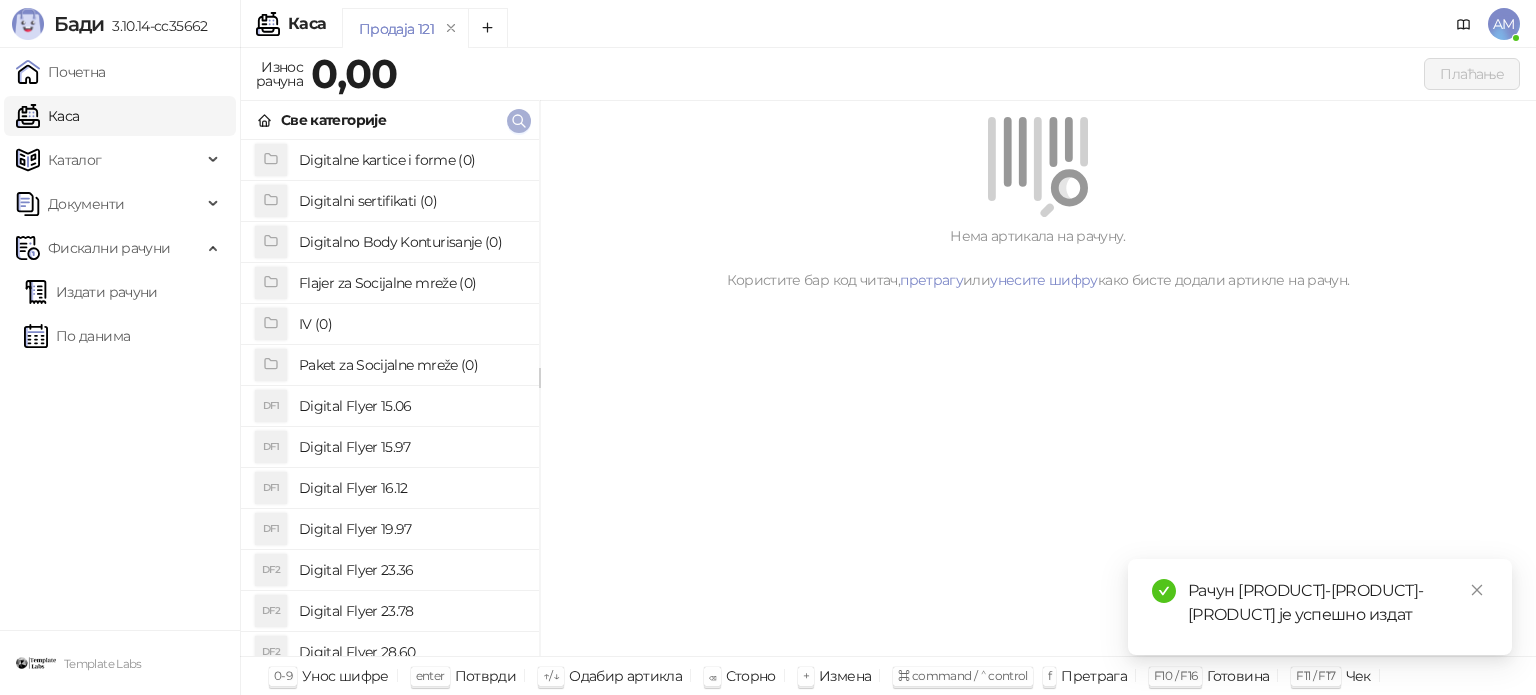 click 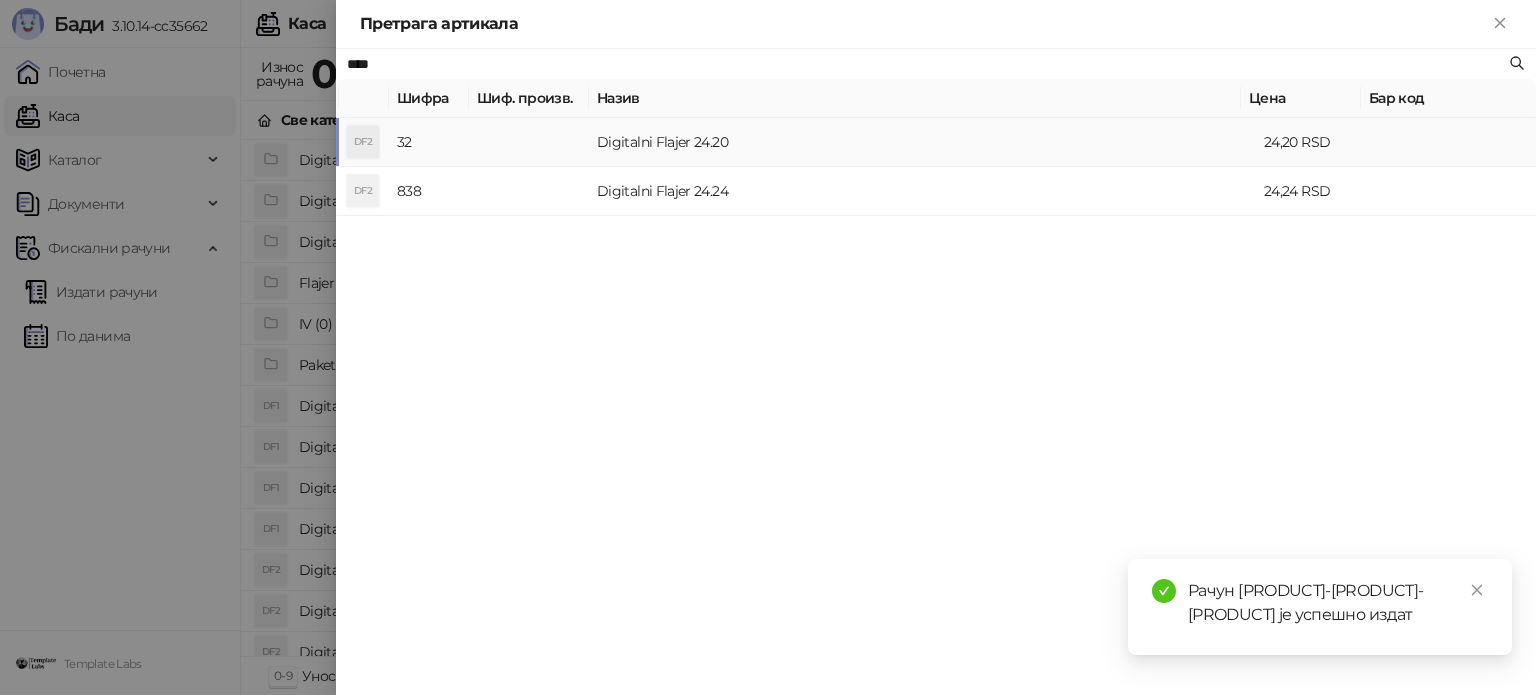 type on "****" 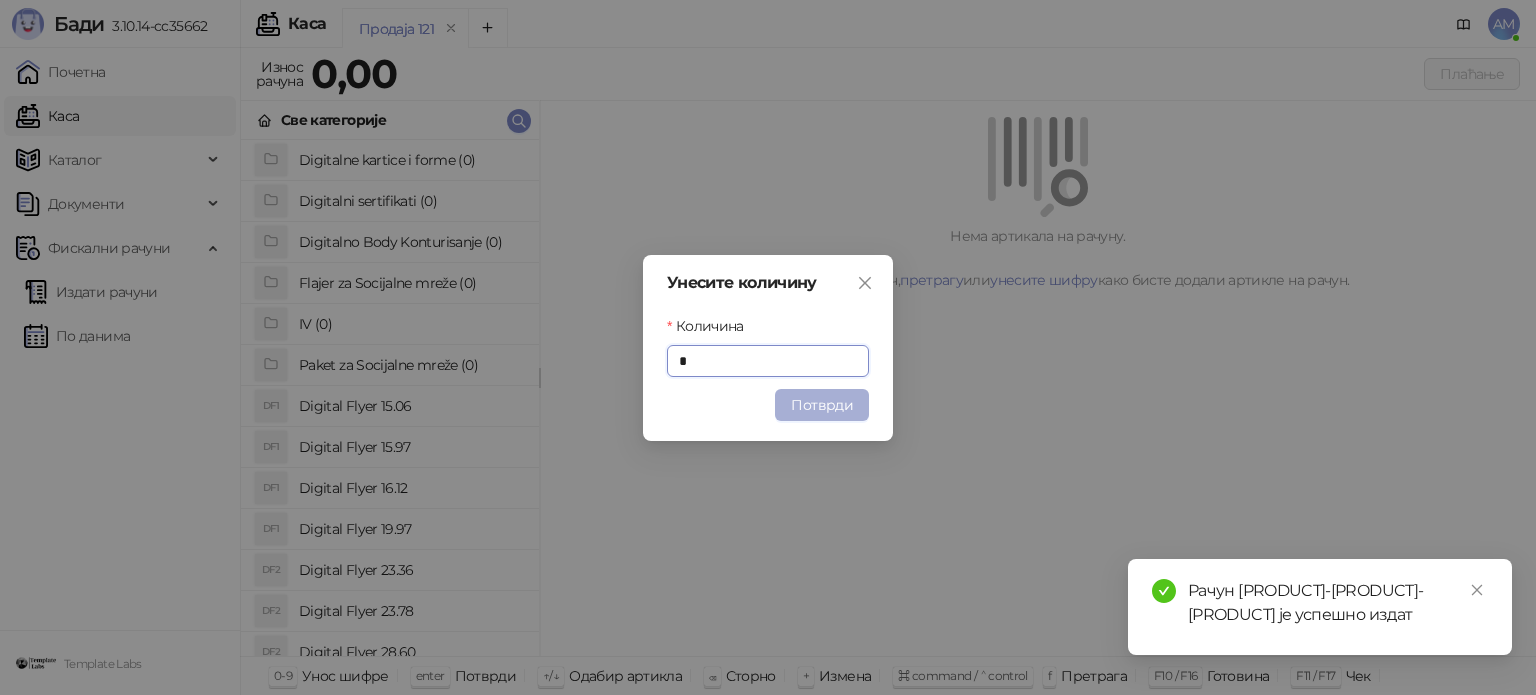 click on "Потврди" at bounding box center (822, 405) 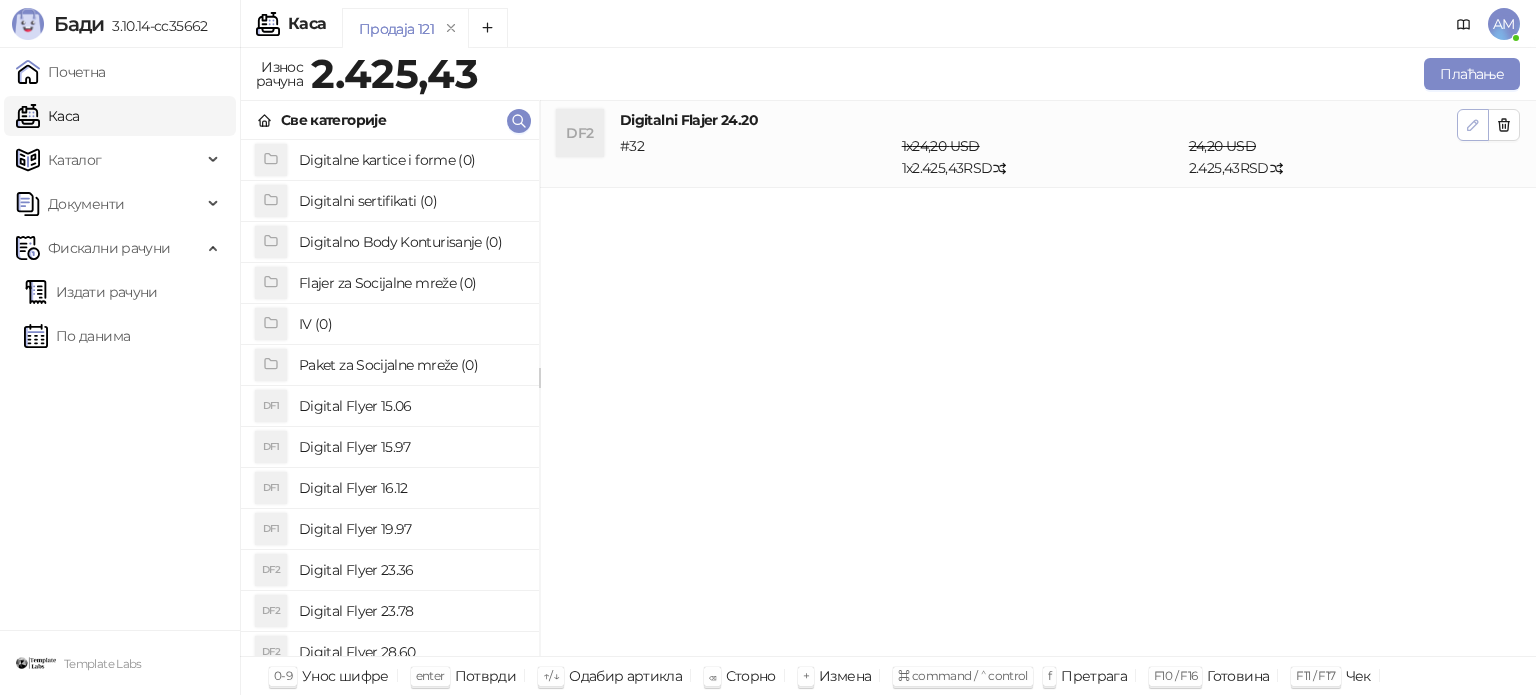 click 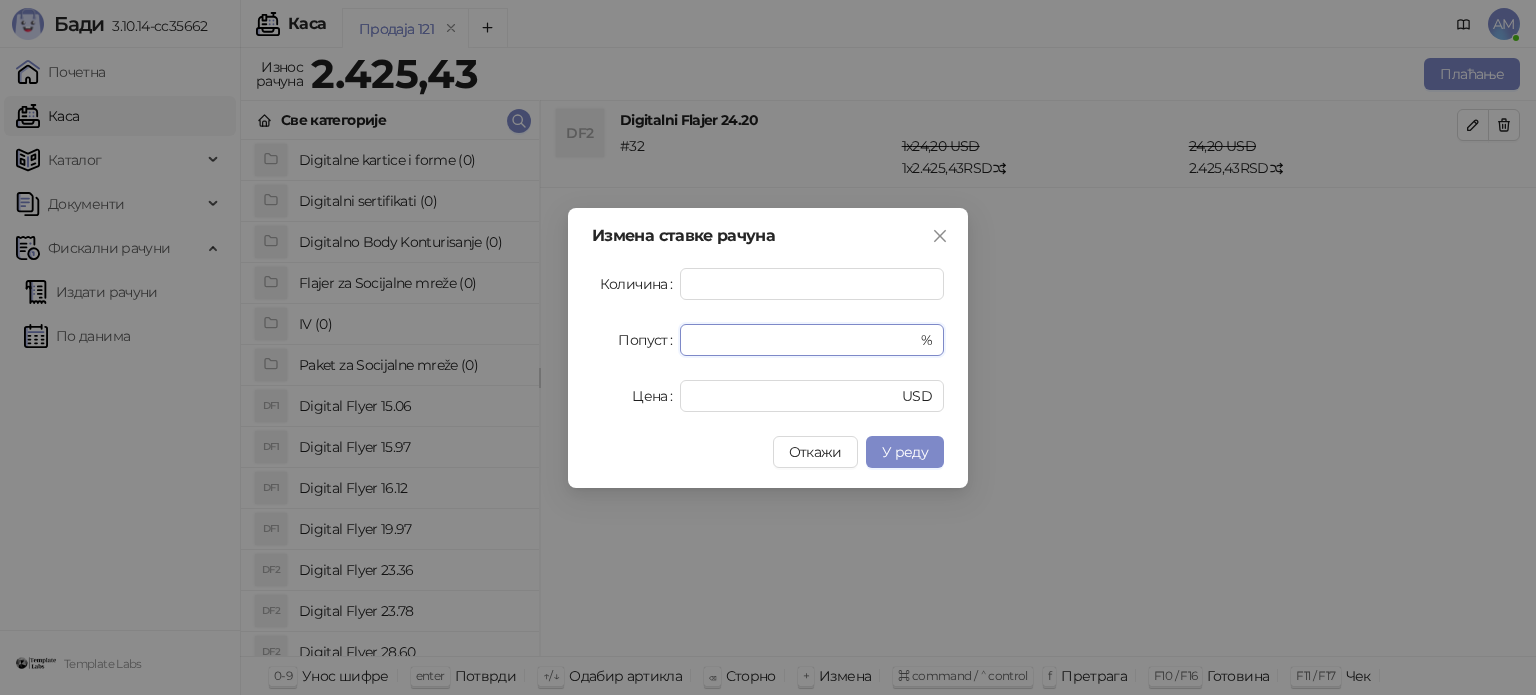 drag, startPoint x: 728, startPoint y: 341, endPoint x: 691, endPoint y: 355, distance: 39.56008 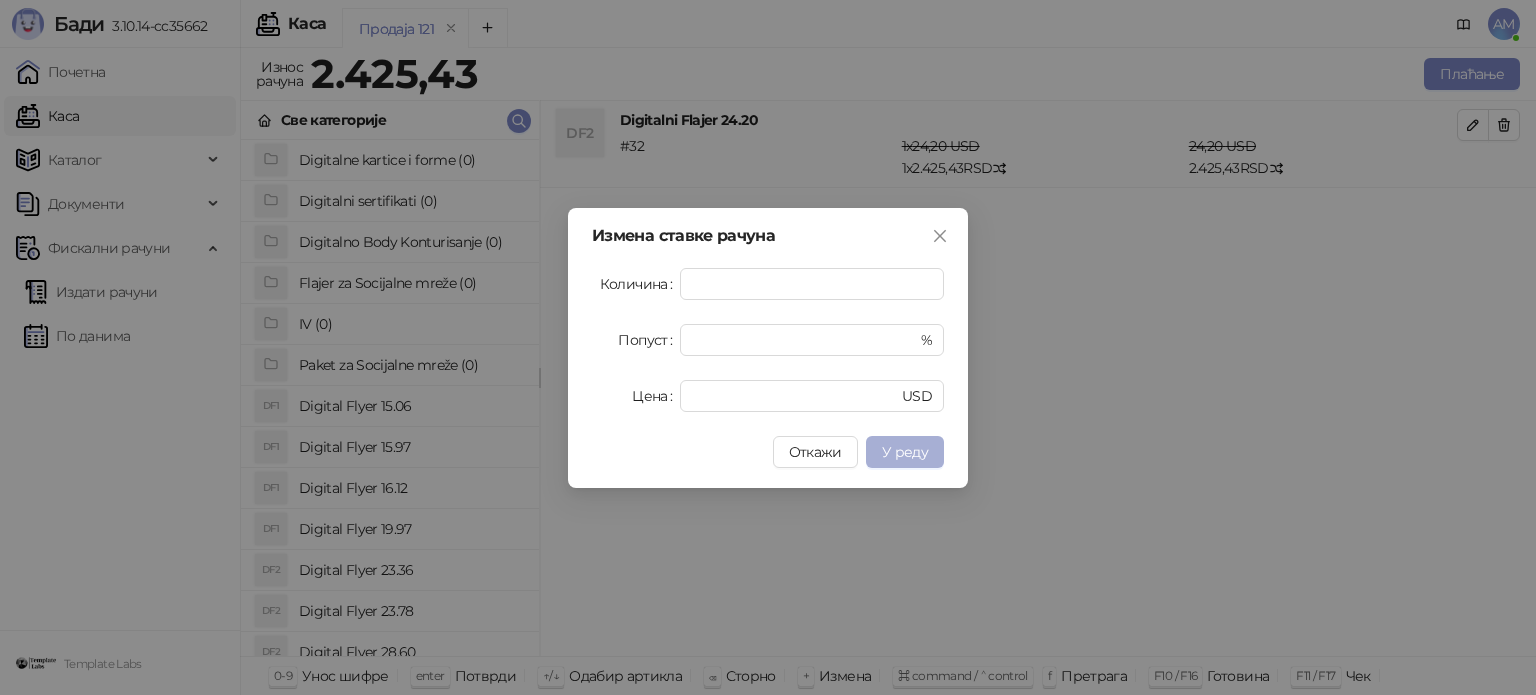 click on "У реду" at bounding box center (905, 452) 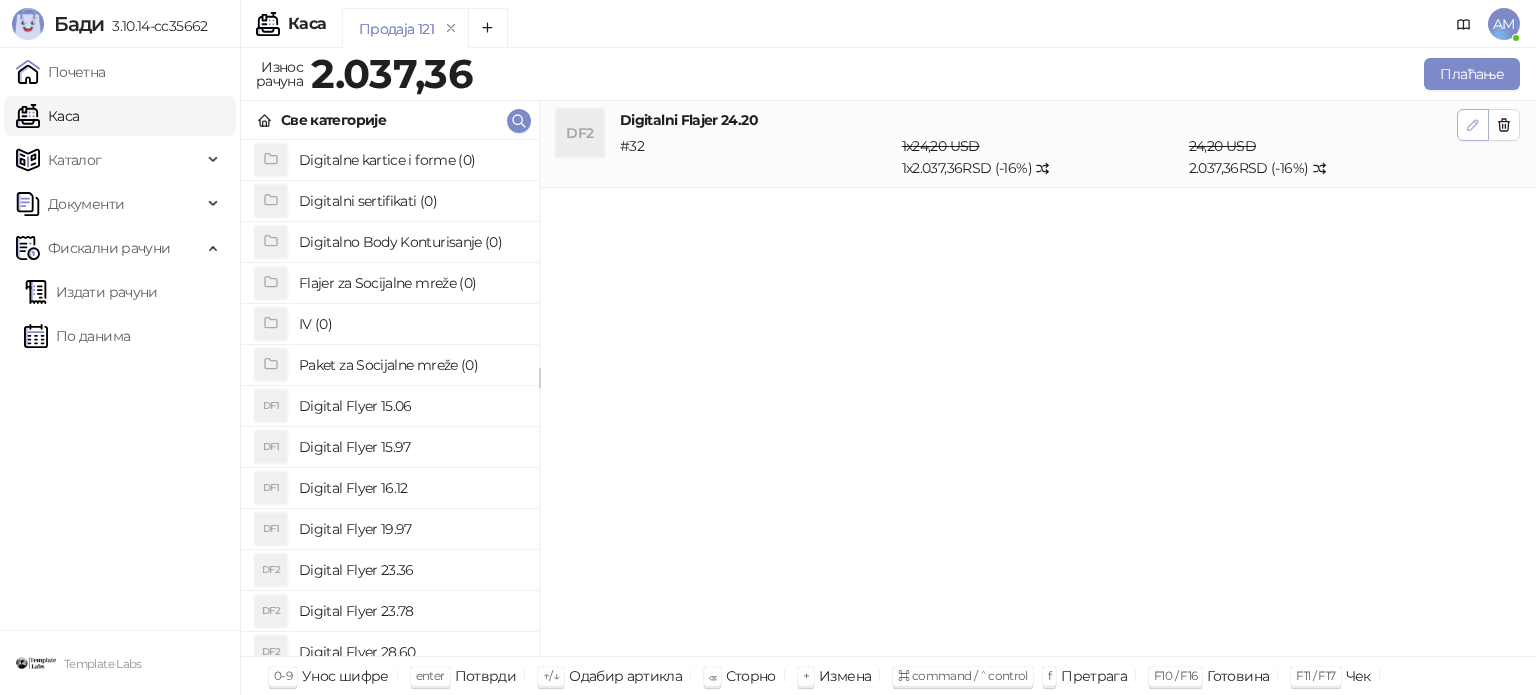 click 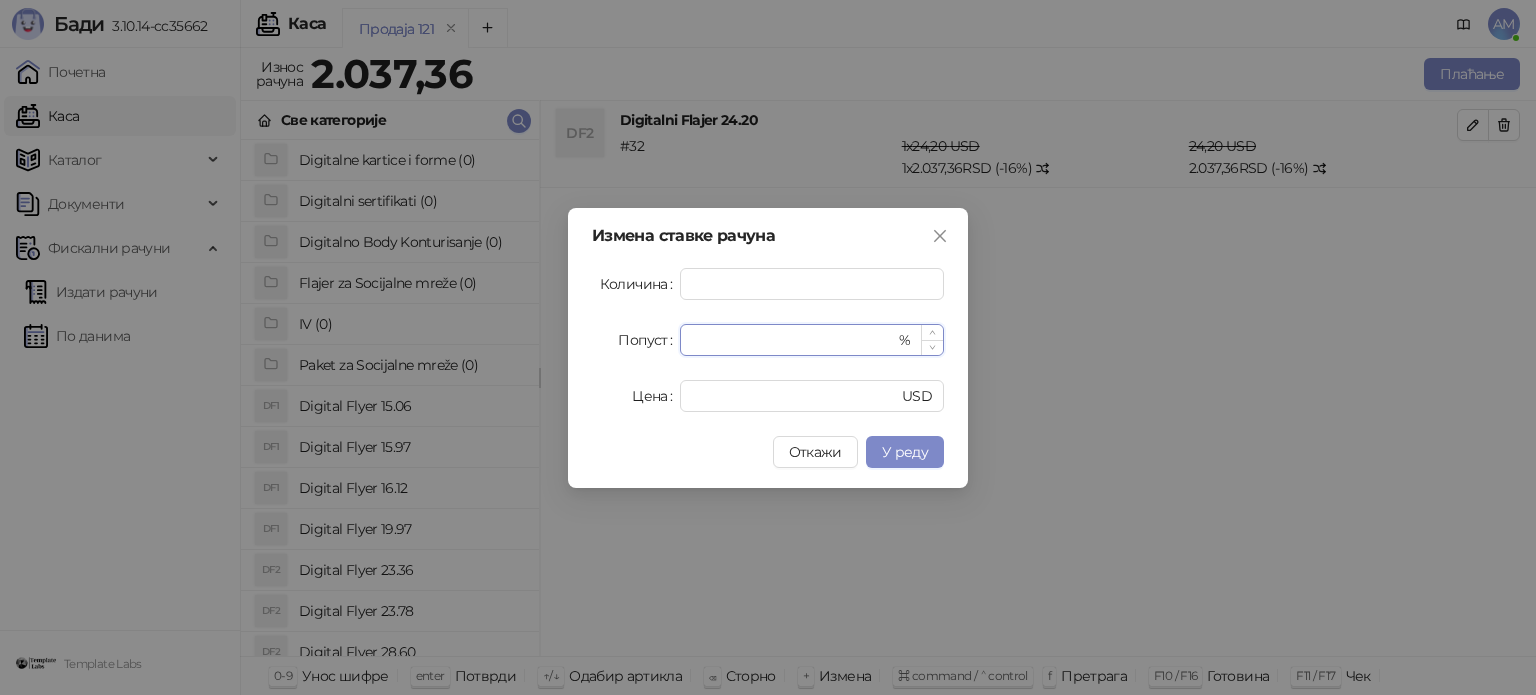click at bounding box center (932, 347) 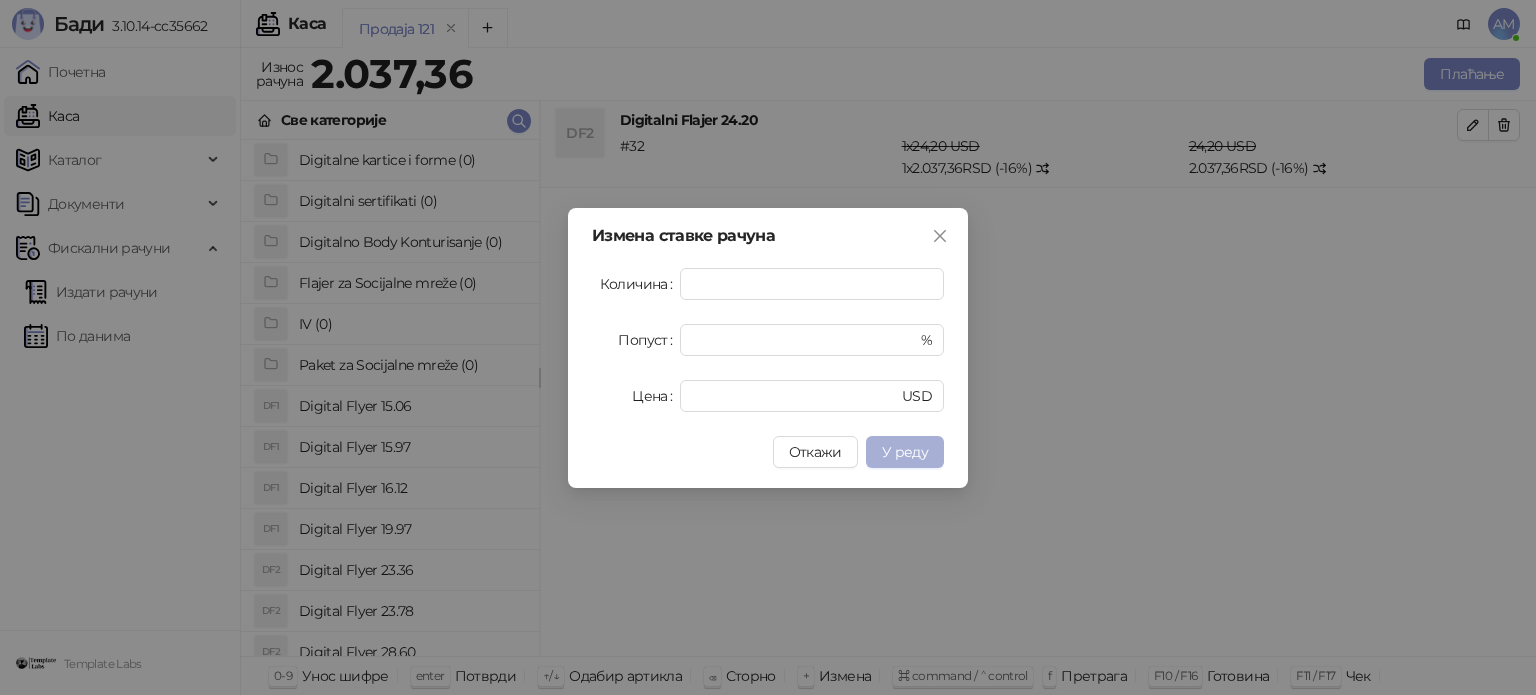 click on "У реду" at bounding box center (905, 452) 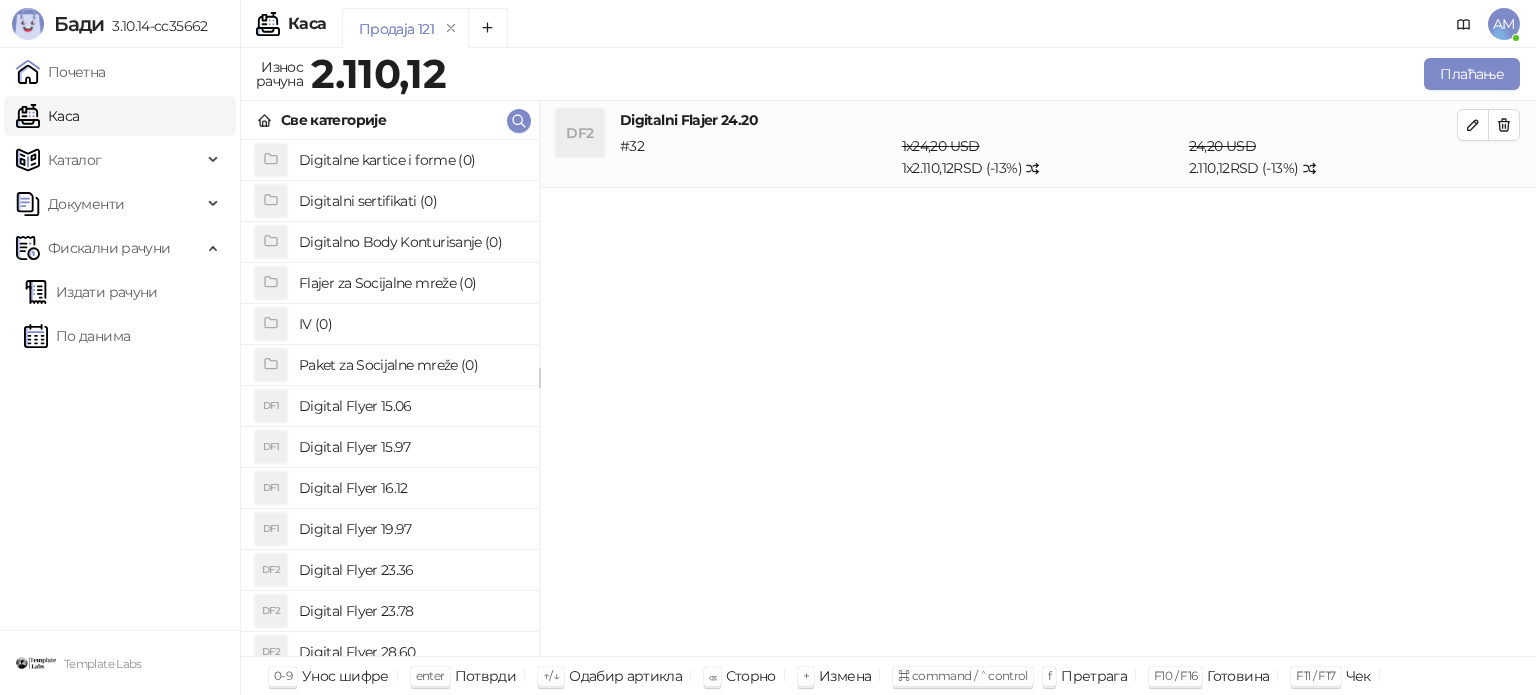 drag, startPoint x: 1468, startPoint y: 123, endPoint x: 1440, endPoint y: 139, distance: 32.24903 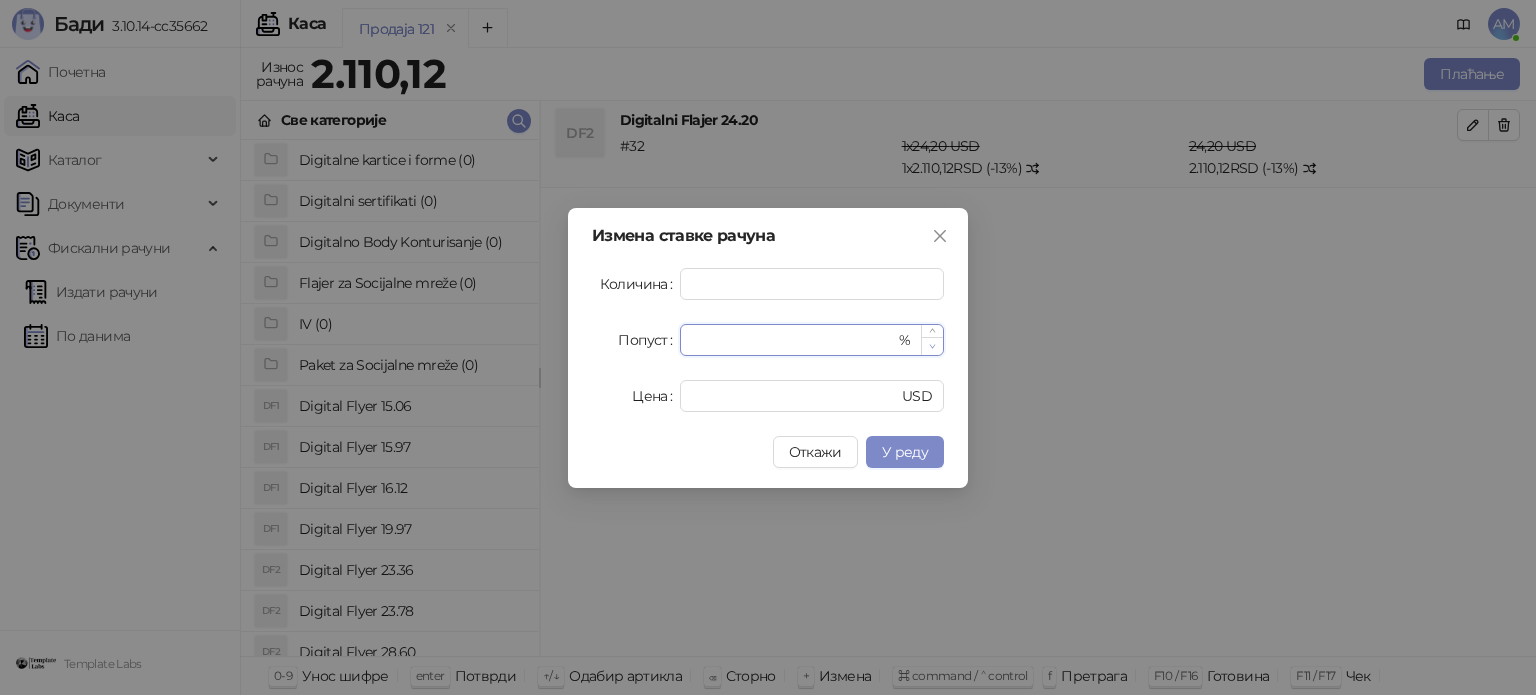 click at bounding box center (932, 346) 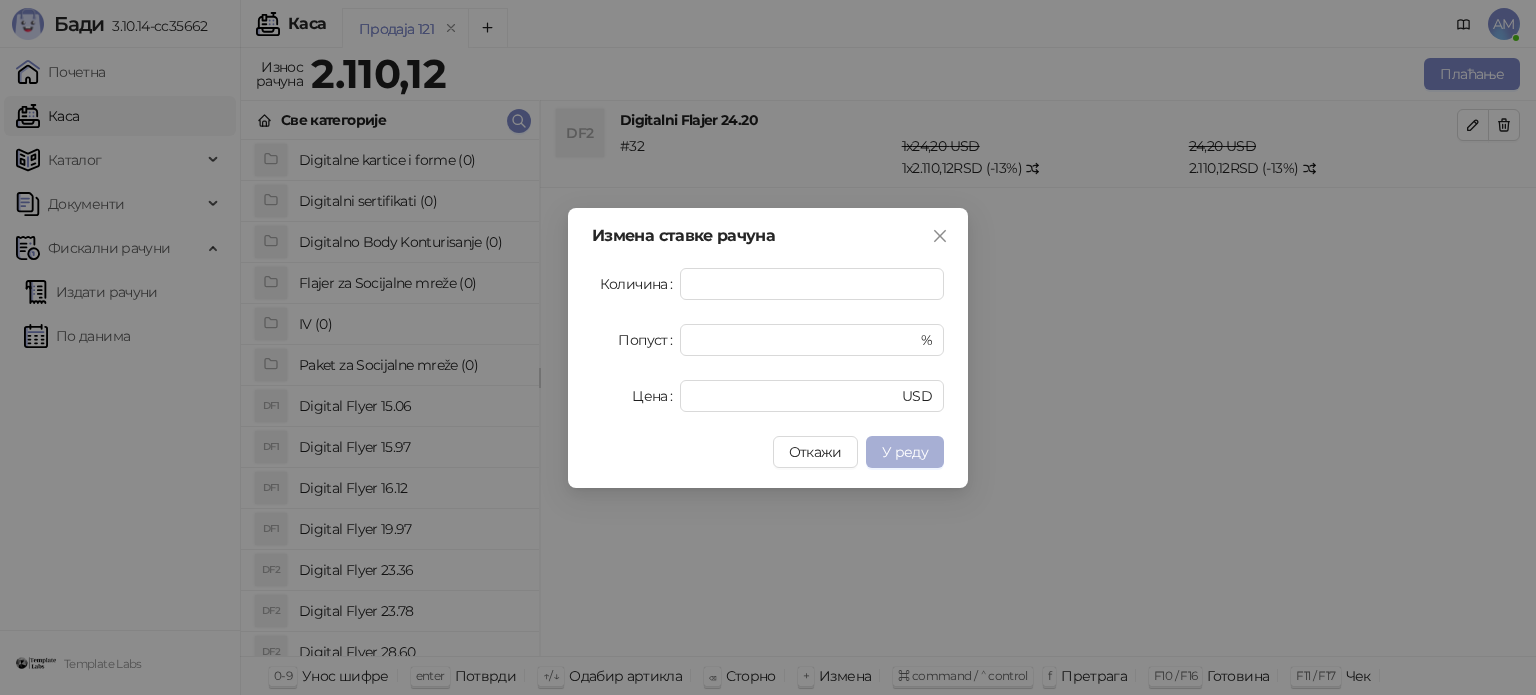 click on "У реду" at bounding box center [905, 452] 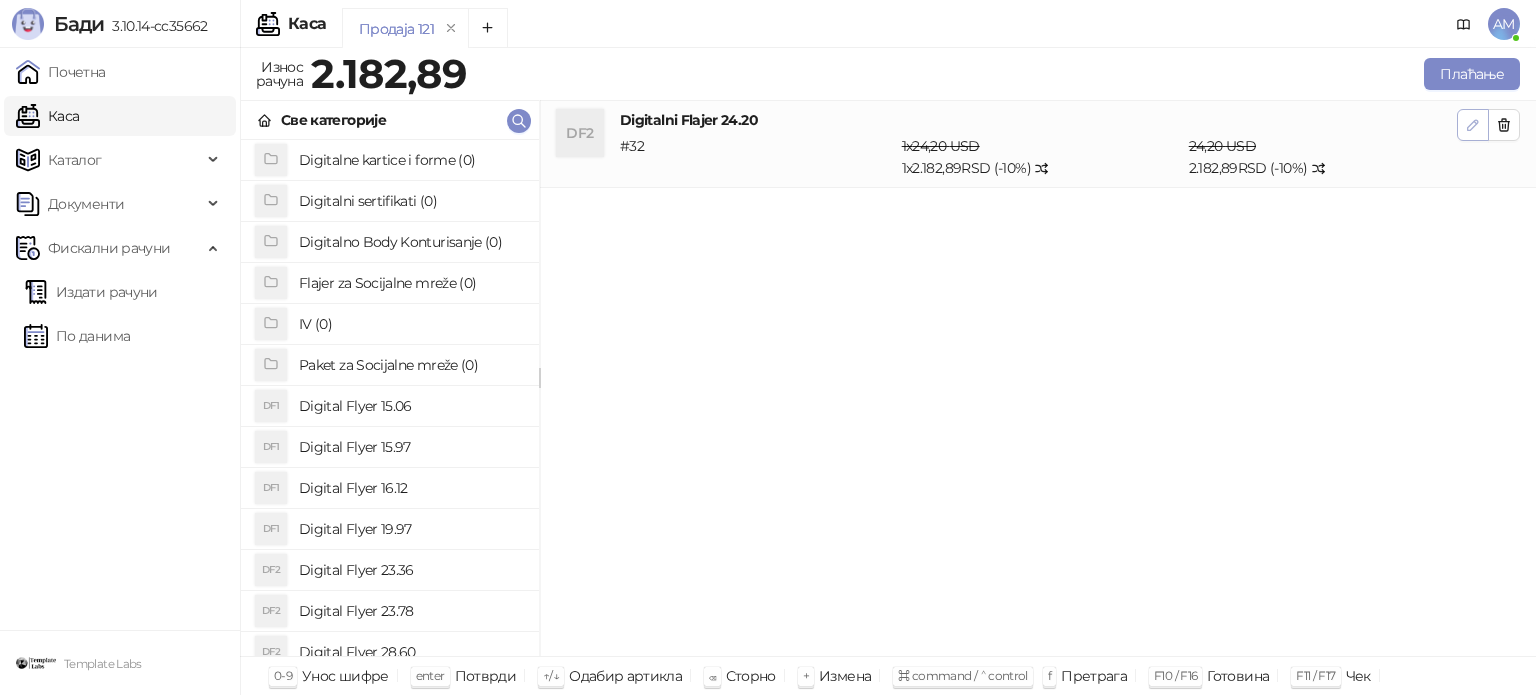 click 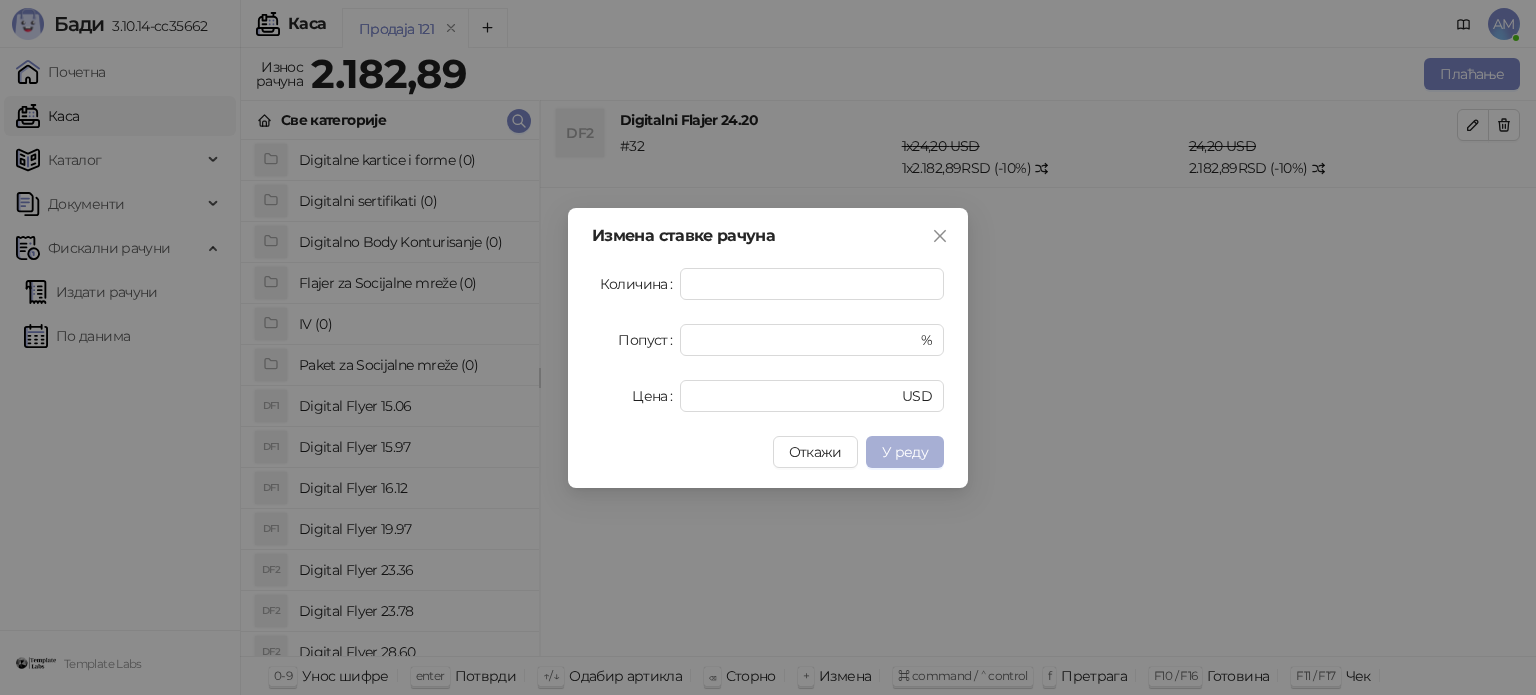 click on "У реду" at bounding box center [905, 452] 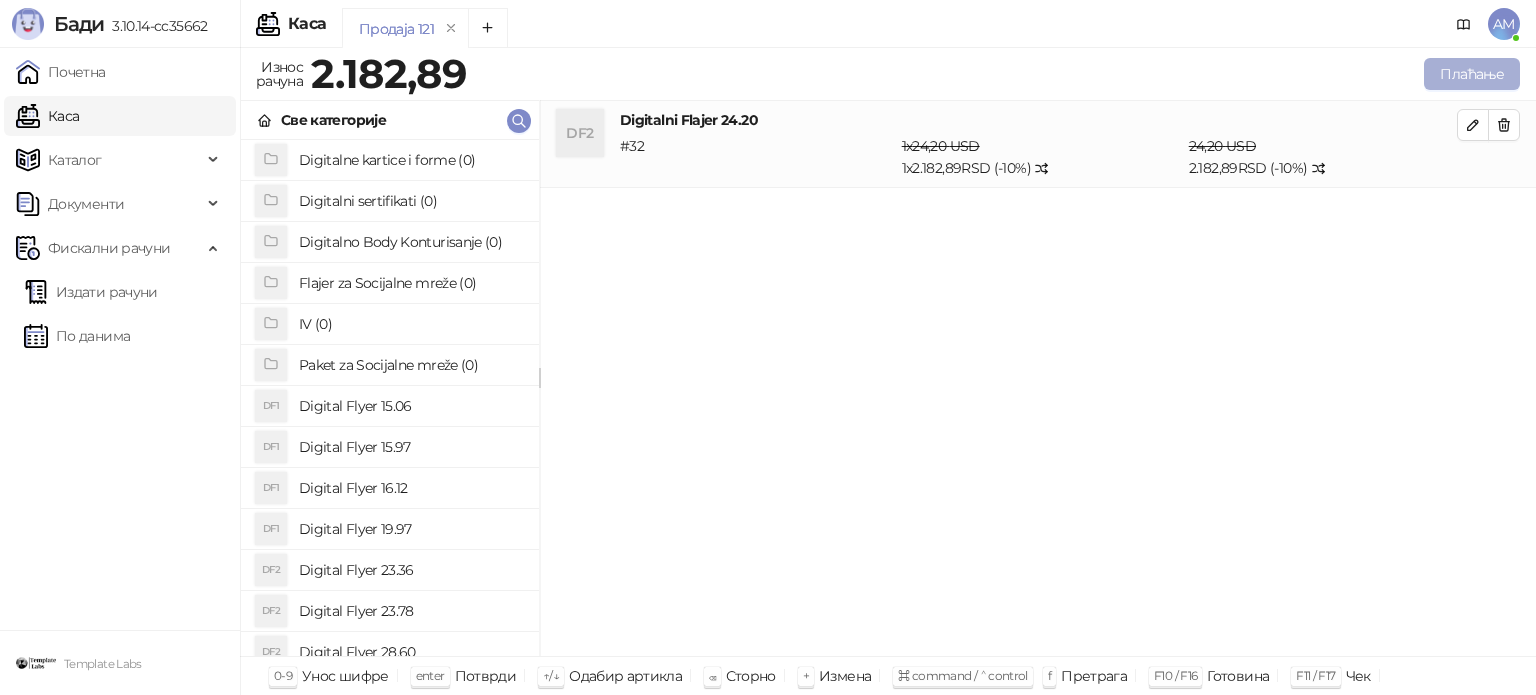click on "Плаћање" at bounding box center [1472, 74] 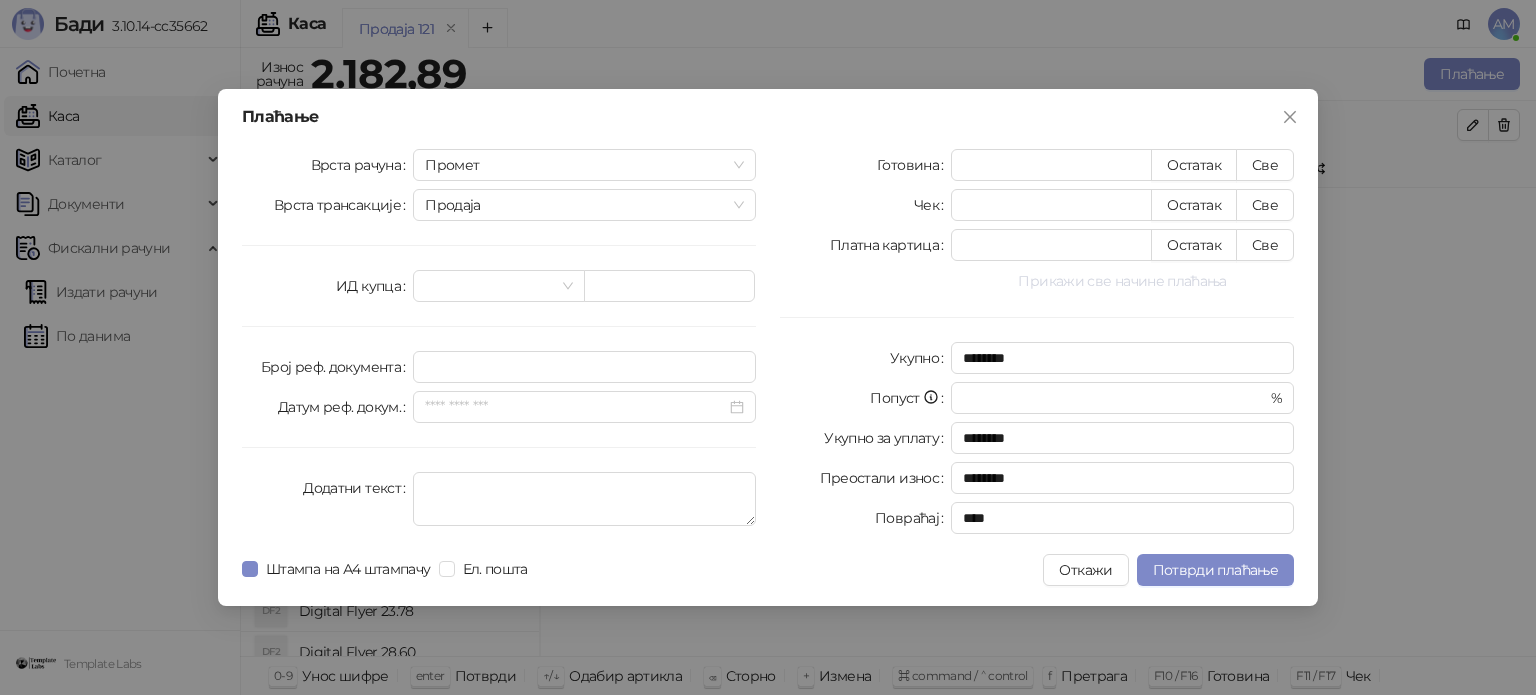 click on "Прикажи све начине плаћања" at bounding box center [1122, 281] 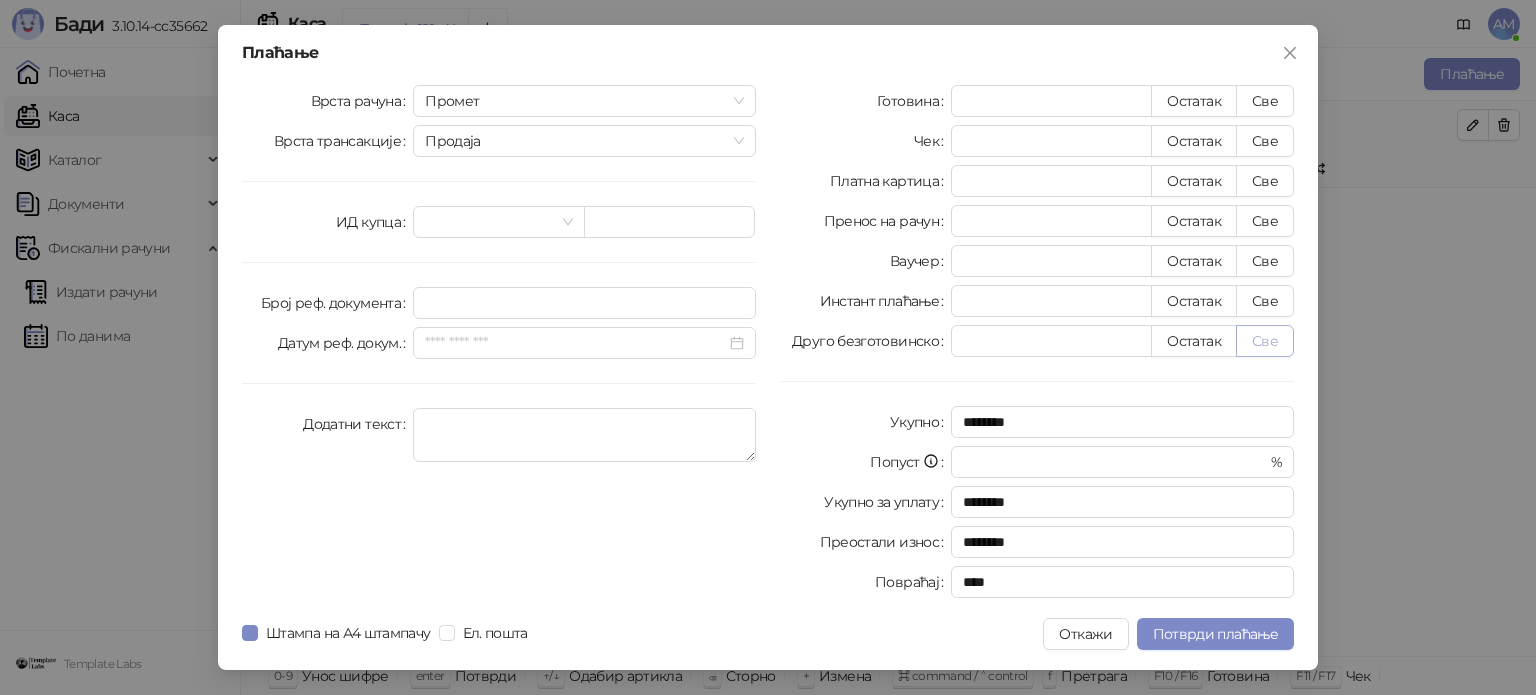 click on "Све" at bounding box center (1265, 341) 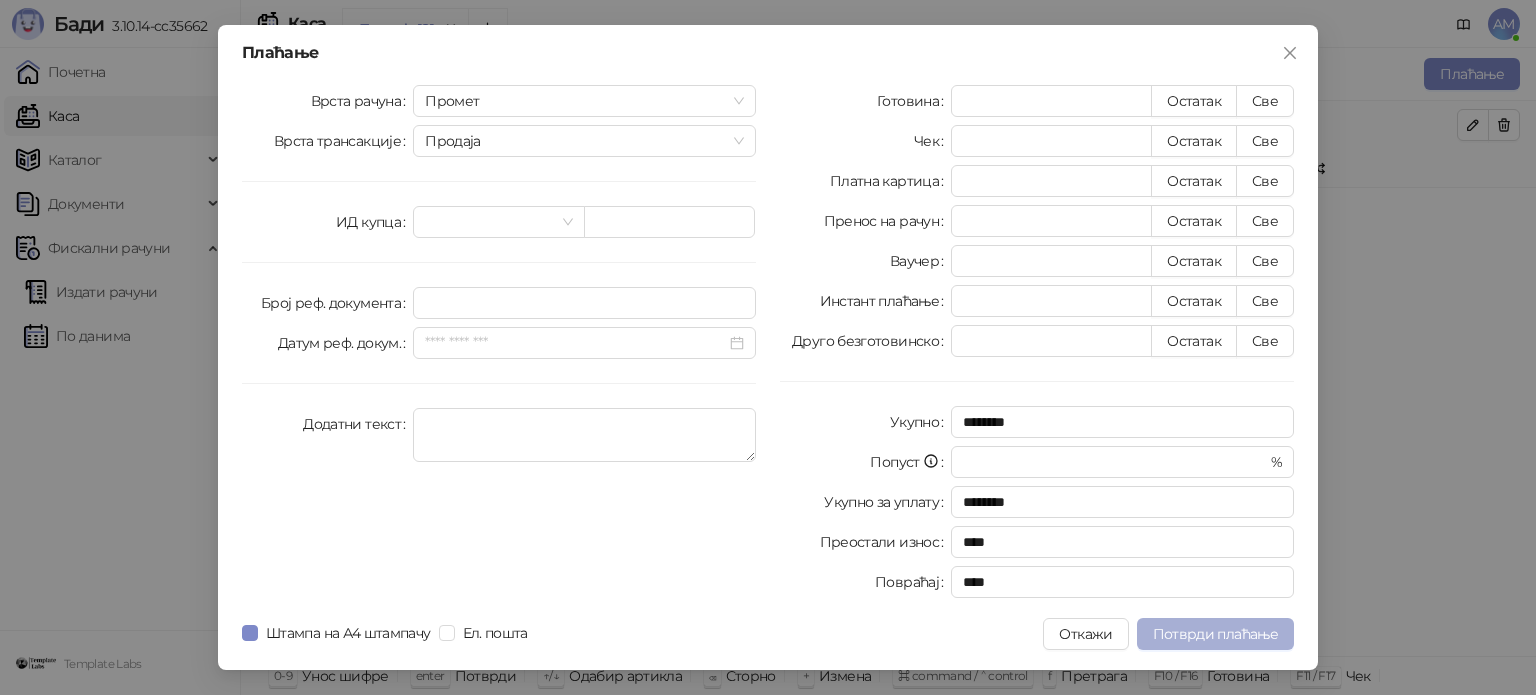 click on "Плаћање Врста рачуна Промет Врста трансакције Продаја ИД купца Број реф. документа Датум реф. докум. Додатни текст Готовина * Остатак Све Чек * Остатак Све Платна картица * Остатак Све Пренос на рачун * Остатак Све Ваучер * Остатак Све Инстант плаћање * Остатак Све Друго безготовинско ******* Остатак Све Укупно ******** Попуст   * % Укупно за уплату ******** Преостали износ **** Повраћај **** Штампа на А4 штампачу Ел. пошта Откажи Потврди плаћање" at bounding box center [768, 347] 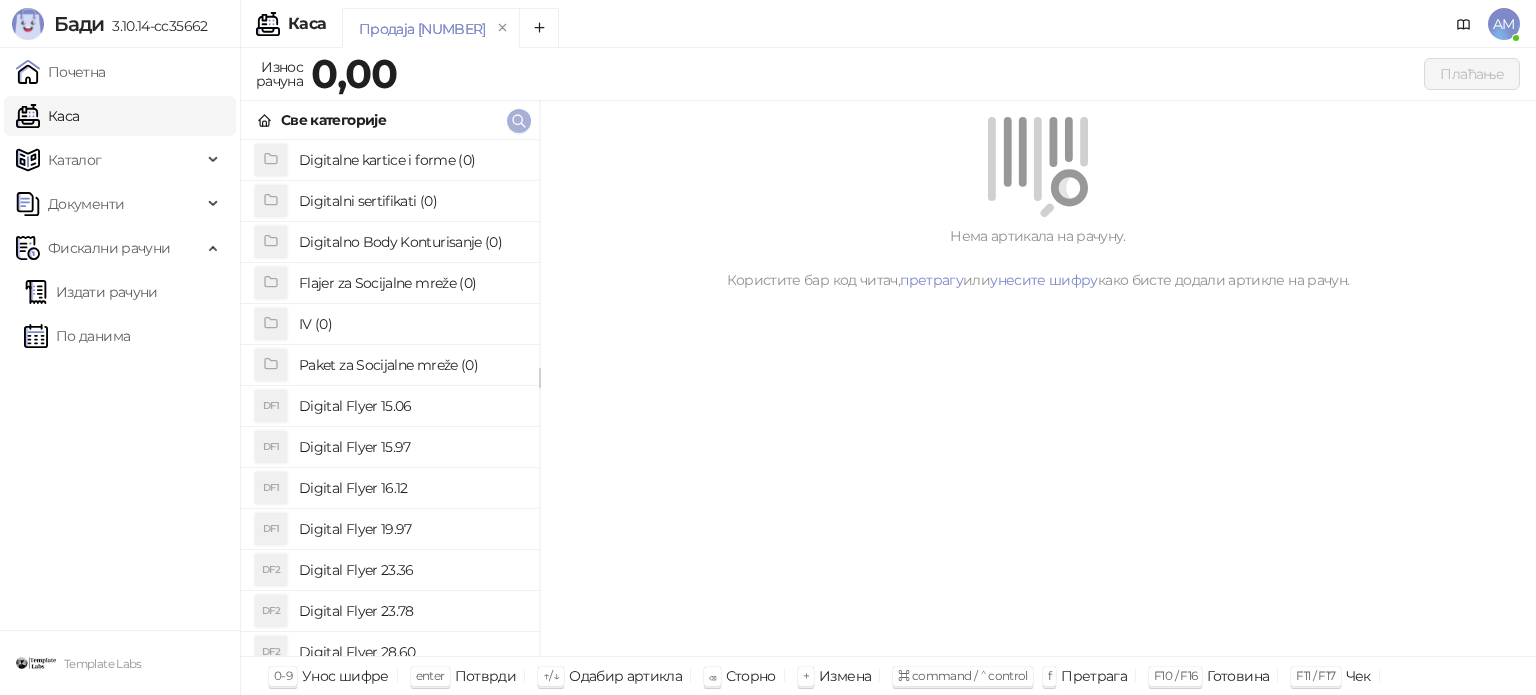 click 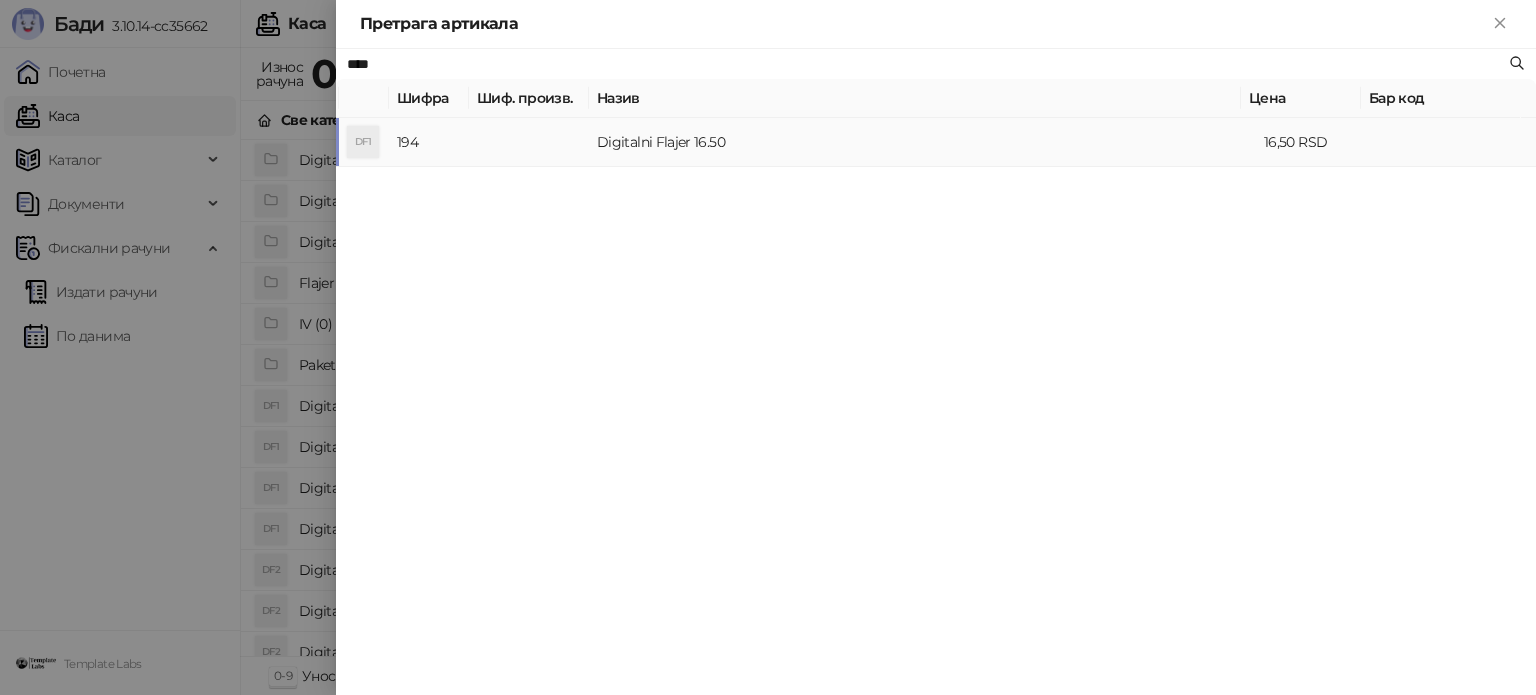 type on "****" 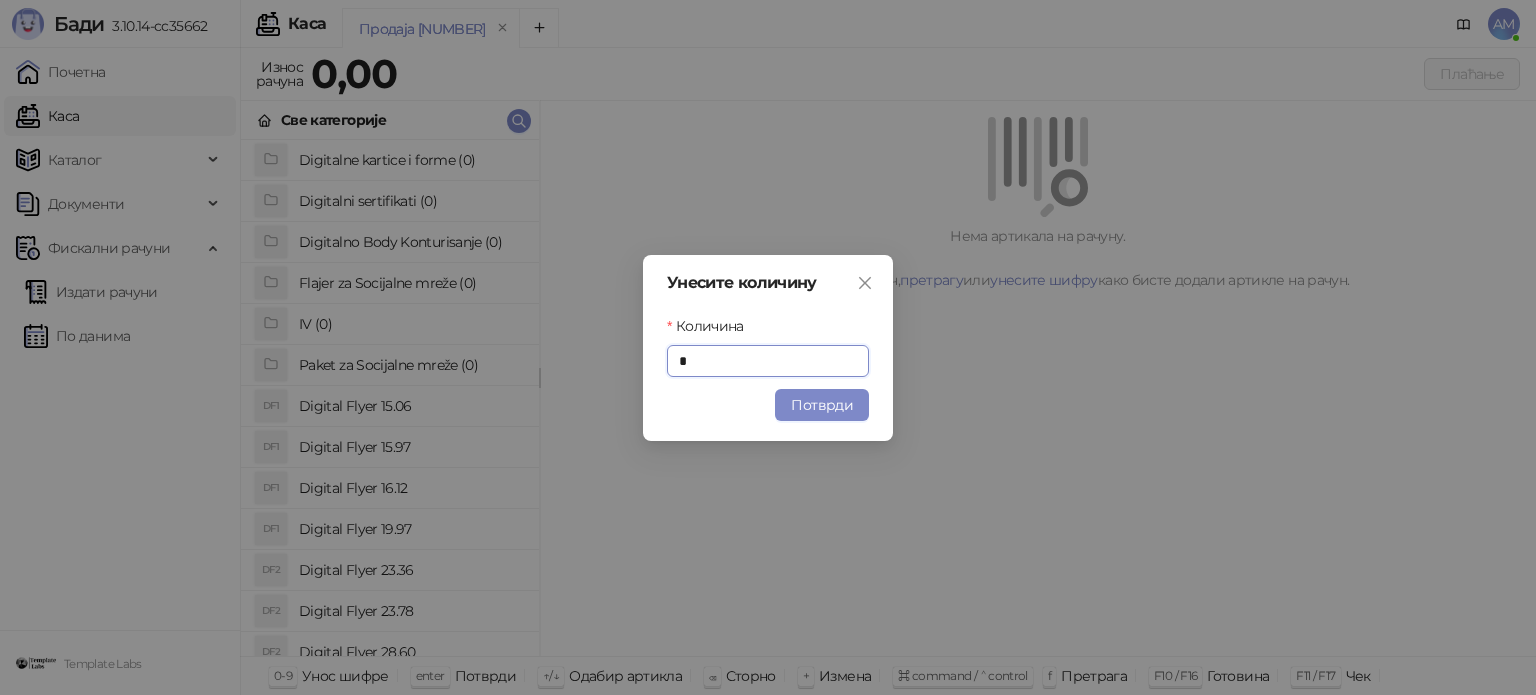 click on "Унесите количину Количина * Потврди" at bounding box center (768, 348) 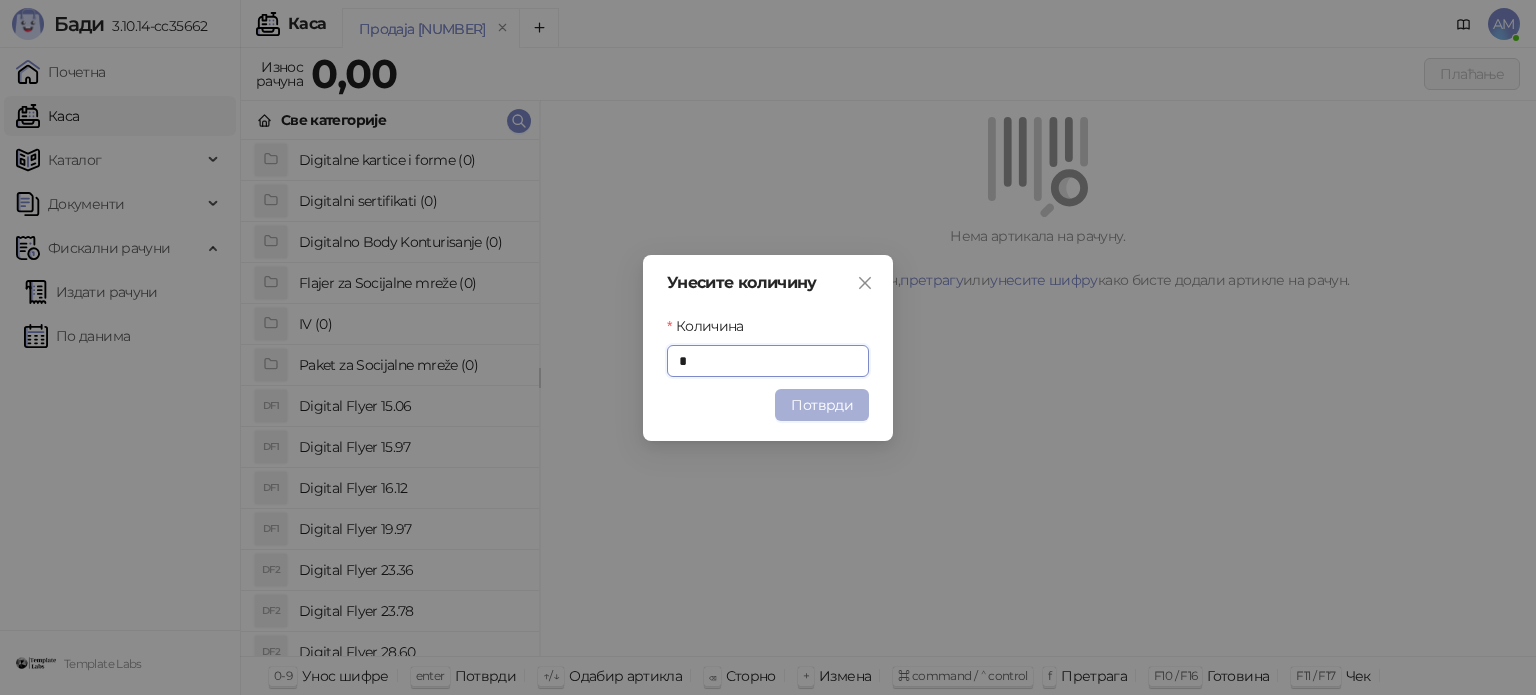 click on "Потврди" at bounding box center (822, 405) 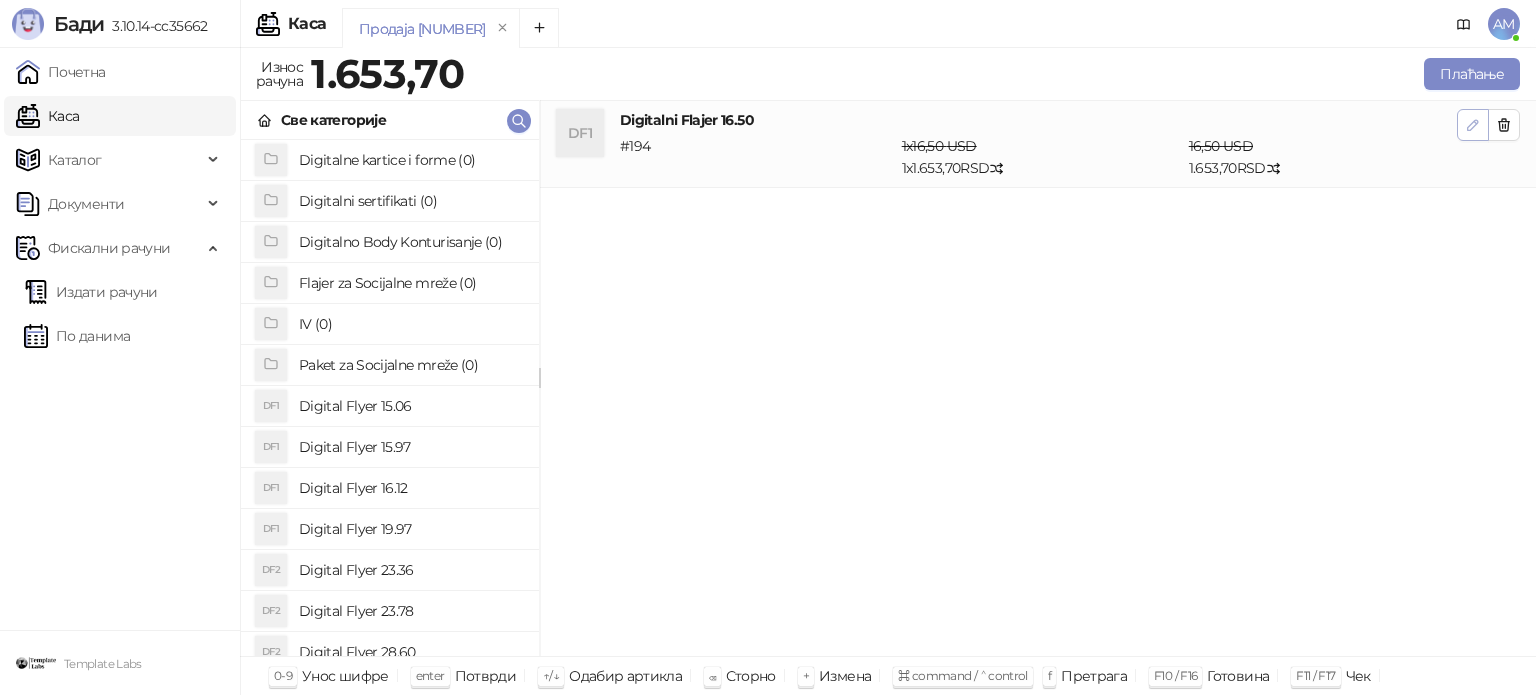 click 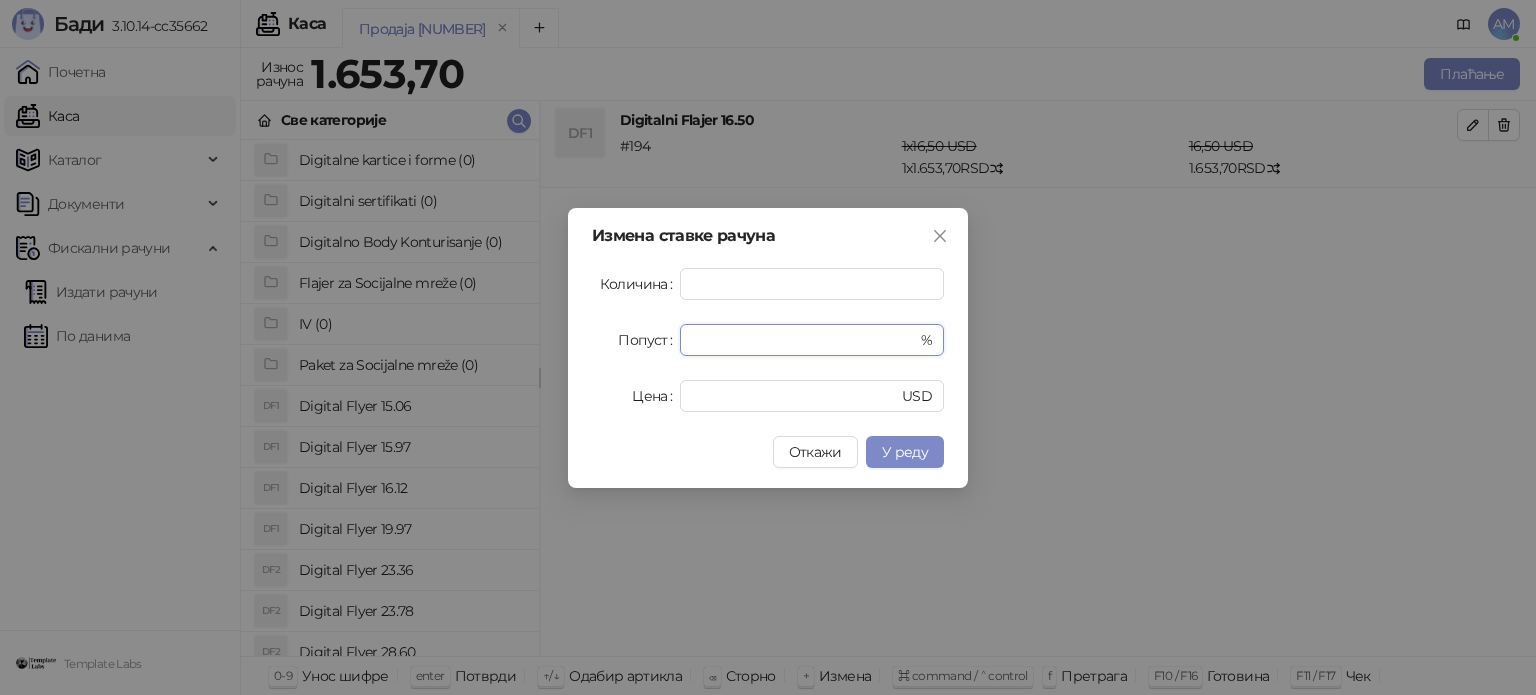 drag, startPoint x: 678, startPoint y: 358, endPoint x: 650, endPoint y: 359, distance: 28.01785 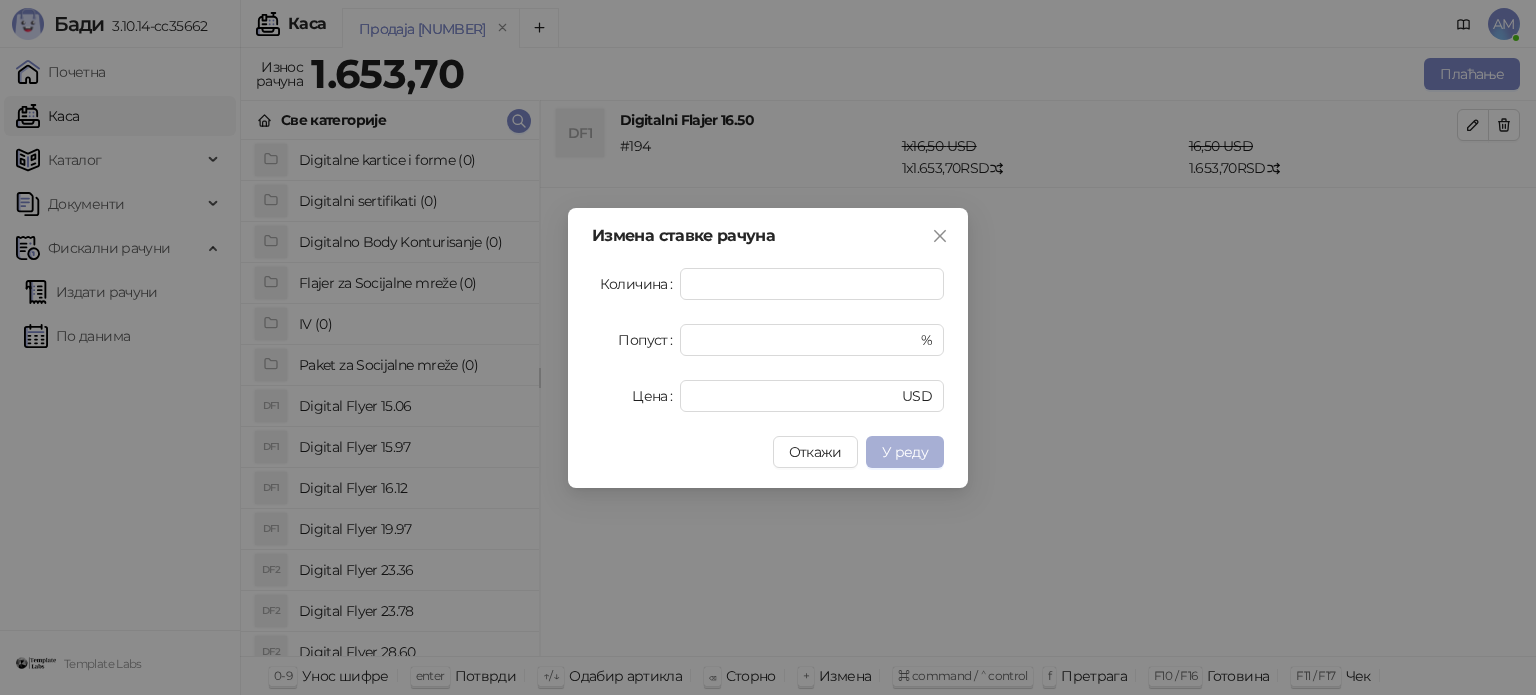 click on "У реду" at bounding box center [905, 452] 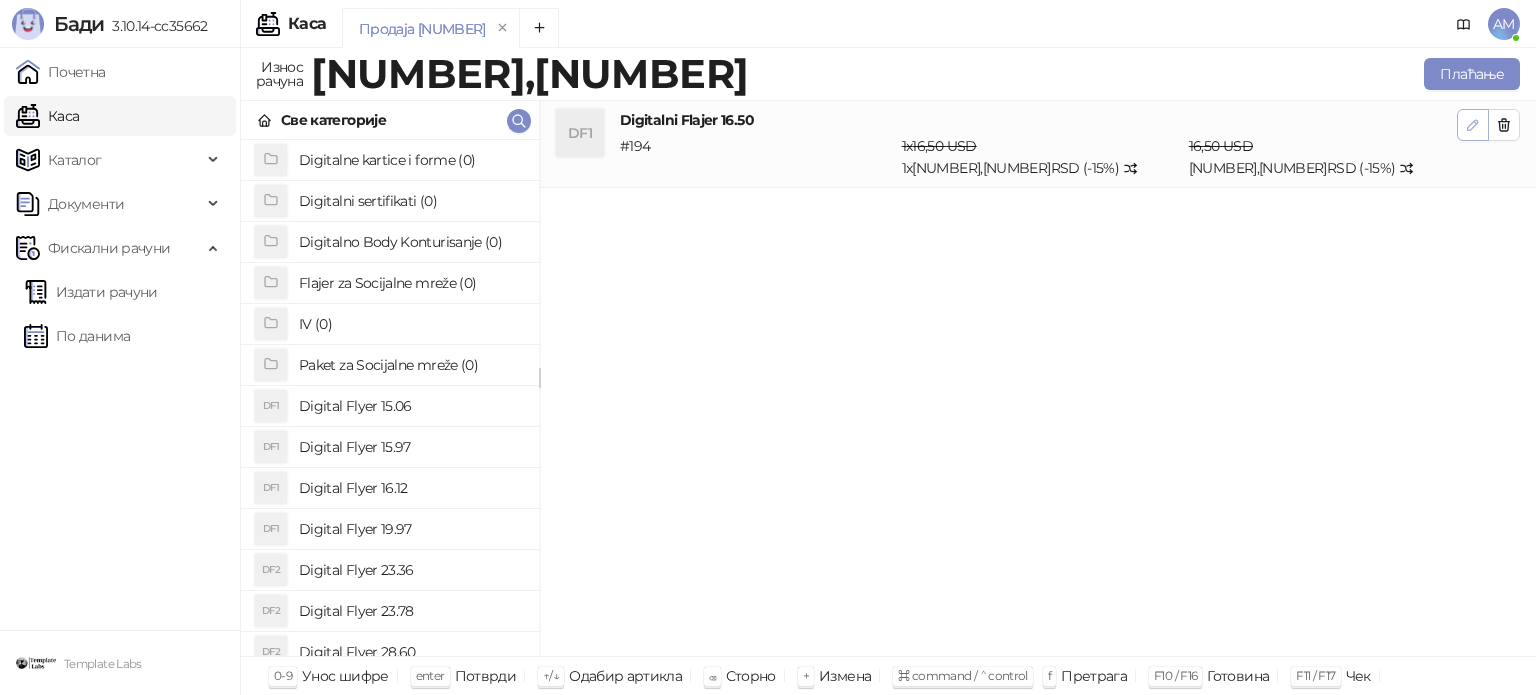 click at bounding box center (1473, 125) 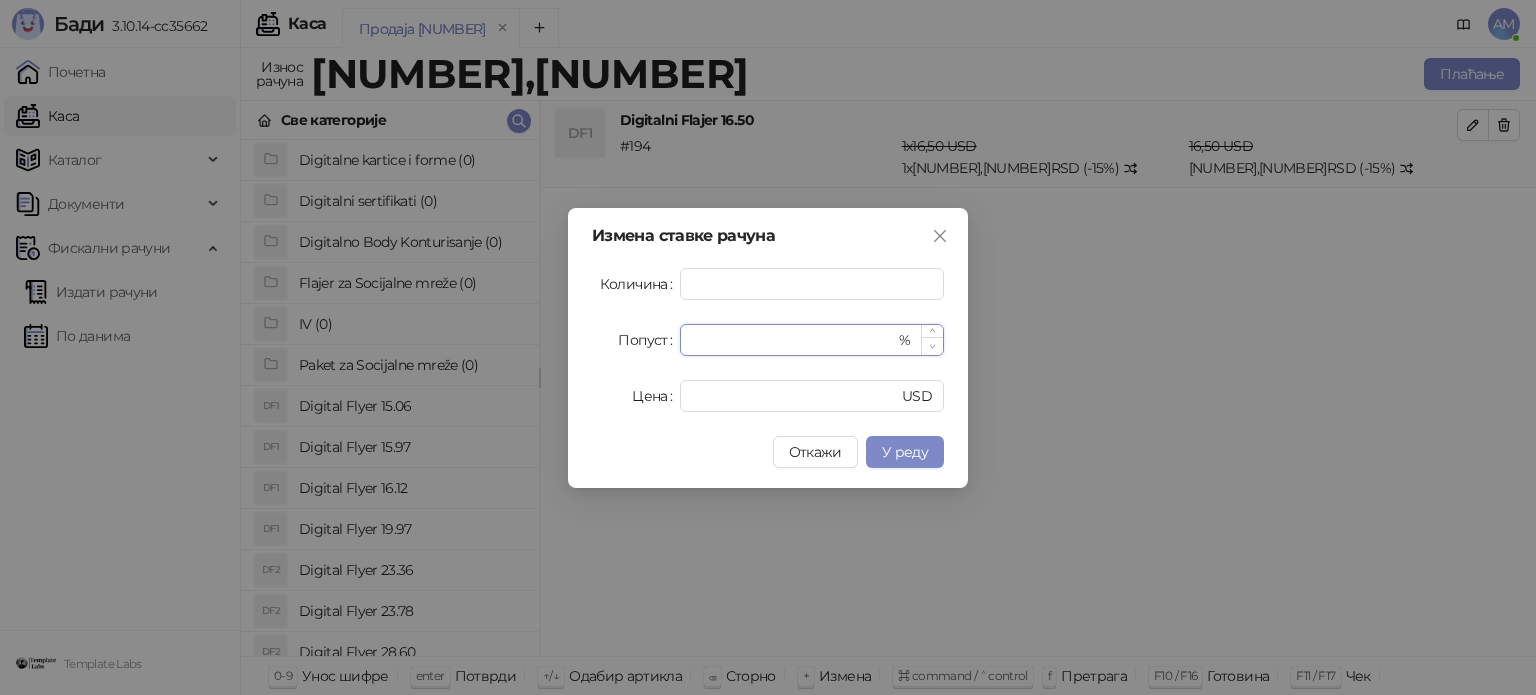 click 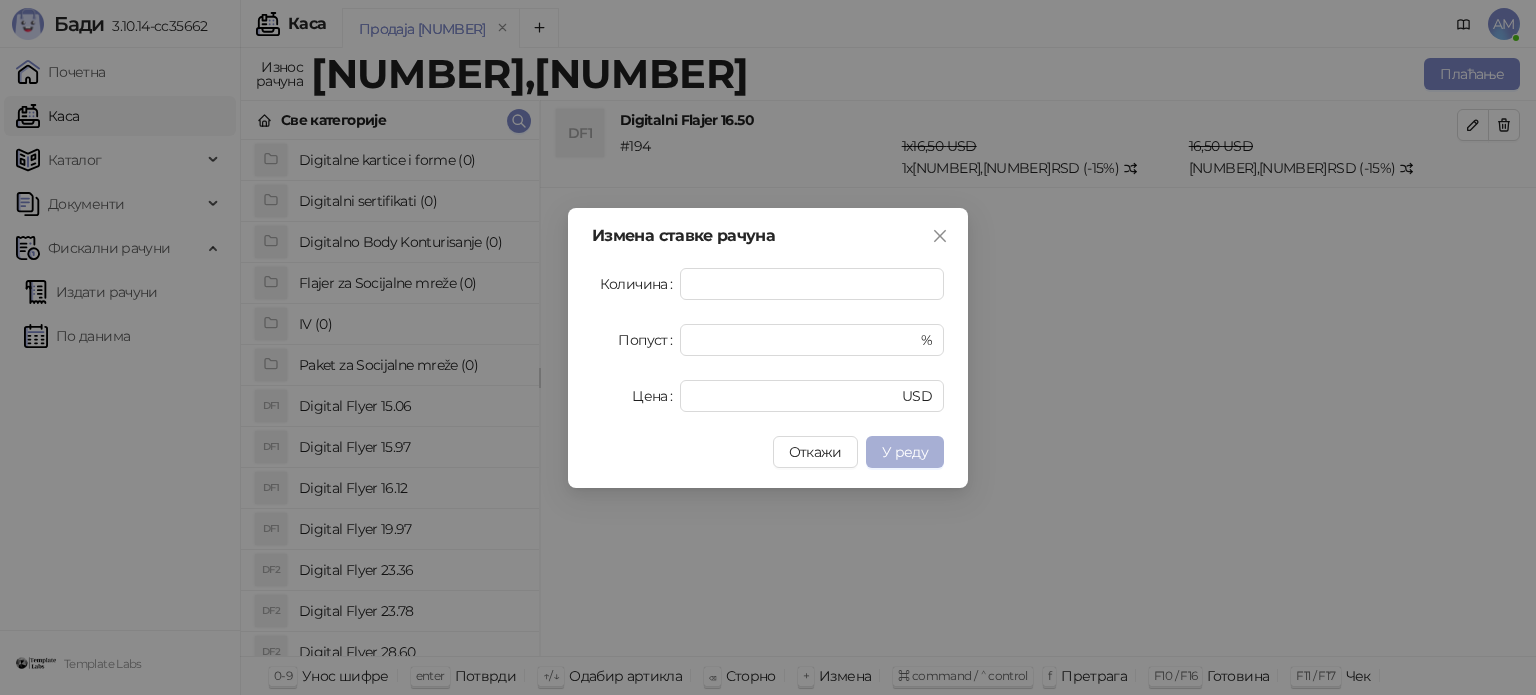 click on "У реду" at bounding box center (905, 452) 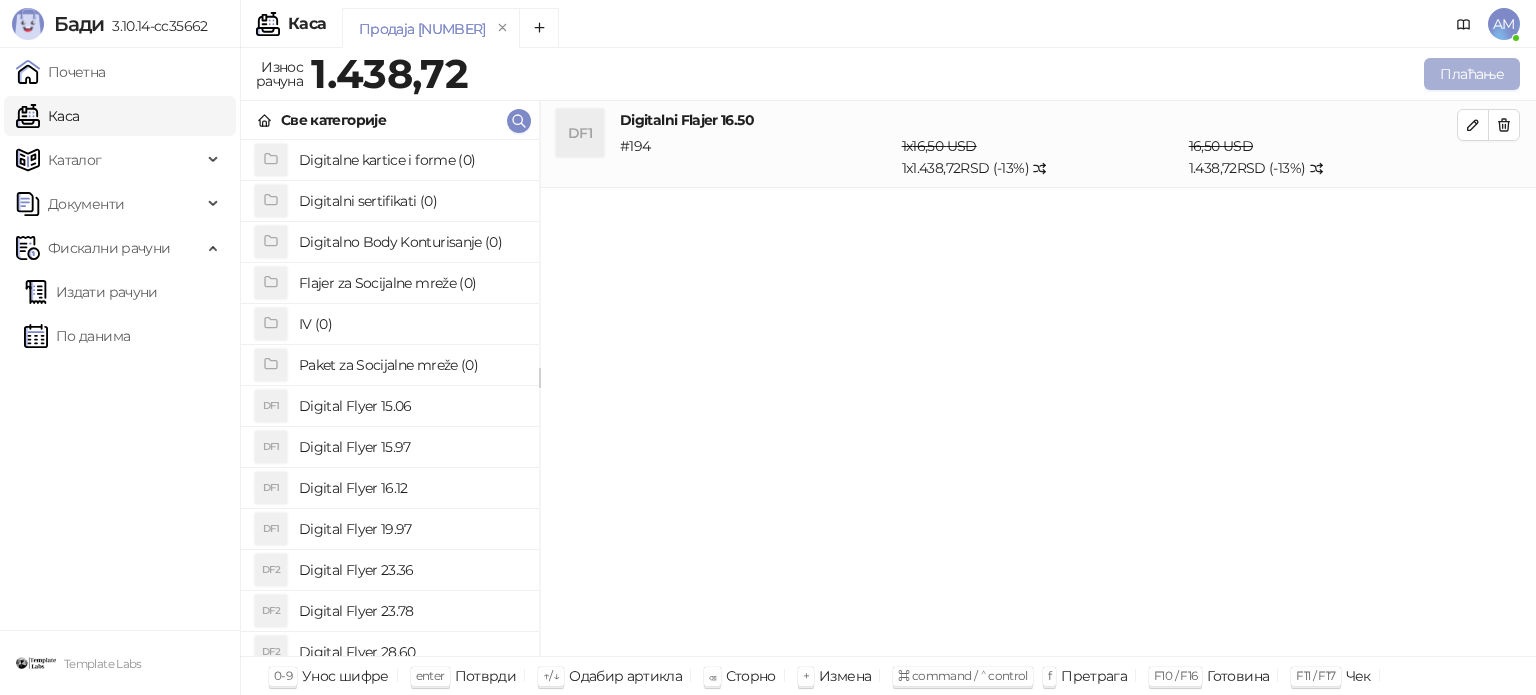 click on "Плаћање" at bounding box center [1472, 74] 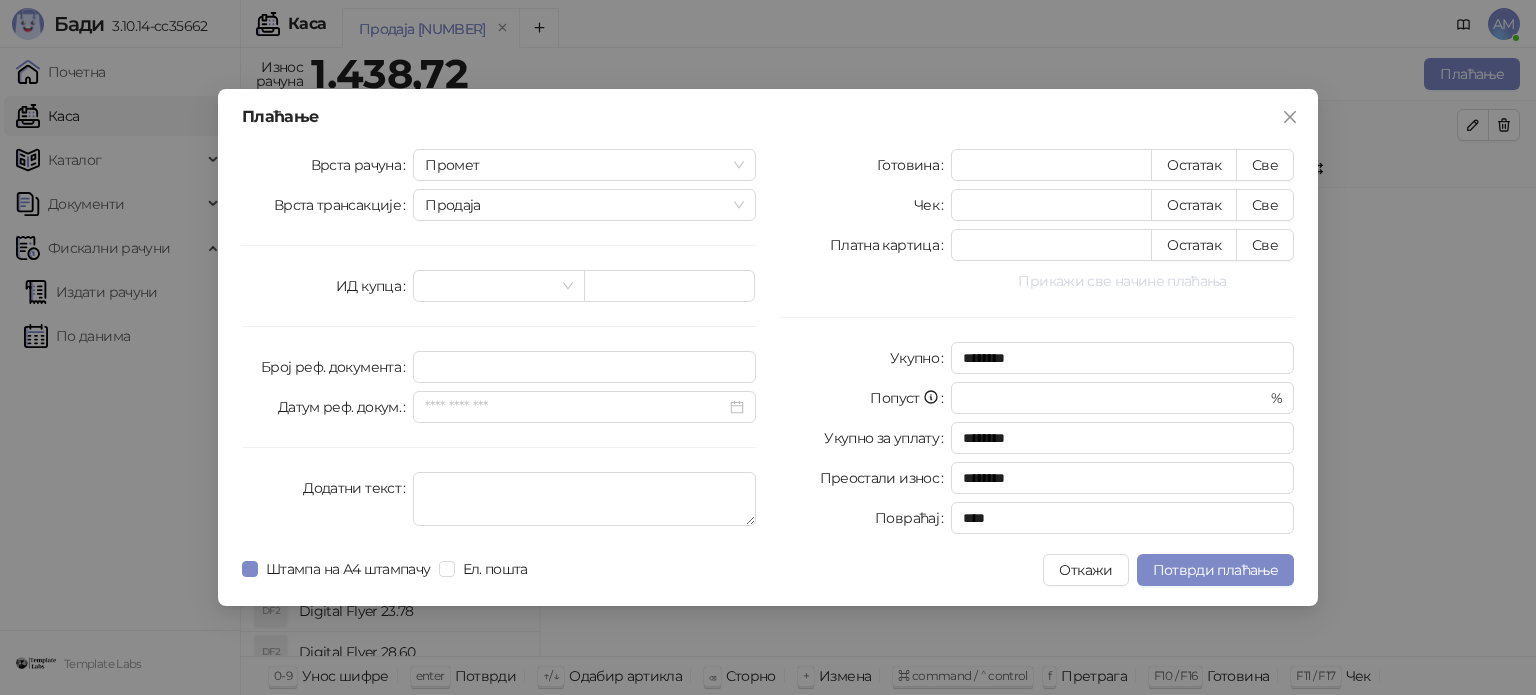 click on "Прикажи све начине плаћања" at bounding box center [1122, 281] 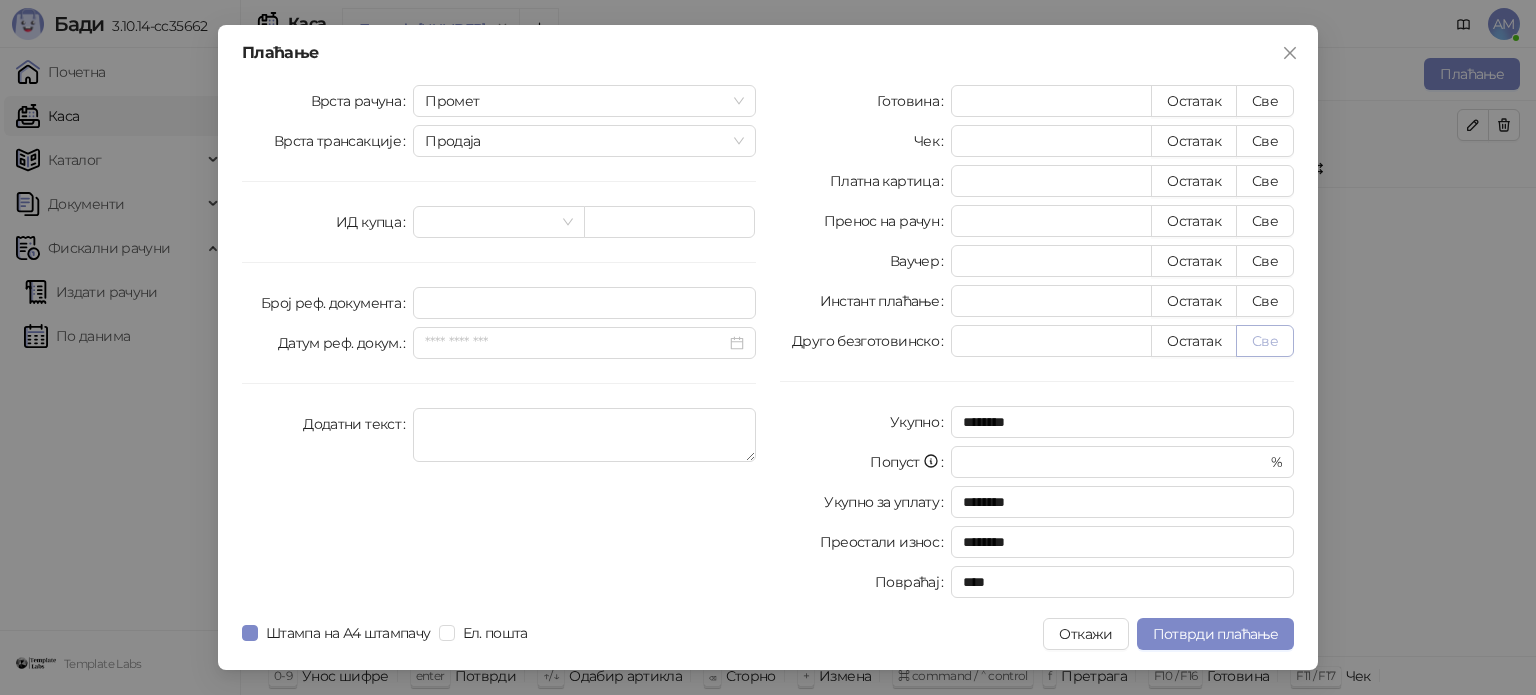 click on "Све" at bounding box center (1265, 341) 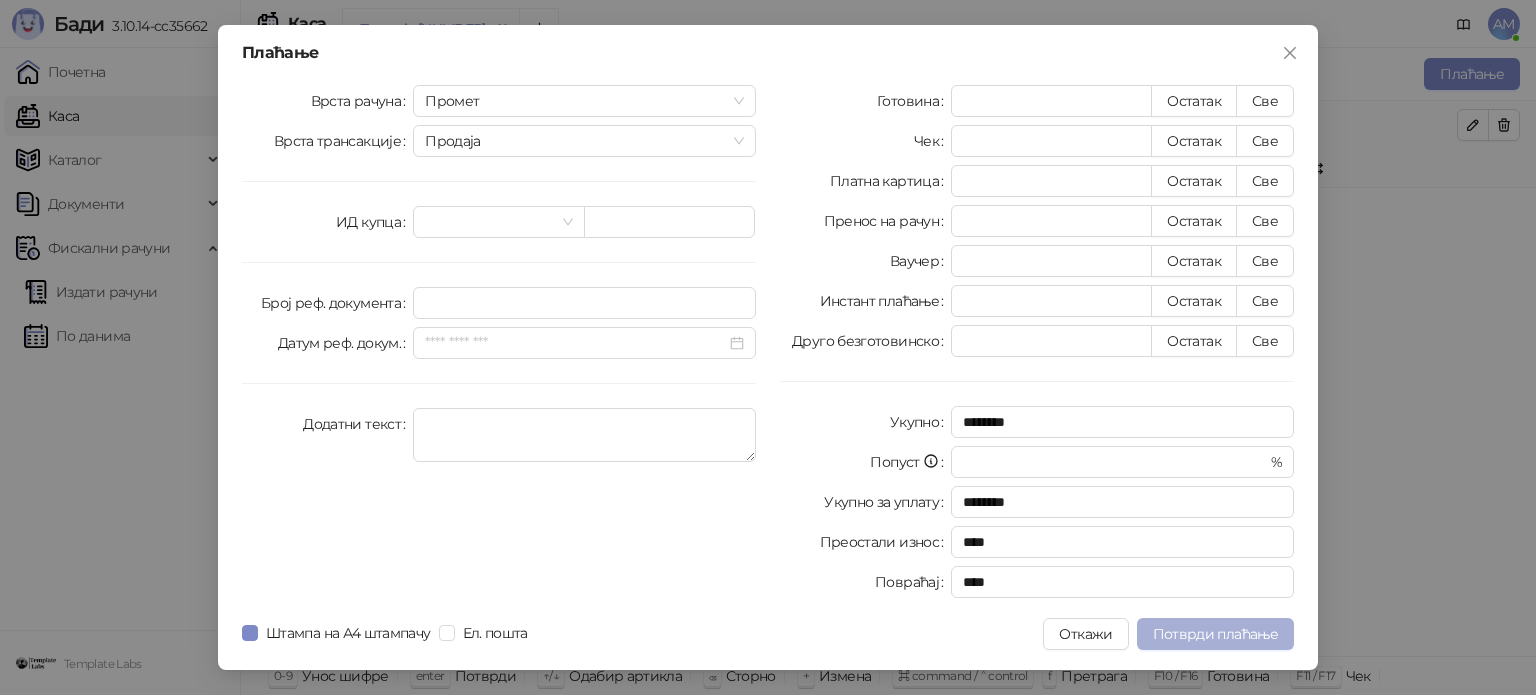 click on "Потврди плаћање" at bounding box center (1215, 634) 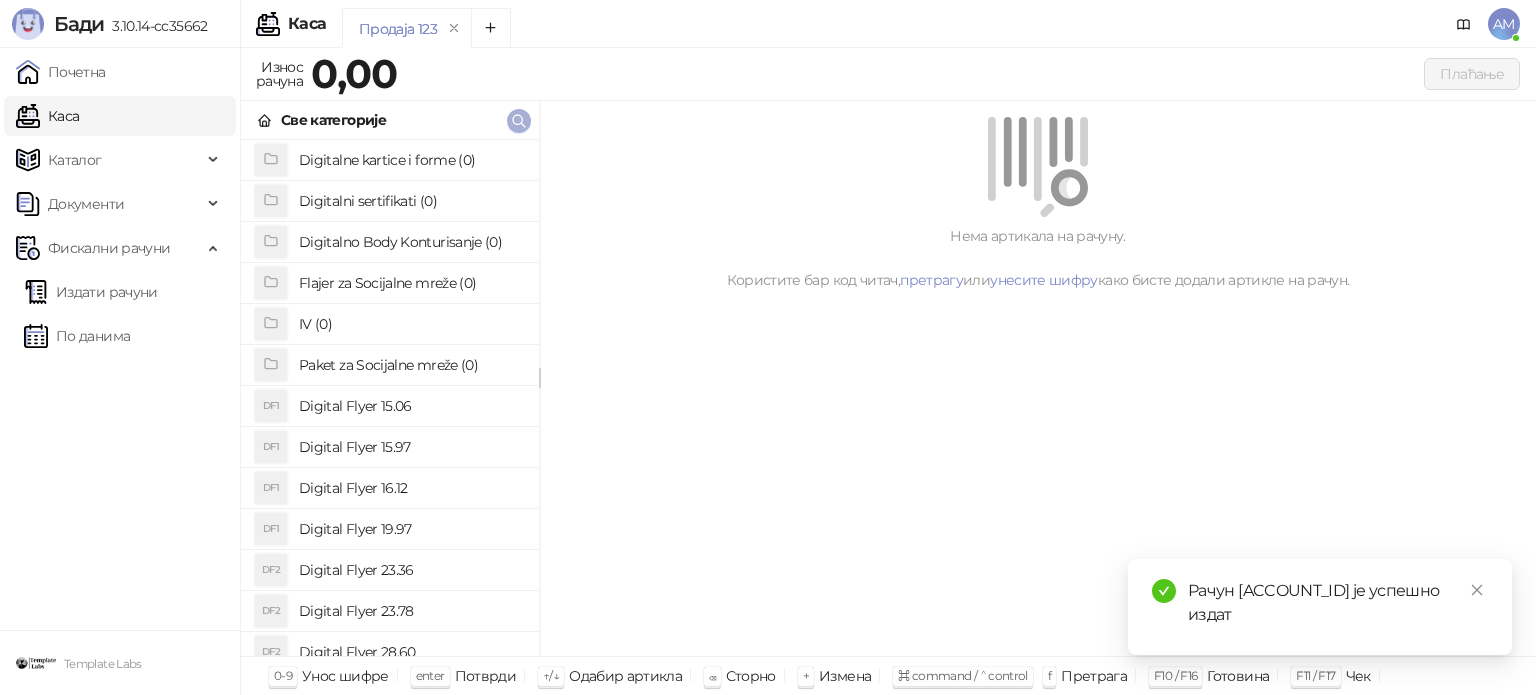 click 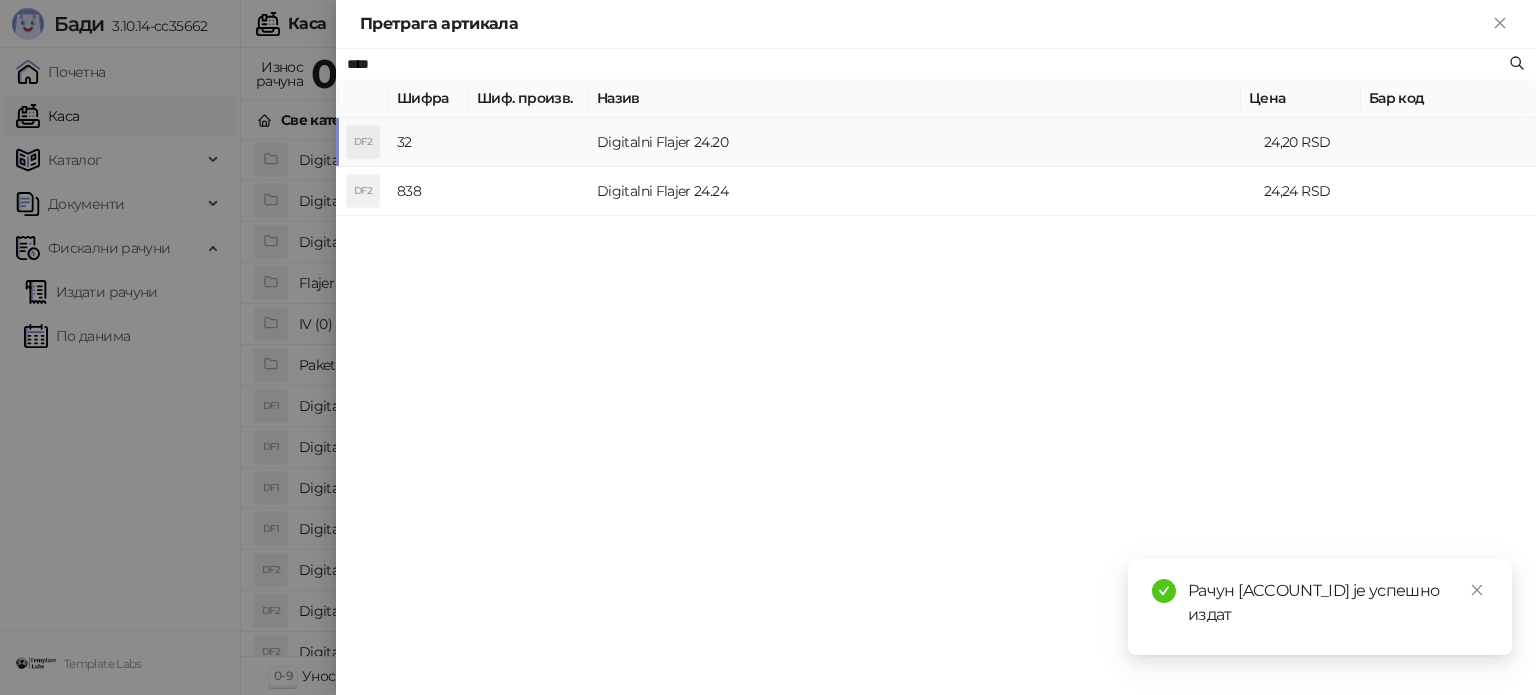 type on "****" 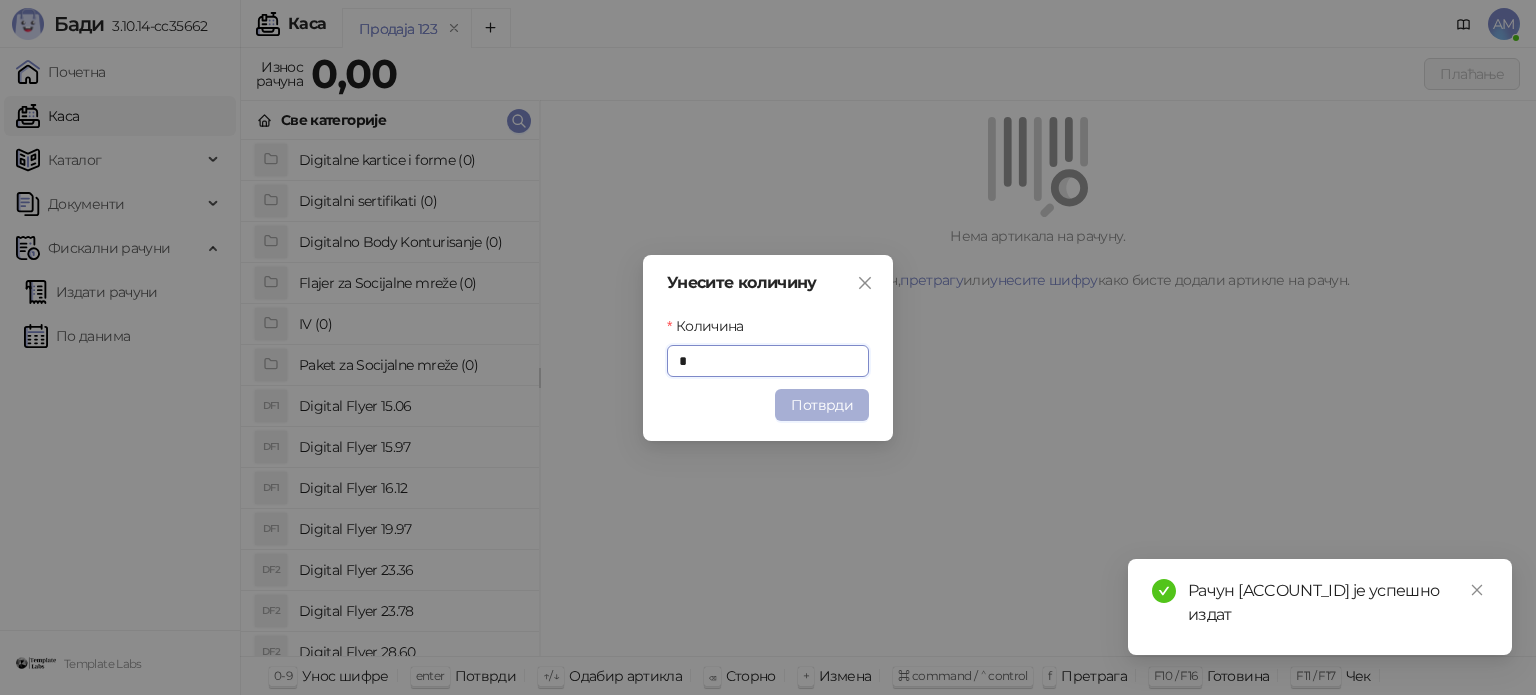 type on "*" 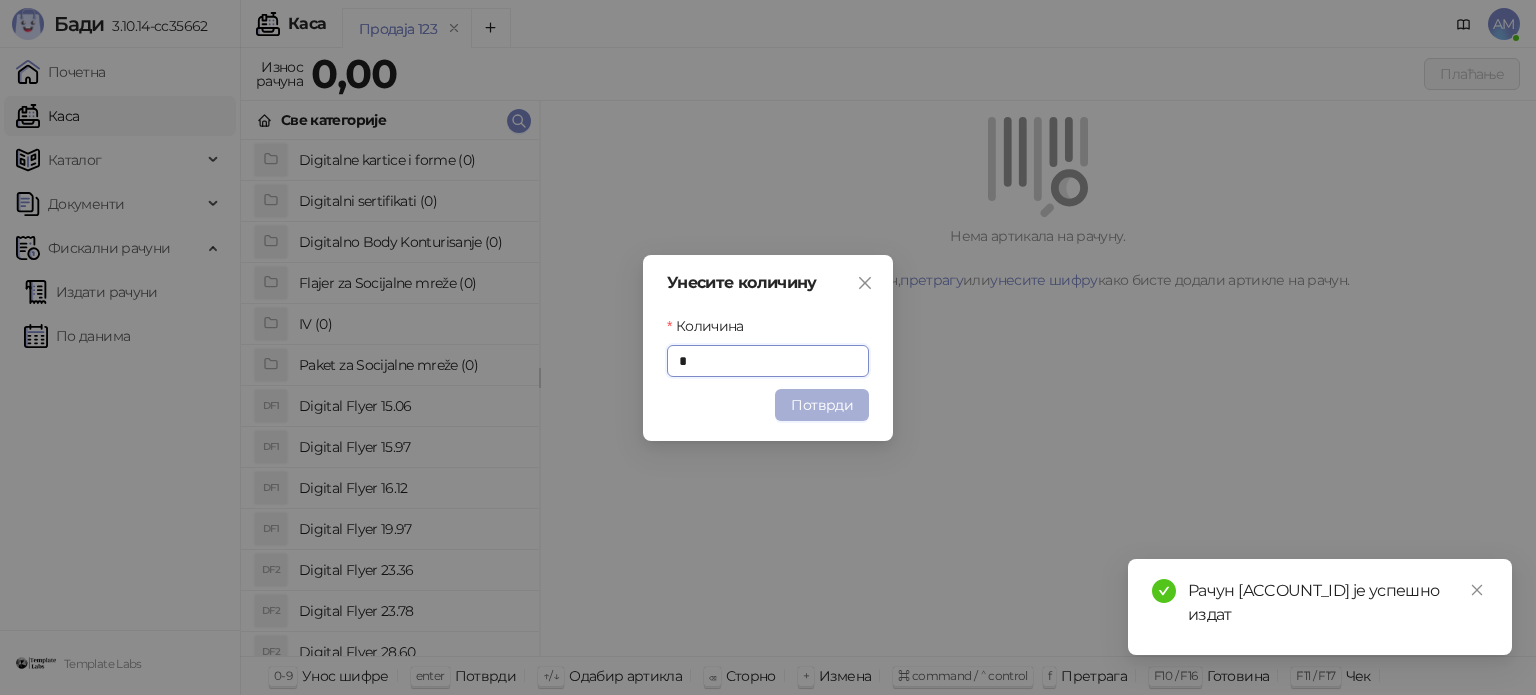 type on "*" 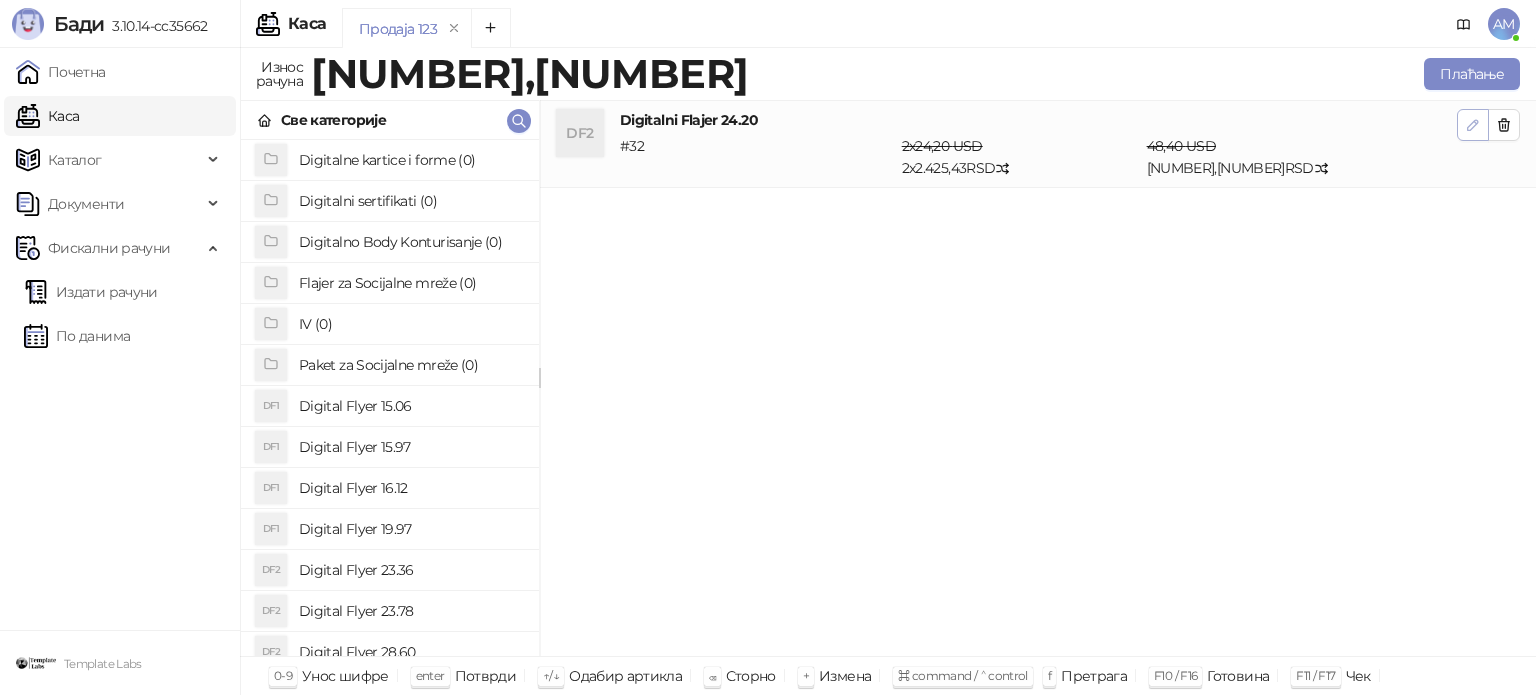click at bounding box center (1473, 125) 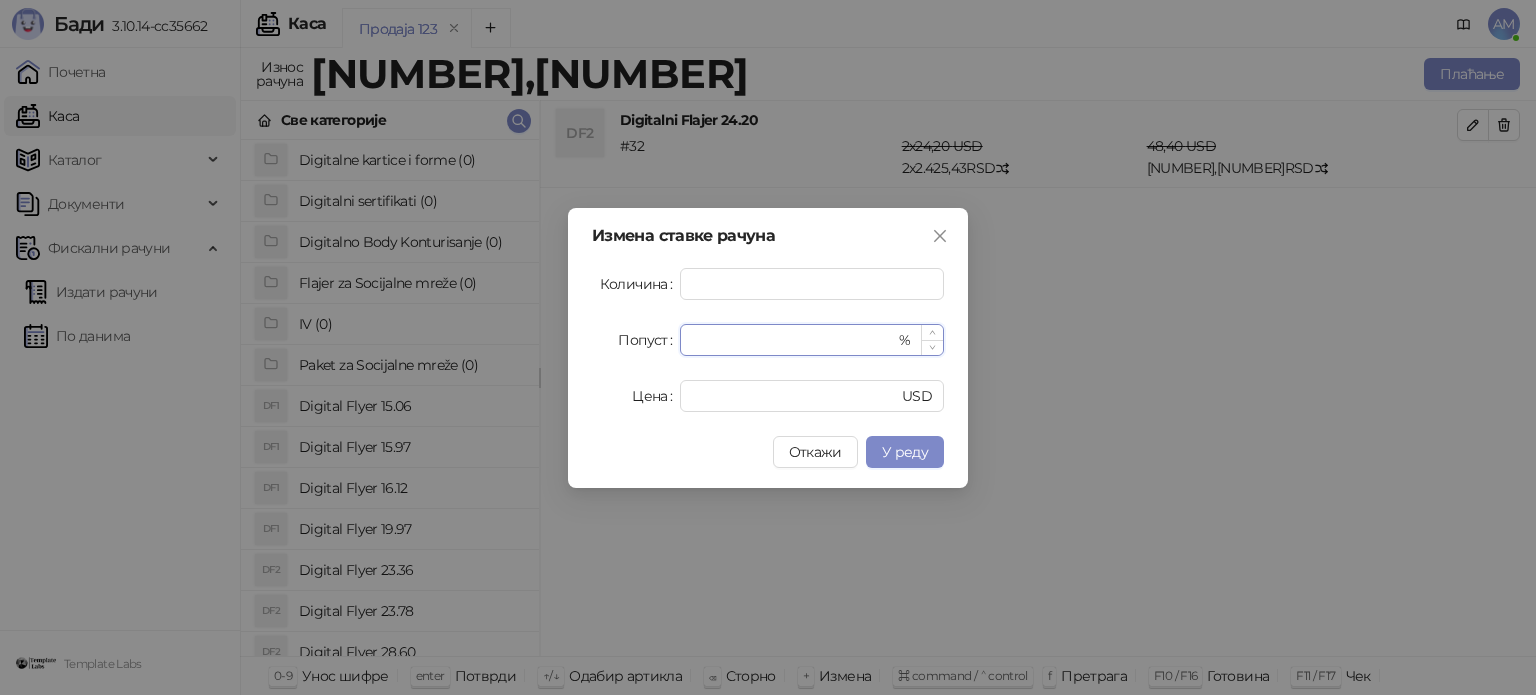 drag, startPoint x: 708, startPoint y: 340, endPoint x: 688, endPoint y: 340, distance: 20 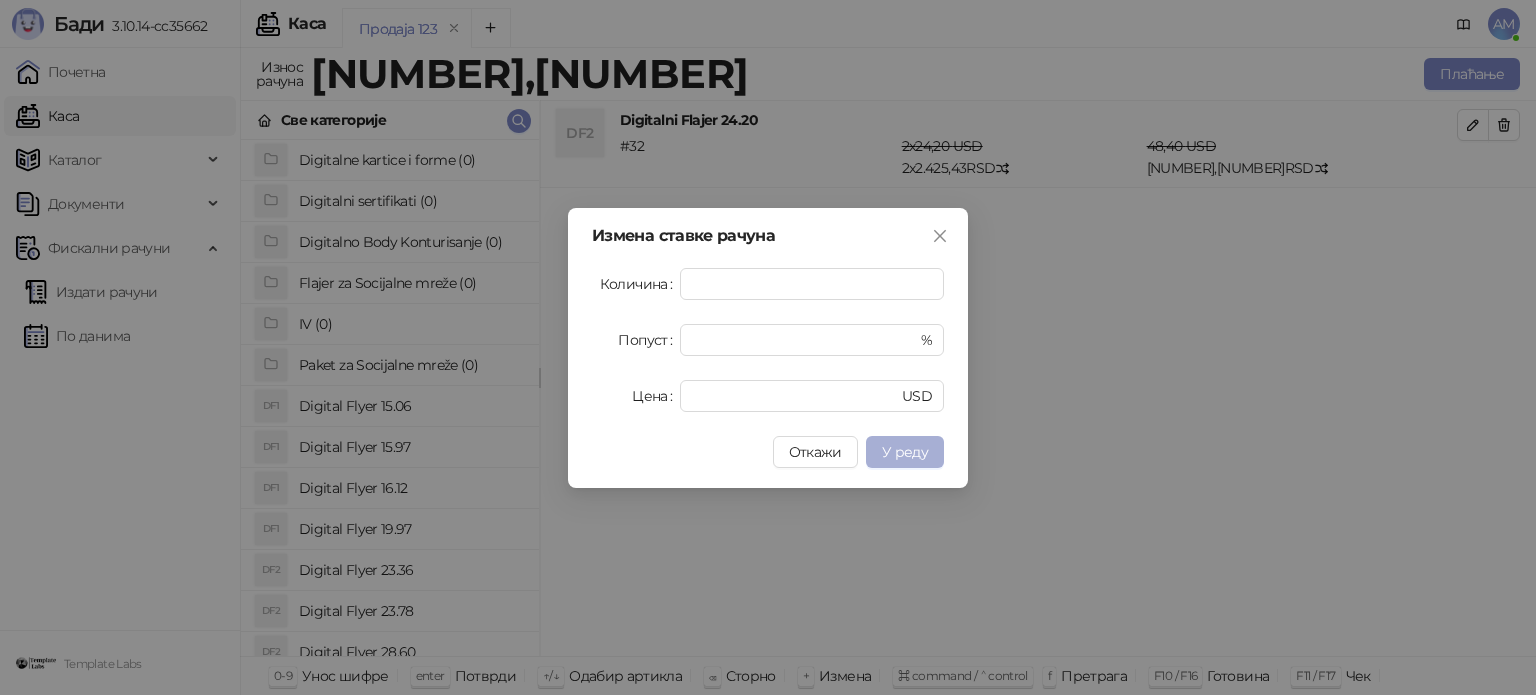 click on "У реду" at bounding box center (905, 452) 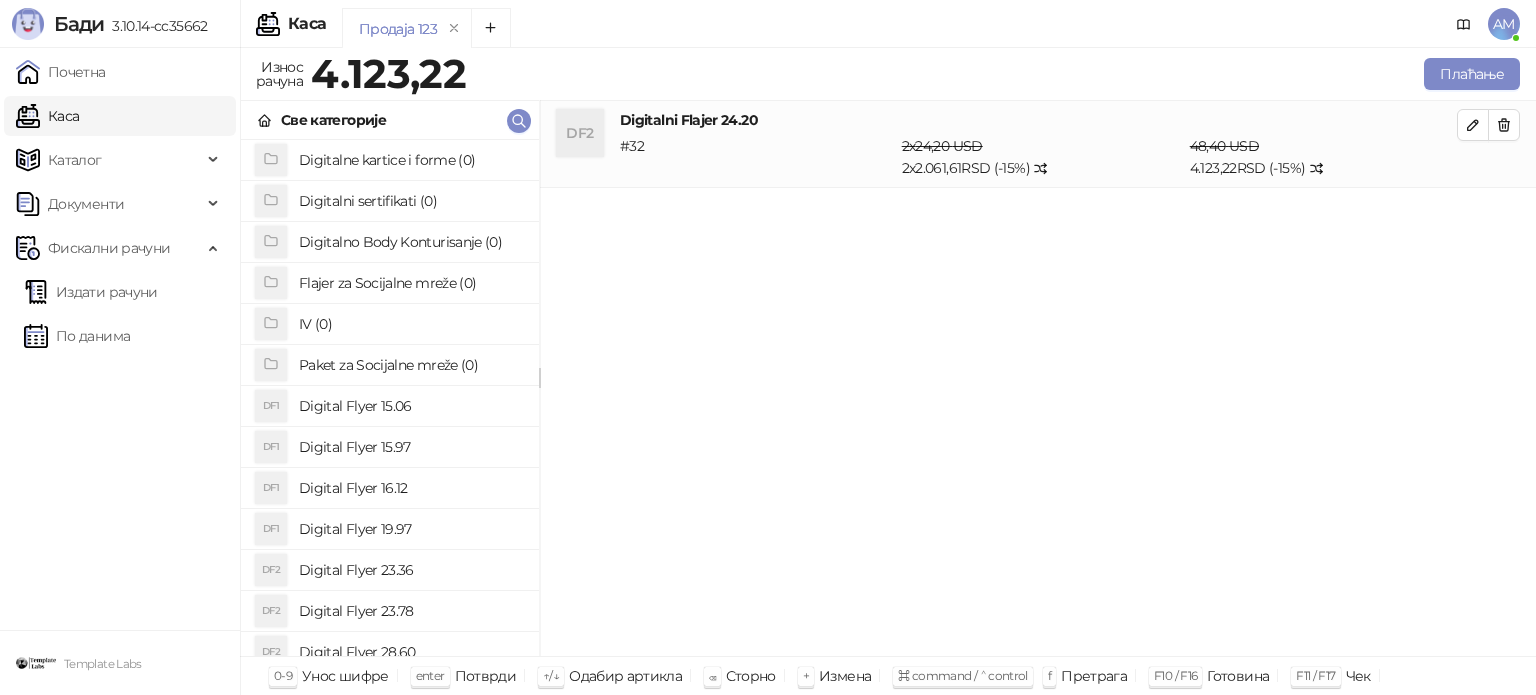 click 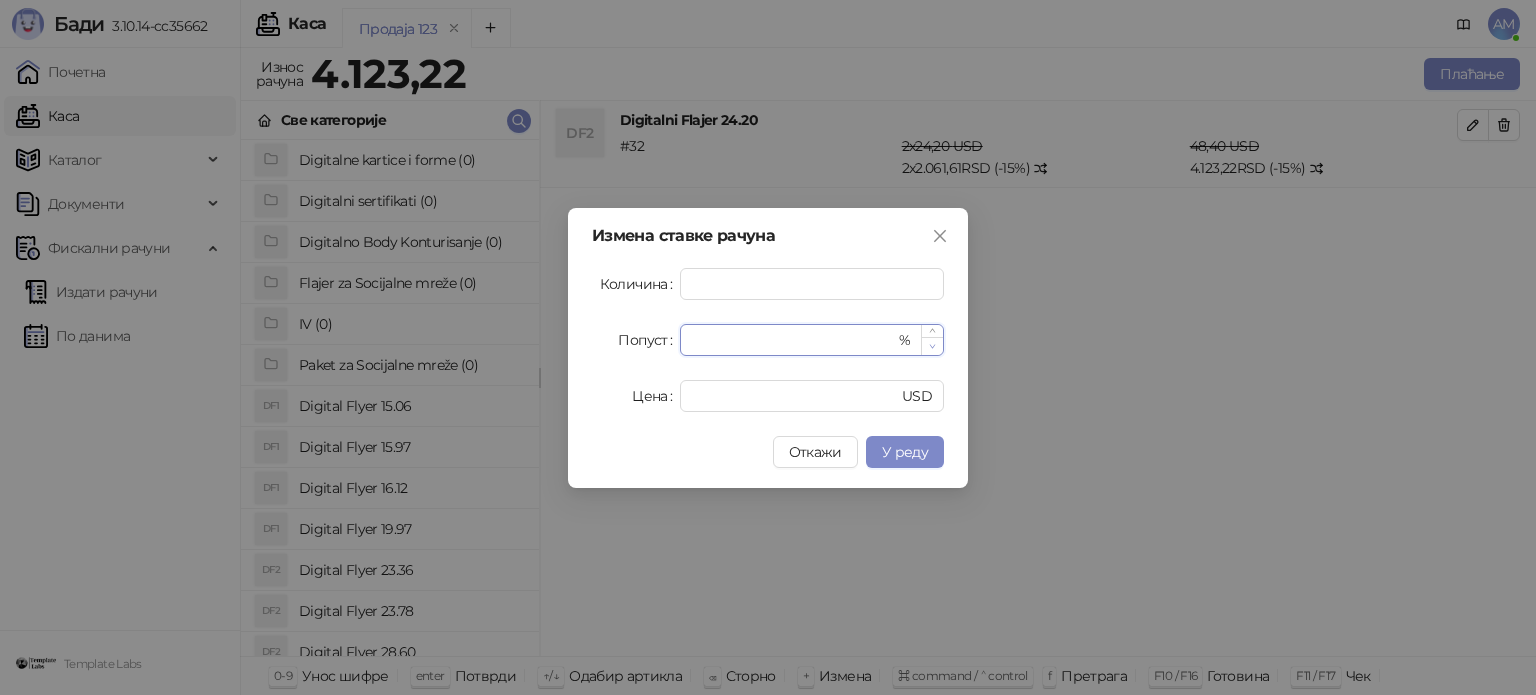 click at bounding box center [932, 346] 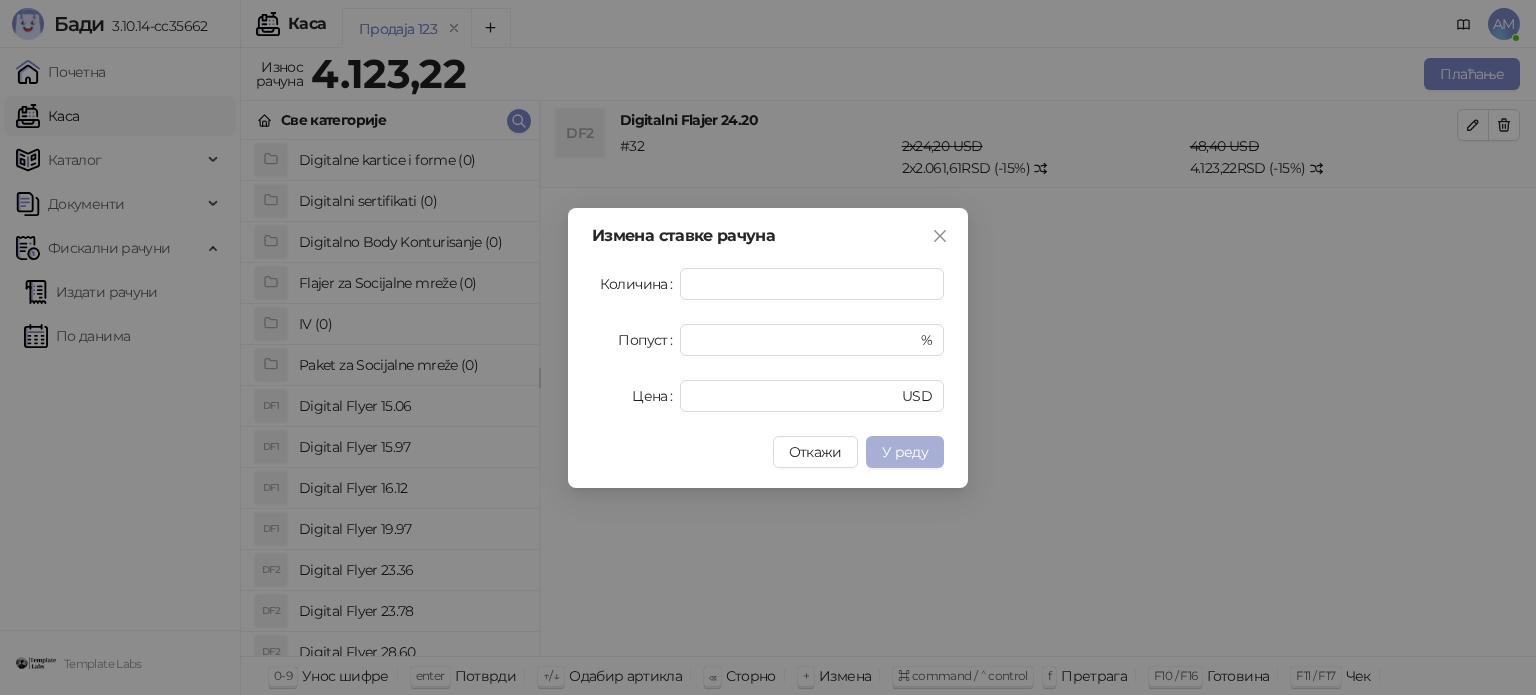 click on "У реду" at bounding box center (905, 452) 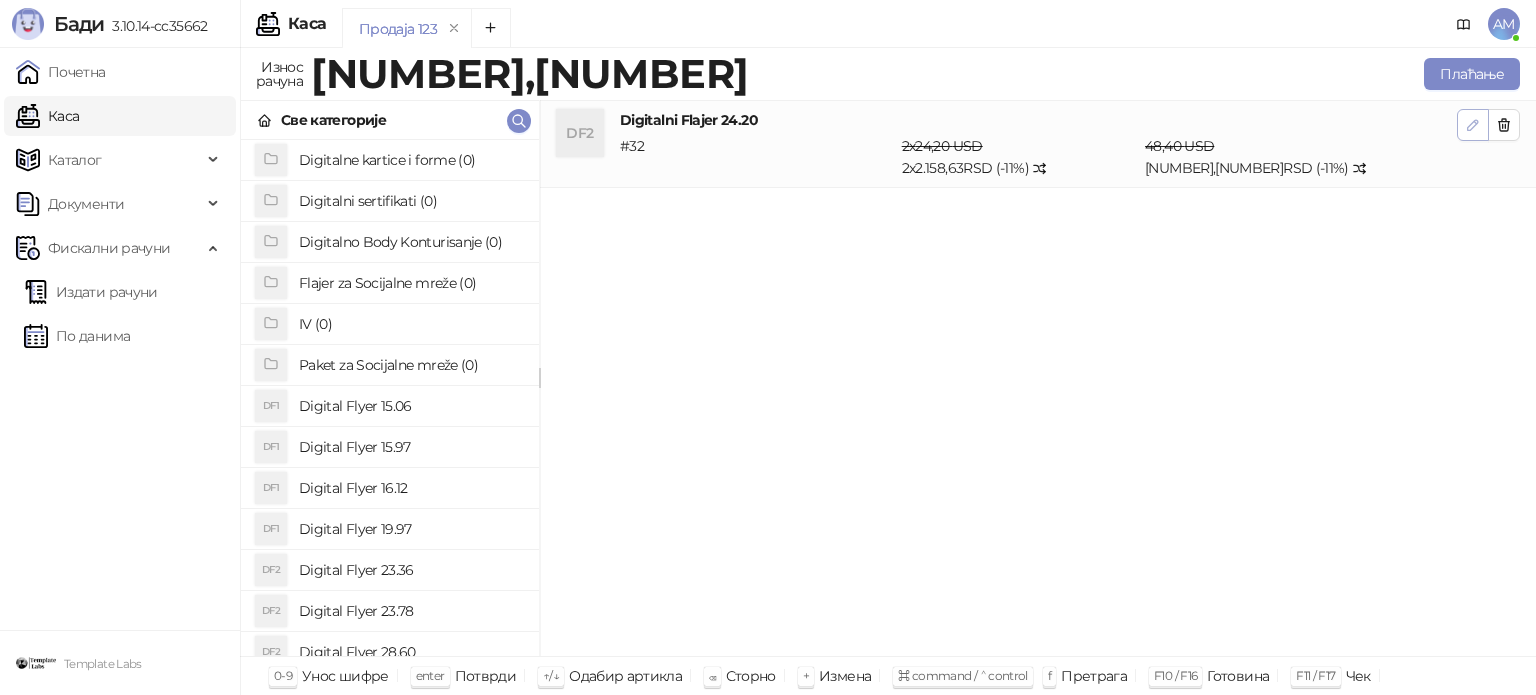 click 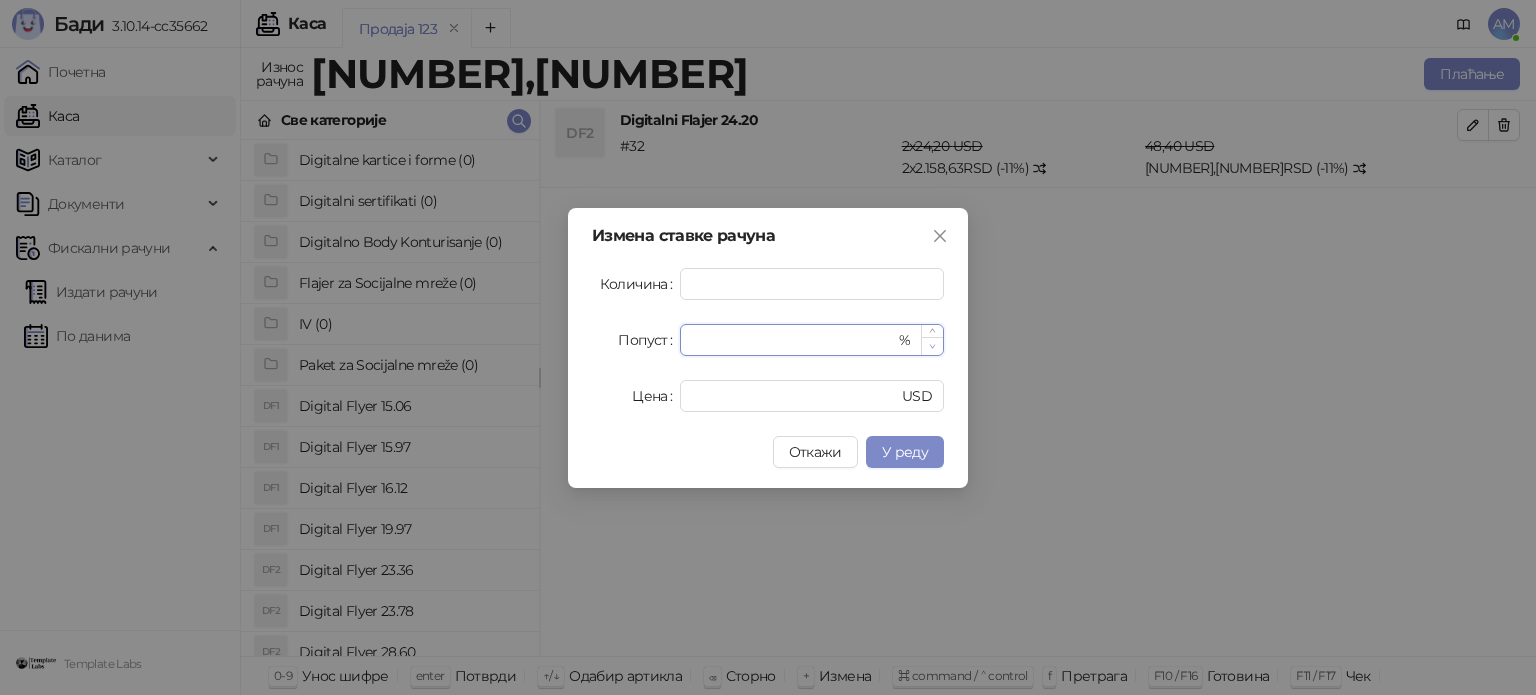 click at bounding box center (932, 346) 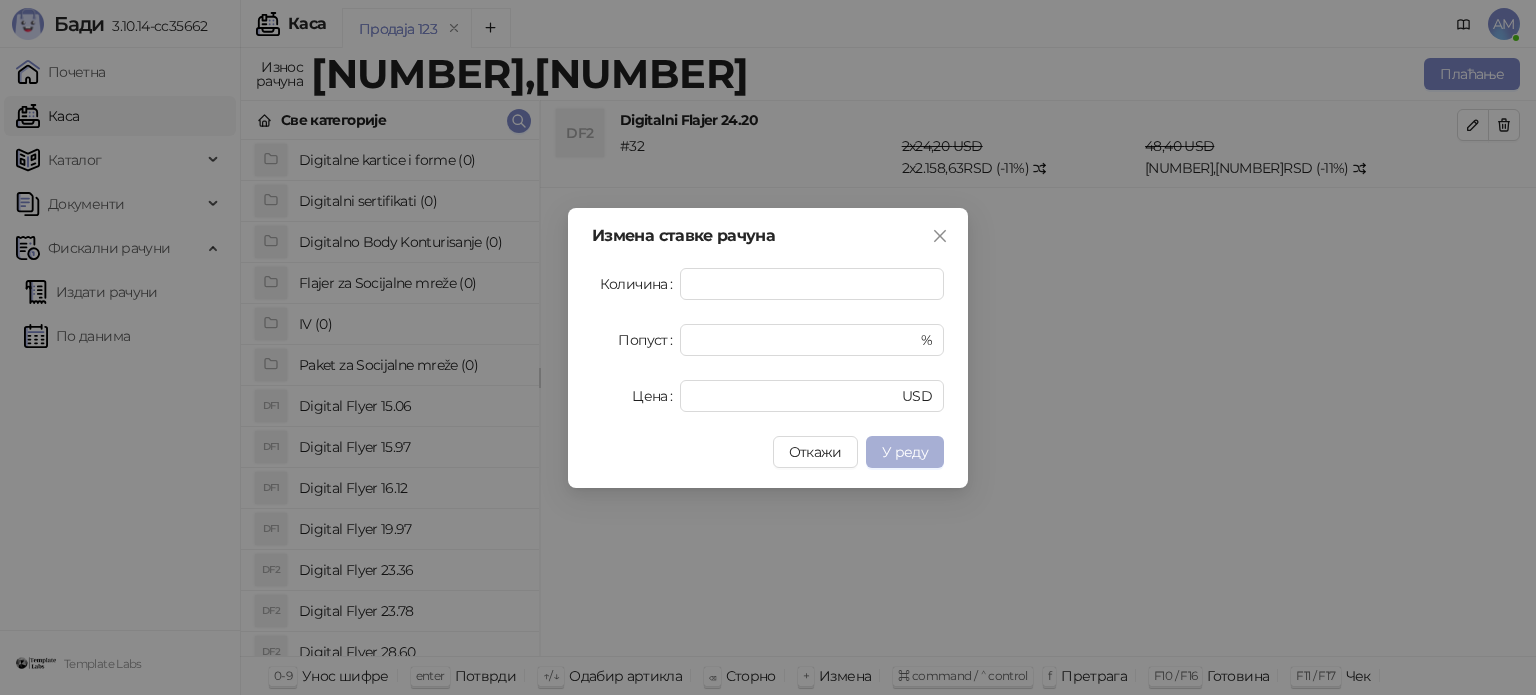 click on "У реду" at bounding box center [905, 452] 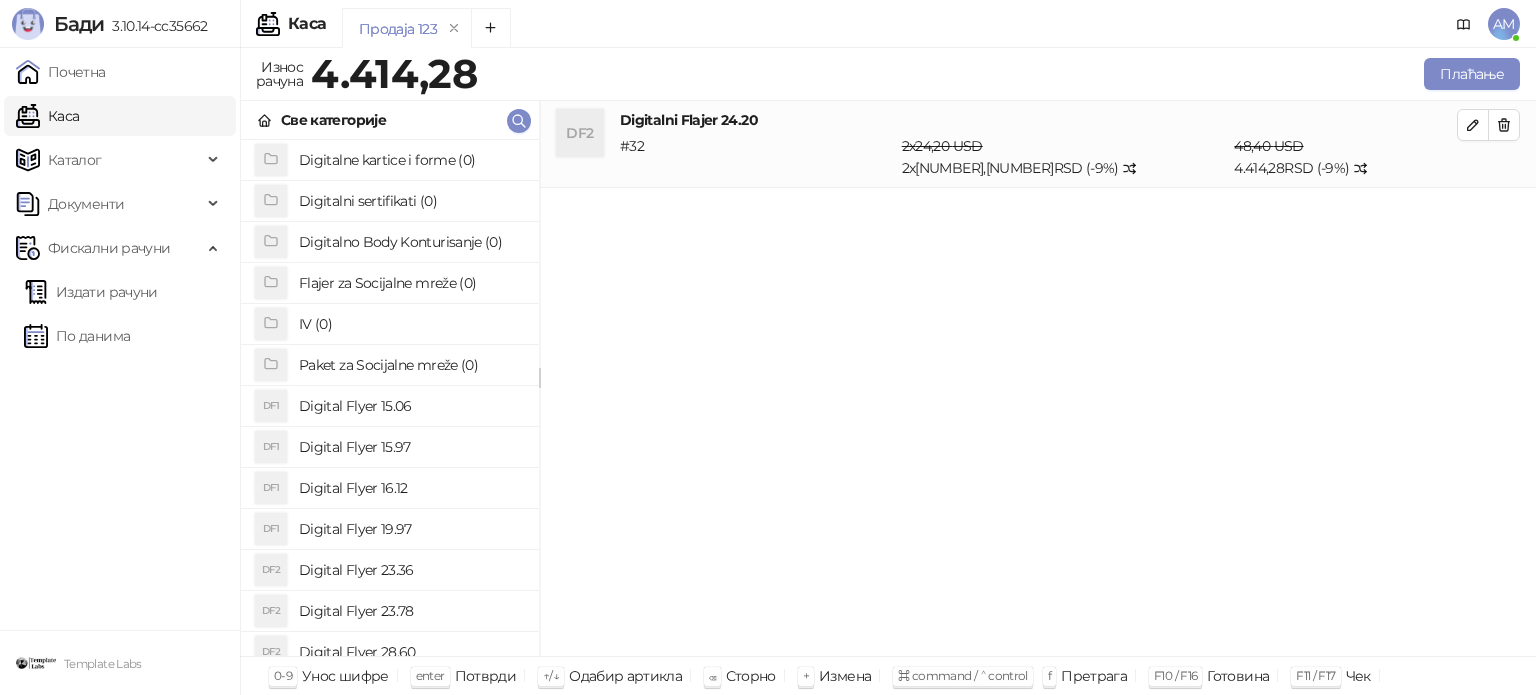 drag, startPoint x: 1472, startPoint y: 122, endPoint x: 1395, endPoint y: 155, distance: 83.773506 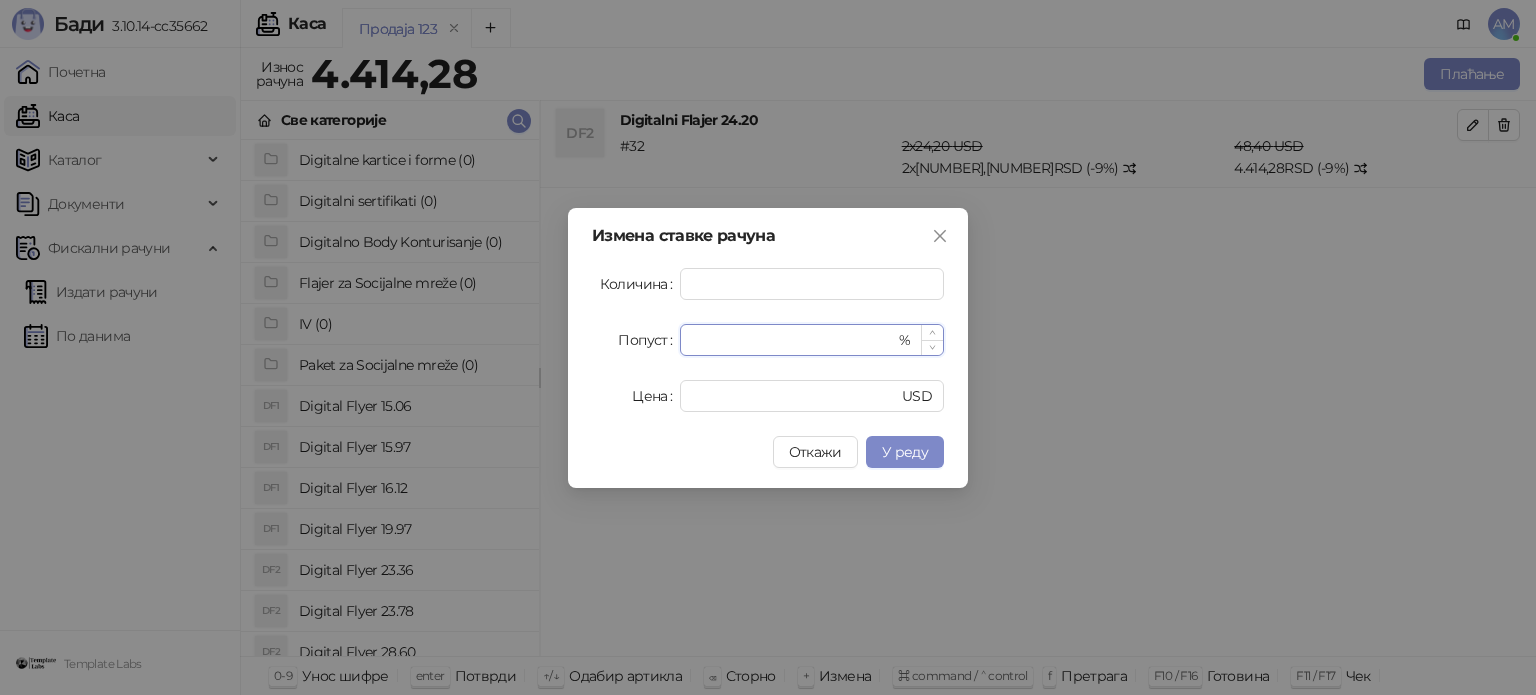 click at bounding box center (932, 347) 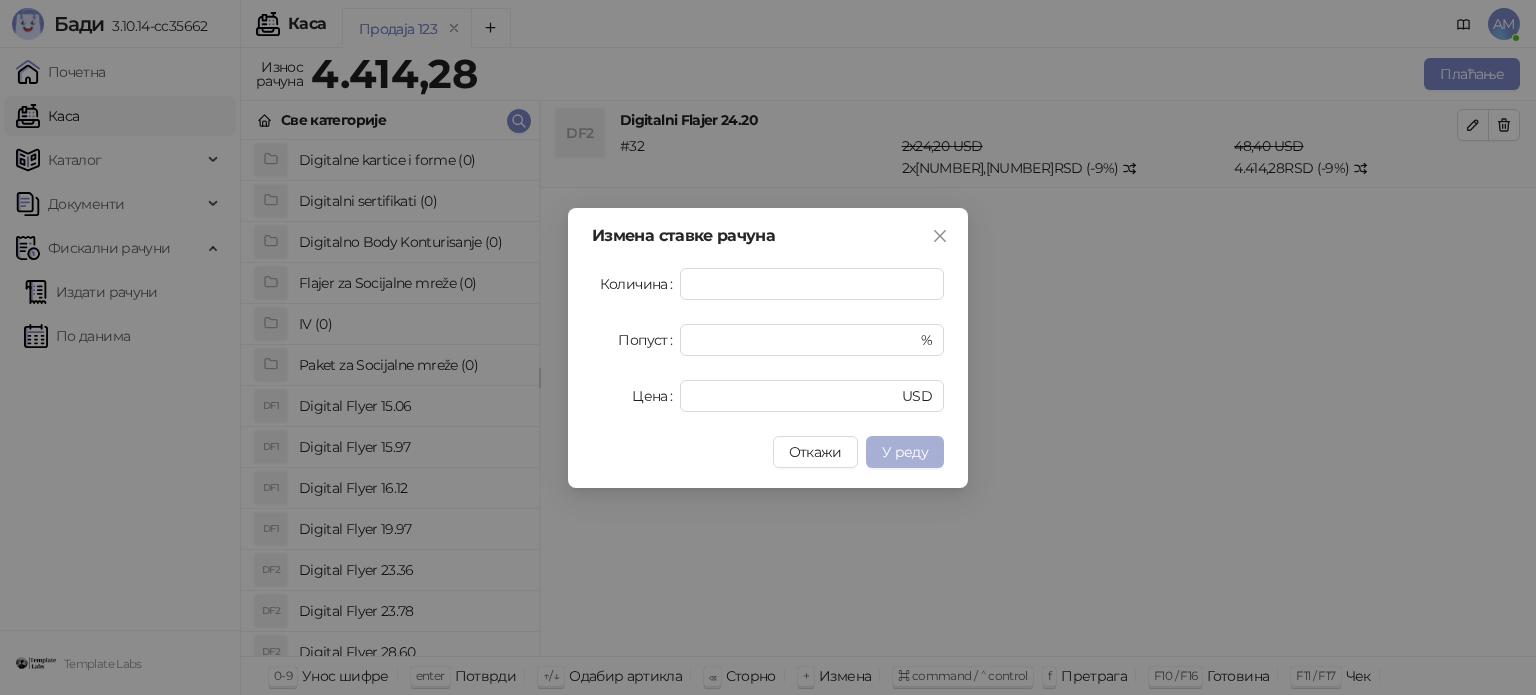 click on "У реду" at bounding box center [905, 452] 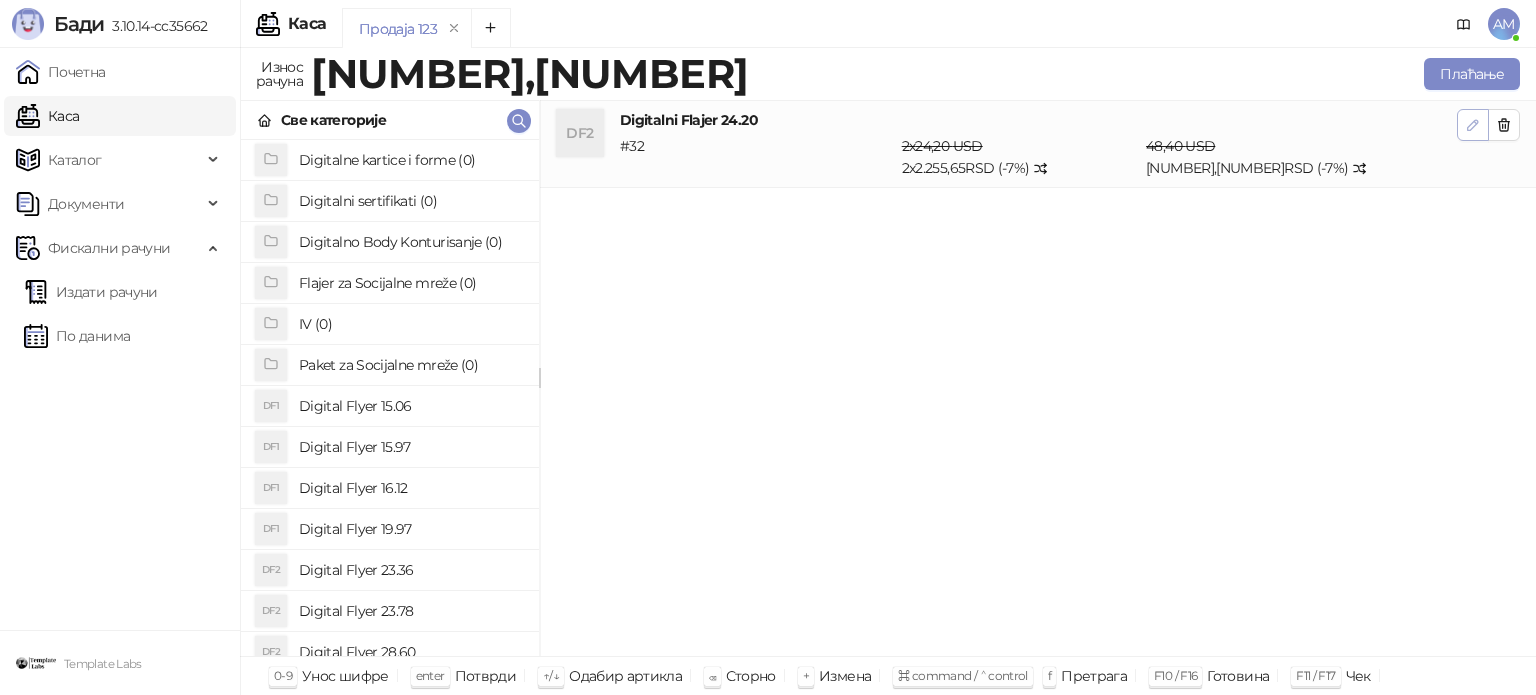 click 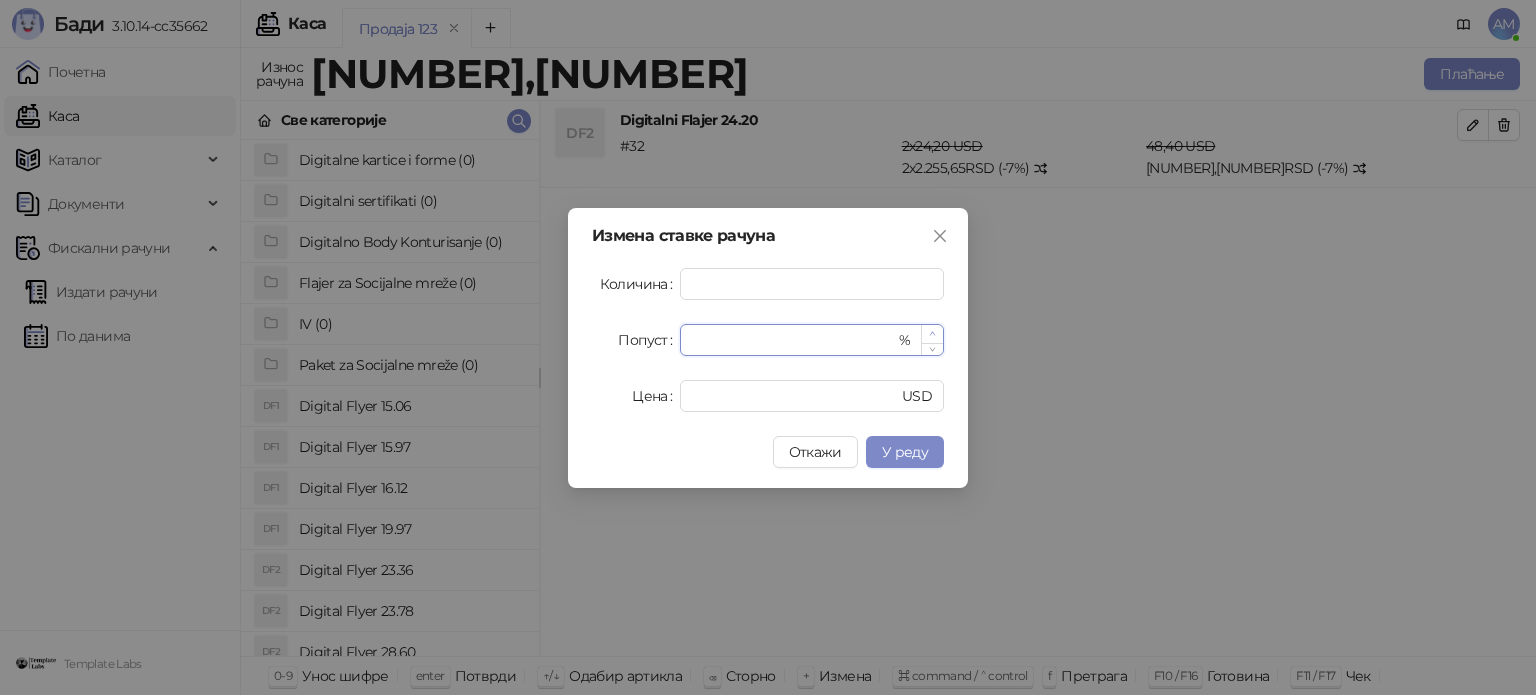 type on "*" 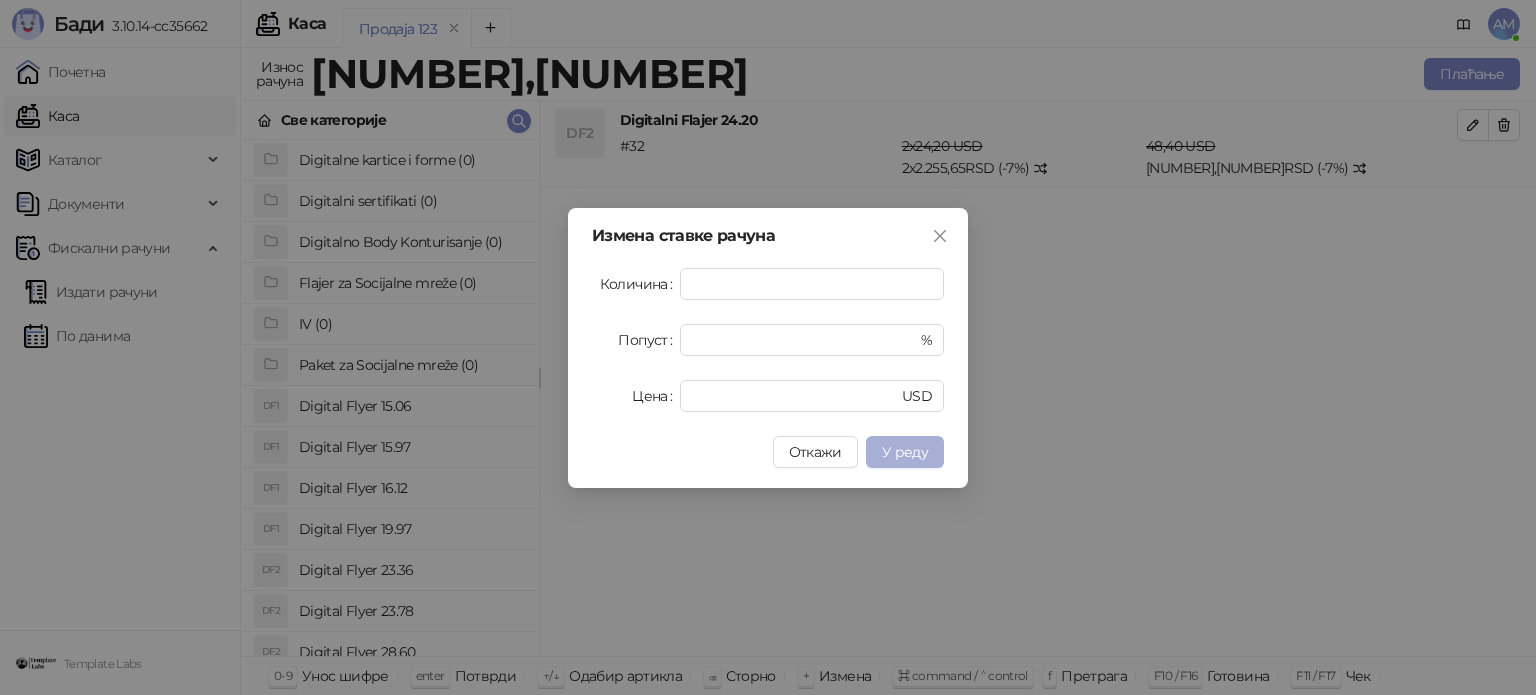 click on "У реду" at bounding box center (905, 452) 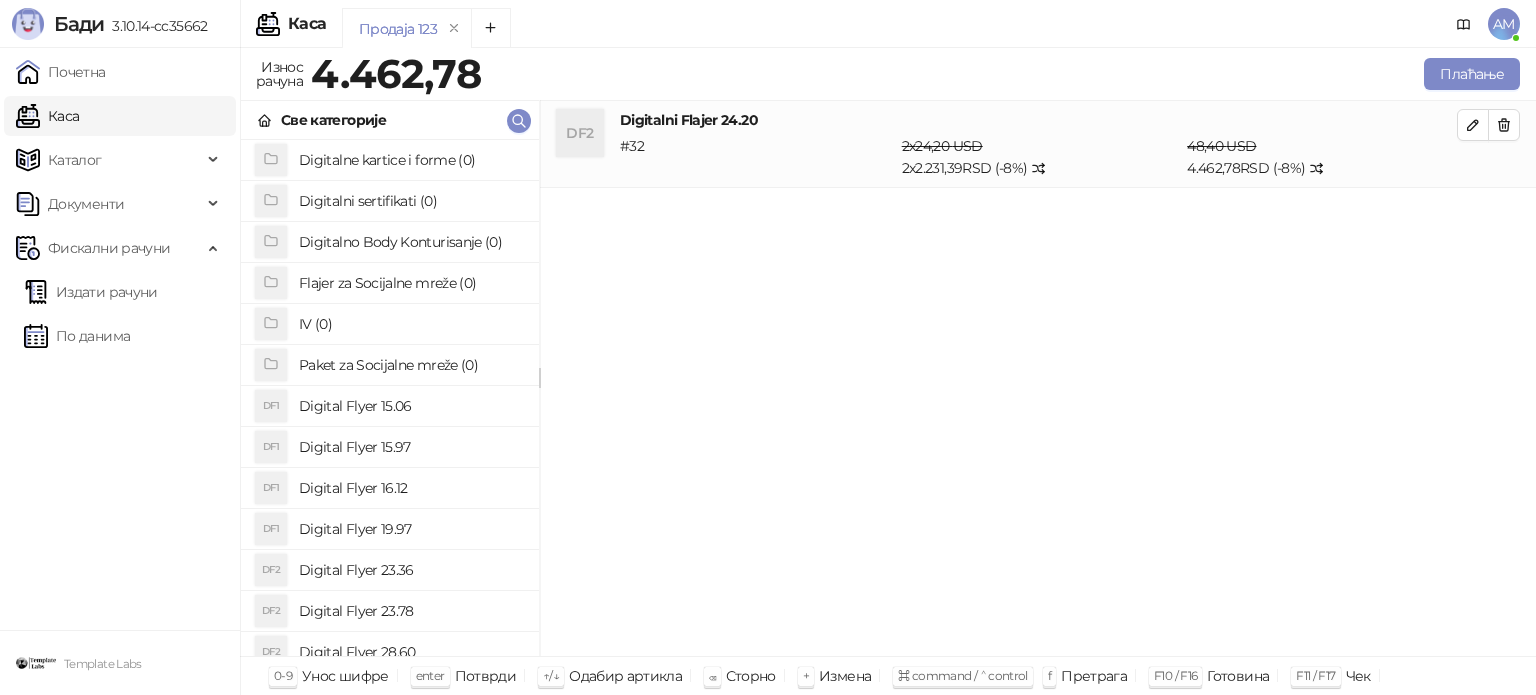 click on "DF2 Digitalni Flajer 24.20    # 32 2  x  24,20   USD 2  x  2.231,39  RSD (- 8 %)   48,40   USD 4.462,78  RSD (- 8 %)" at bounding box center (1038, 379) 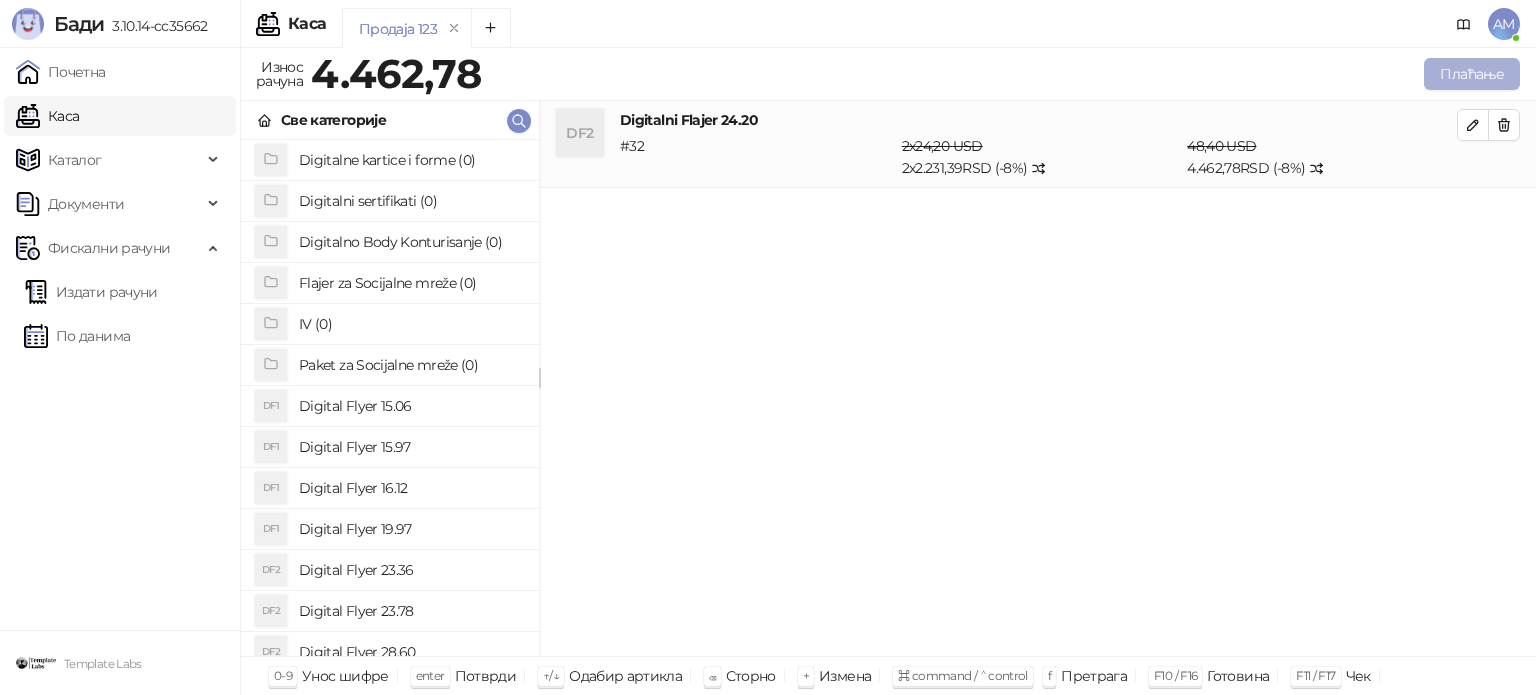 click on "Плаћање" at bounding box center [1472, 74] 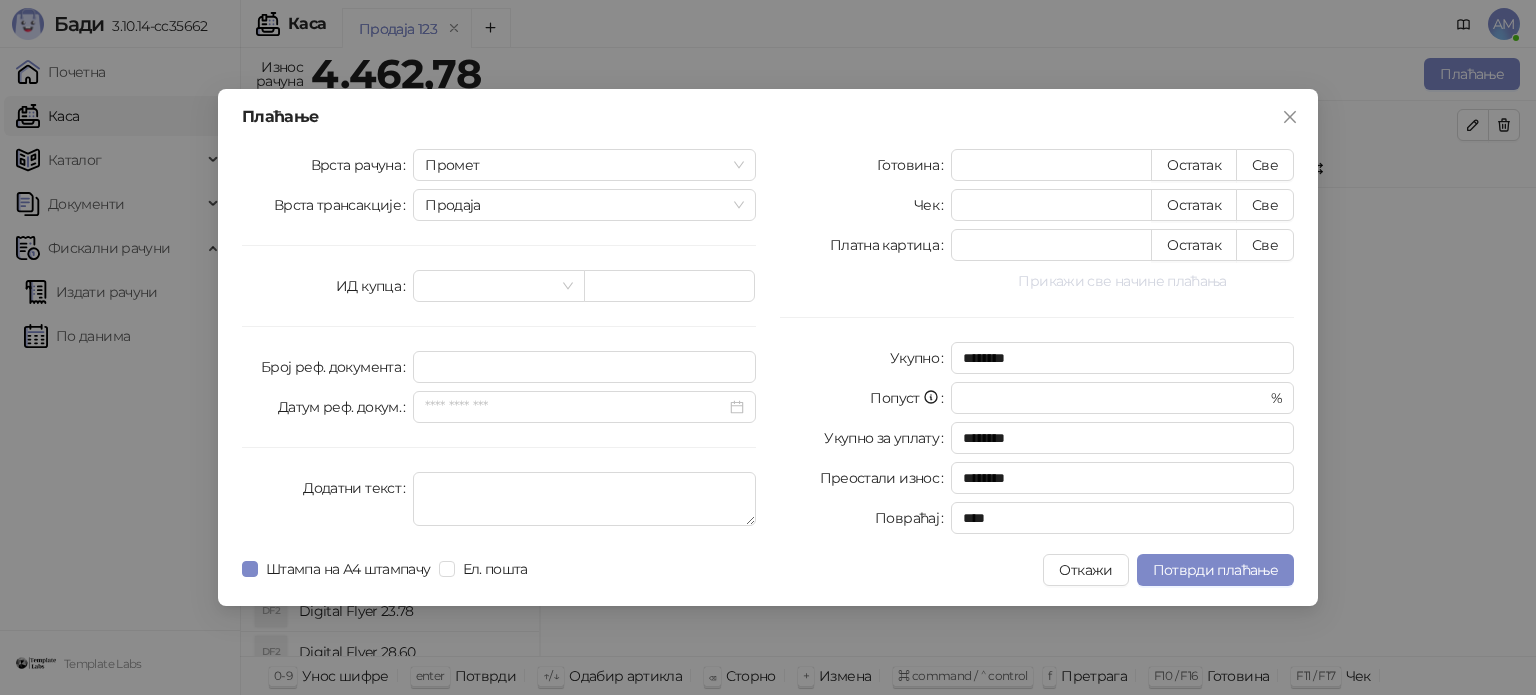 click on "Прикажи све начине плаћања" at bounding box center (1122, 281) 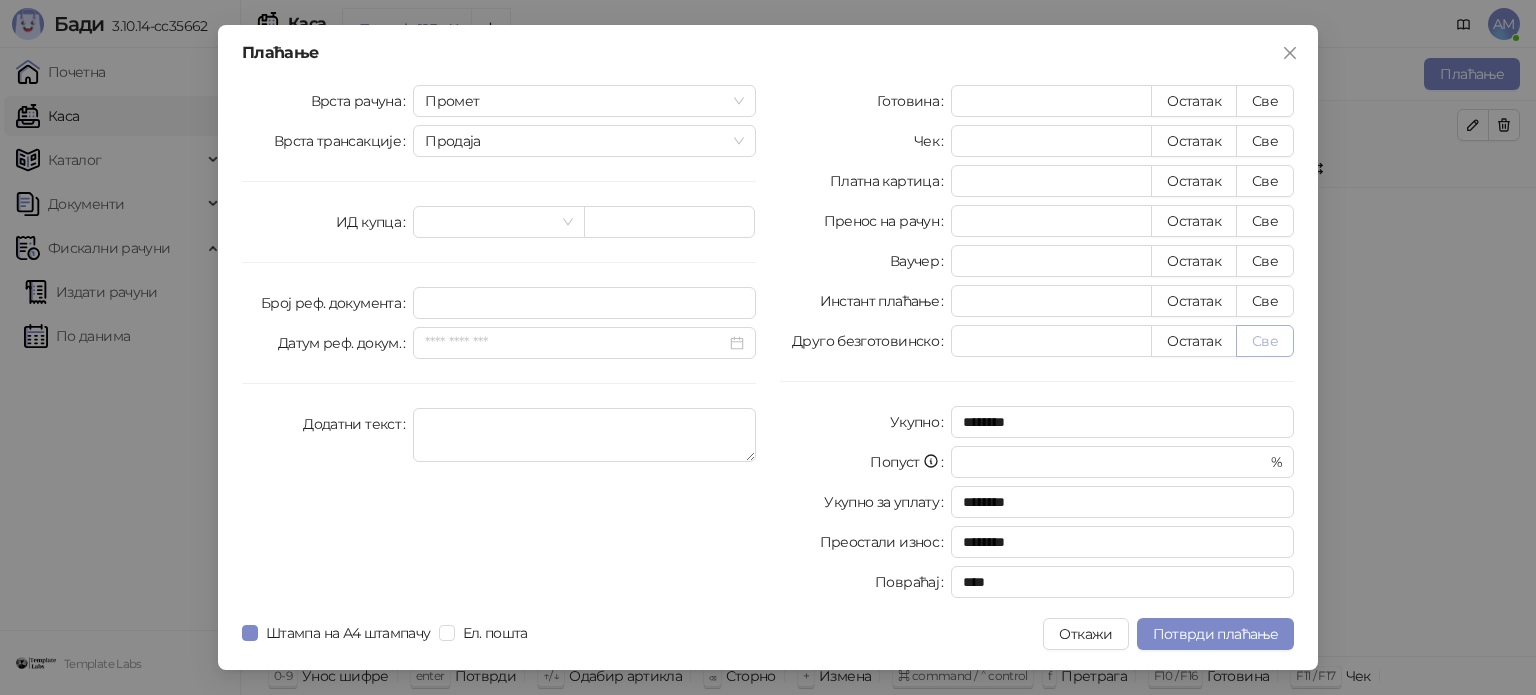 click on "Све" at bounding box center (1265, 341) 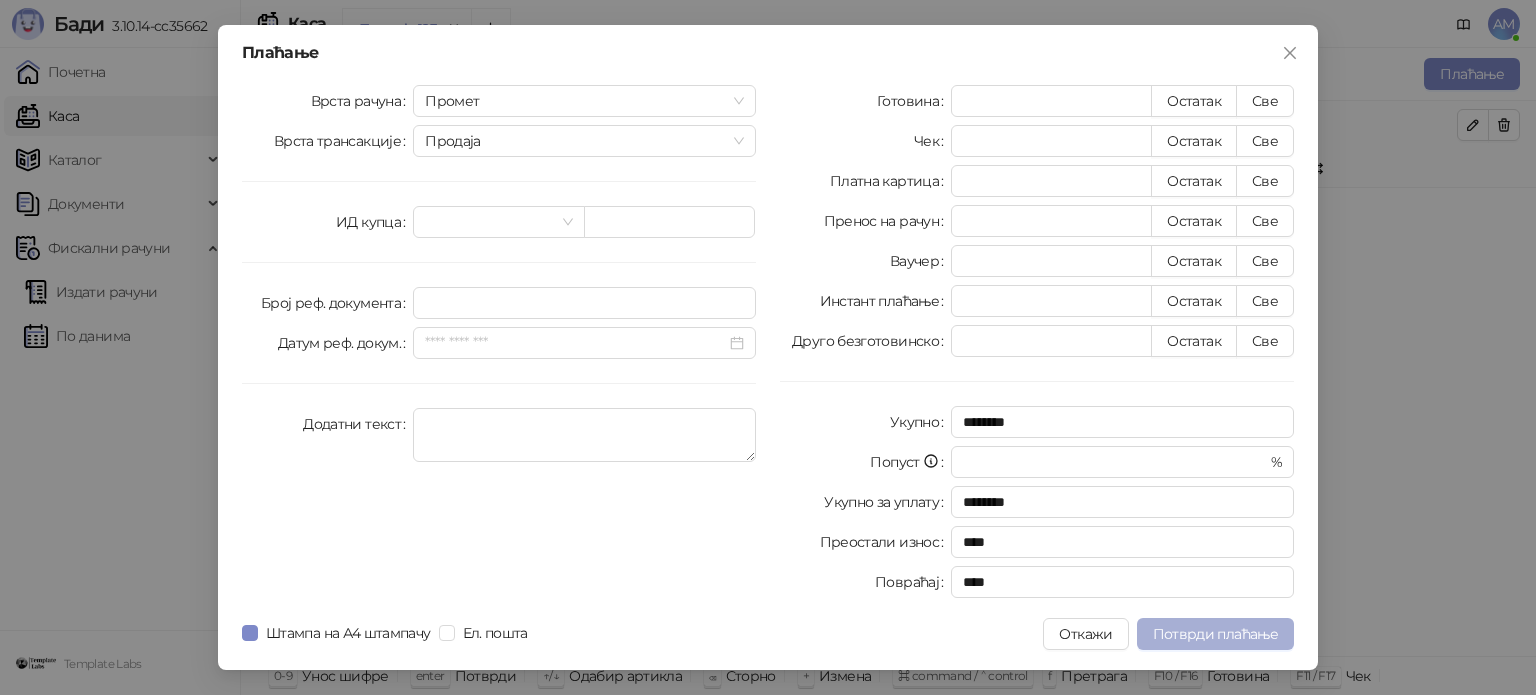 click on "Потврди плаћање" at bounding box center (1215, 634) 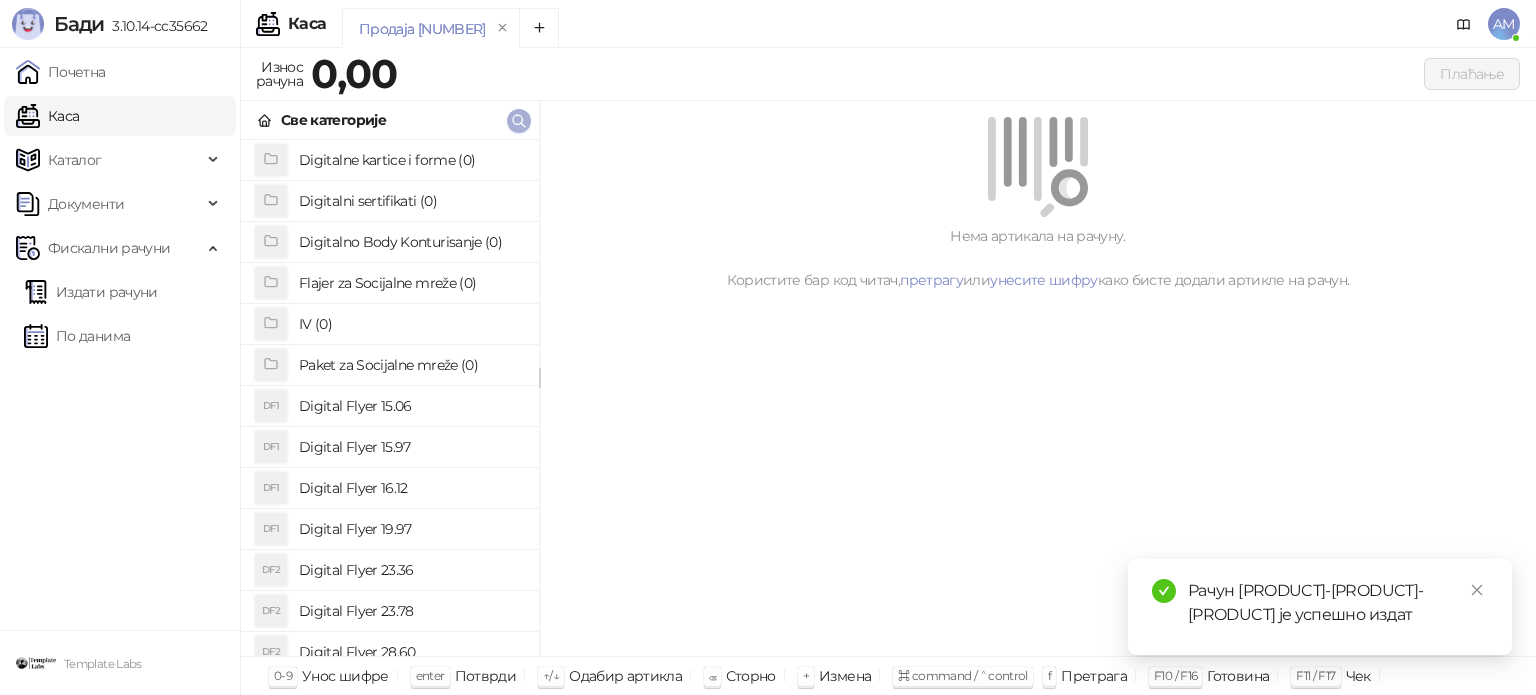 click 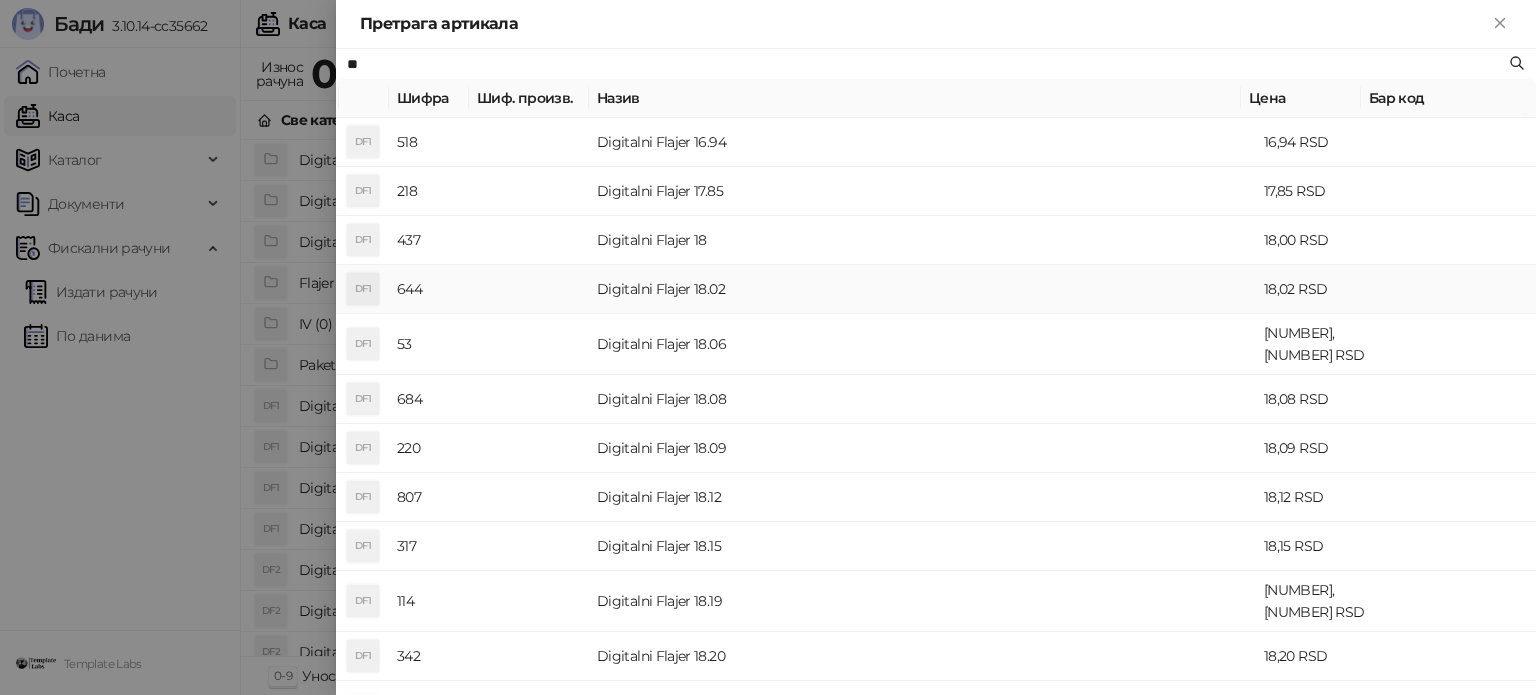 scroll, scrollTop: 300, scrollLeft: 0, axis: vertical 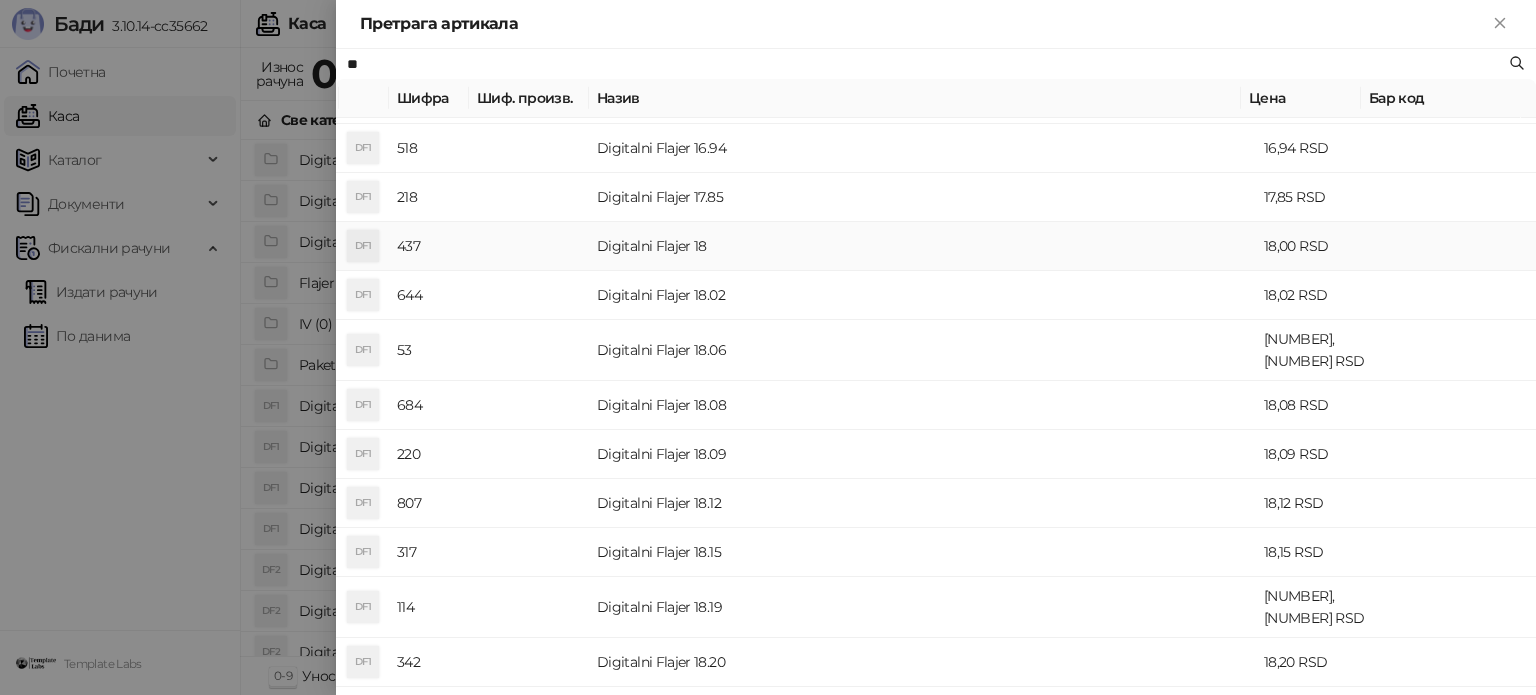 type on "**" 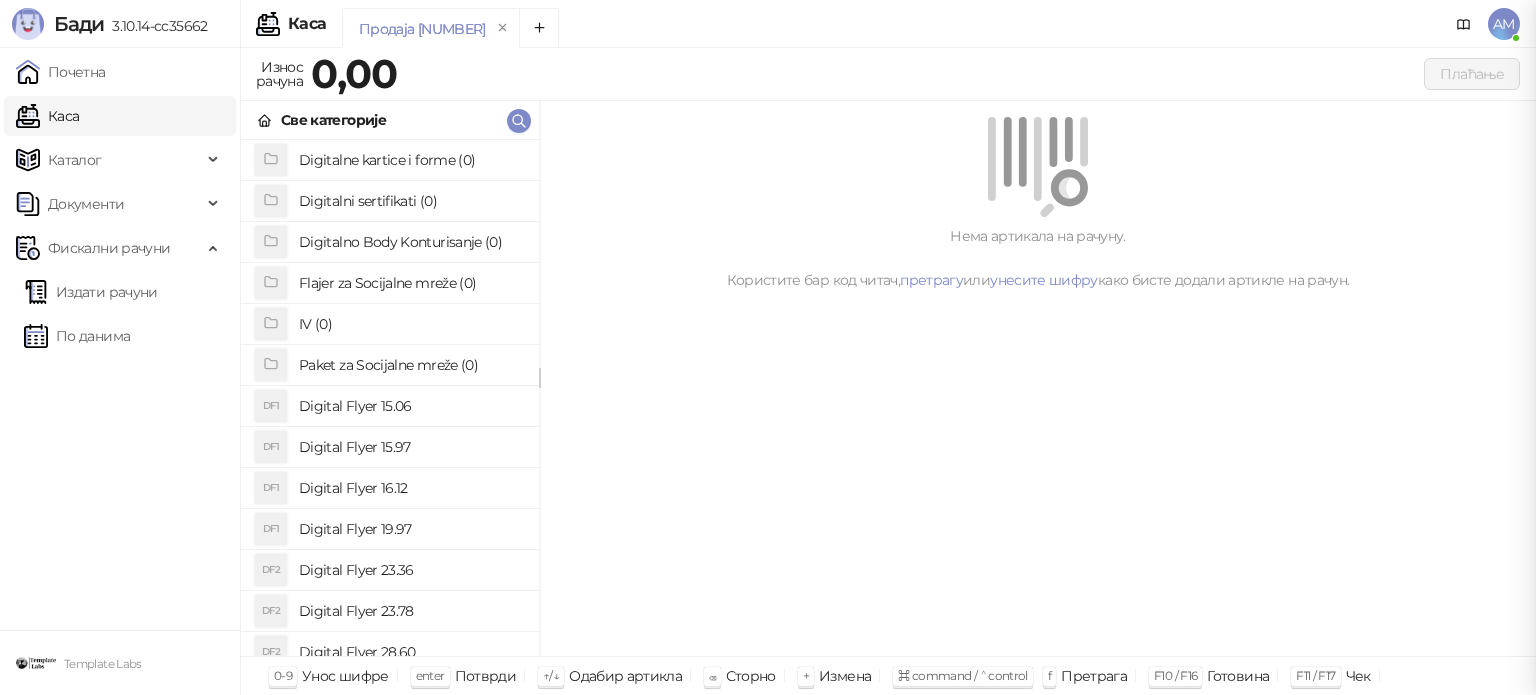 scroll, scrollTop: 0, scrollLeft: 0, axis: both 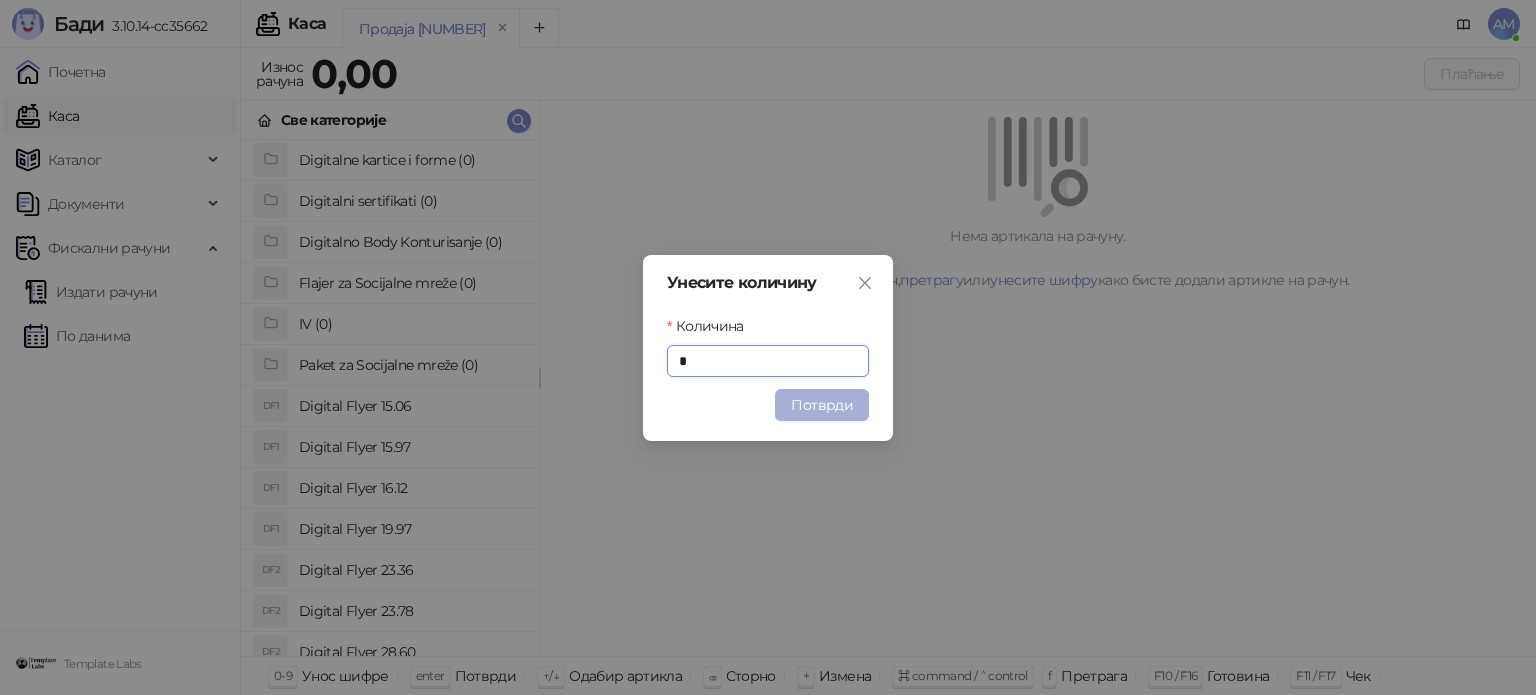 click on "Потврди" at bounding box center [822, 405] 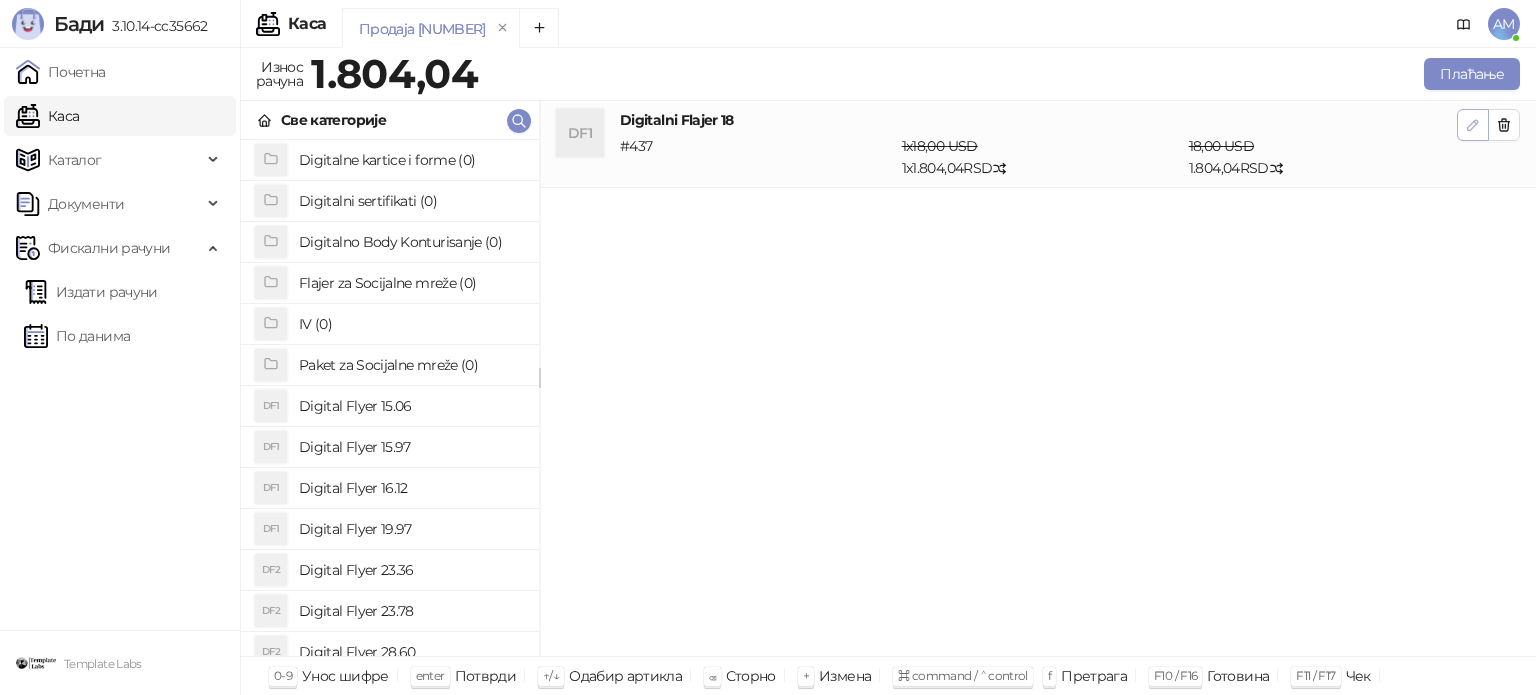 click 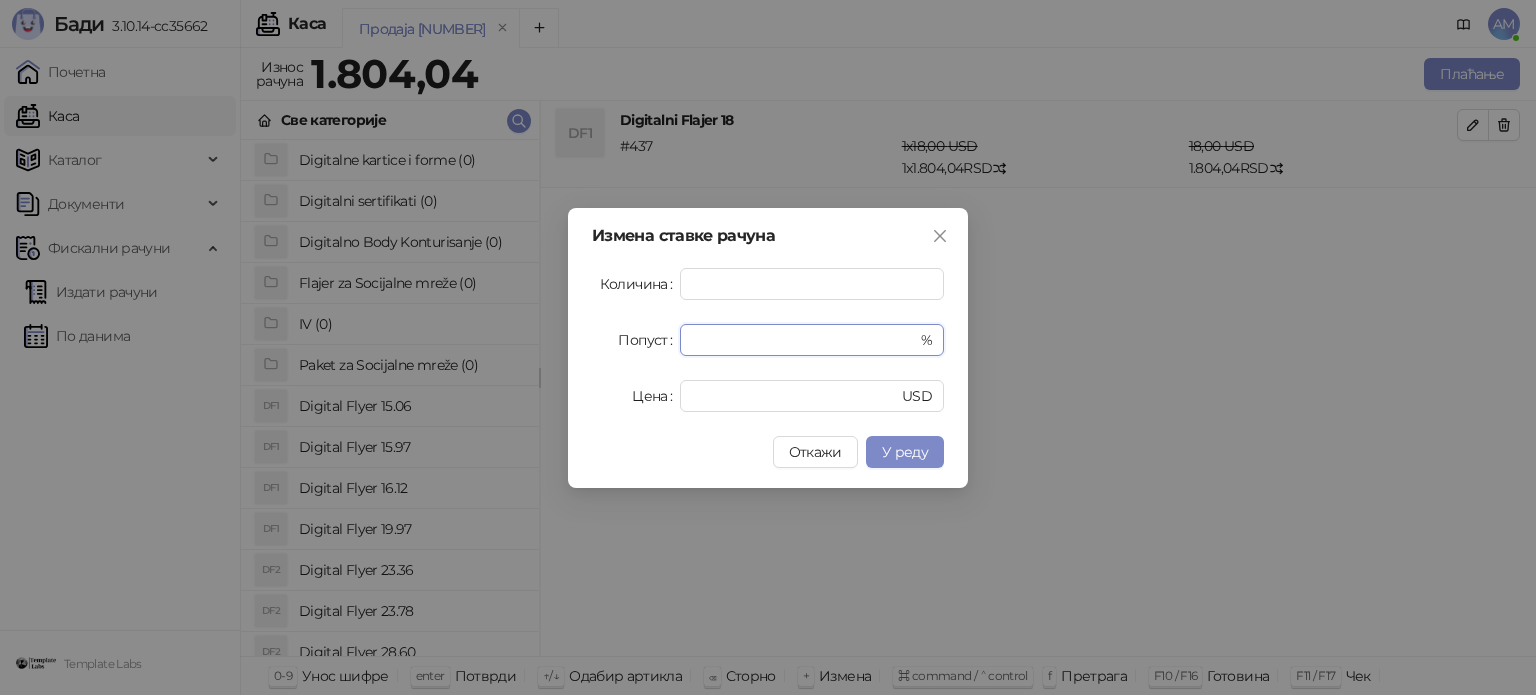 drag, startPoint x: 707, startPoint y: 337, endPoint x: 660, endPoint y: 344, distance: 47.518417 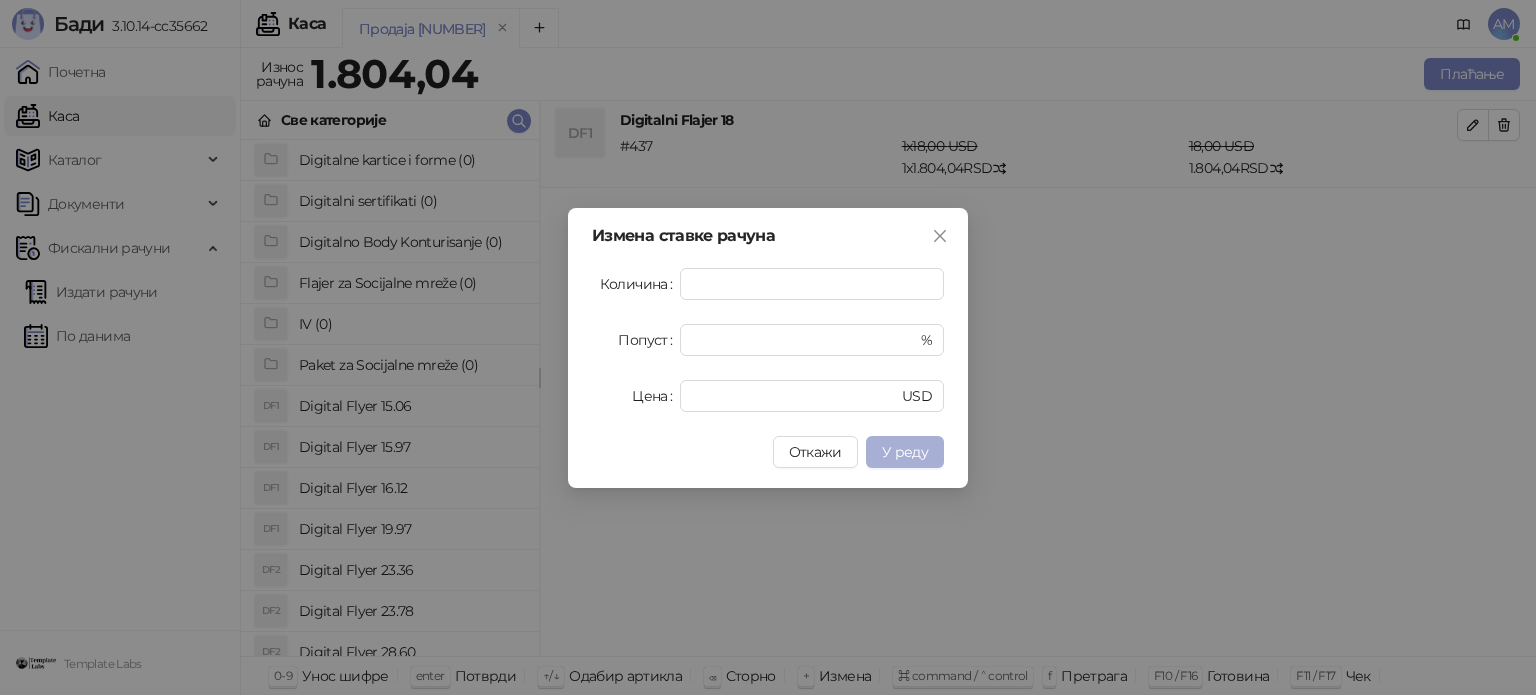 click on "У реду" at bounding box center [905, 452] 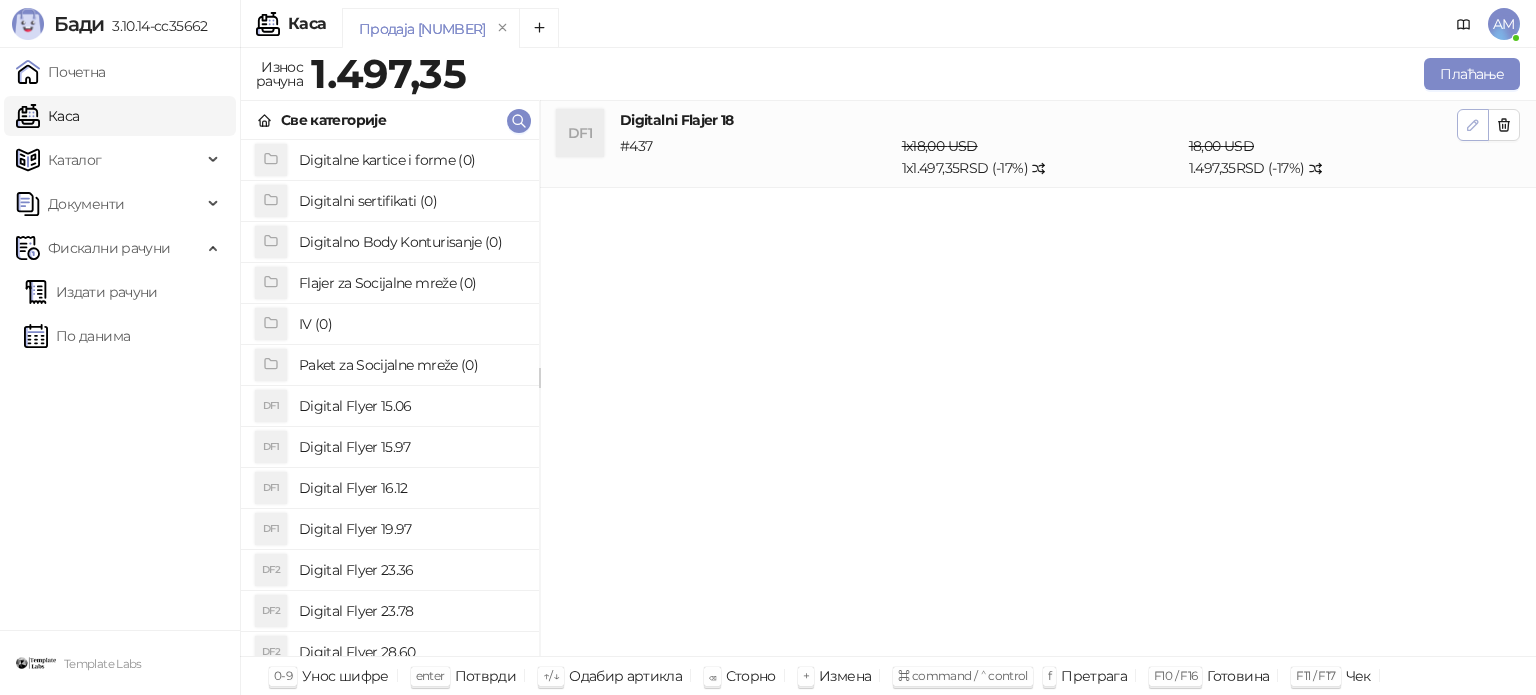 click at bounding box center (1473, 125) 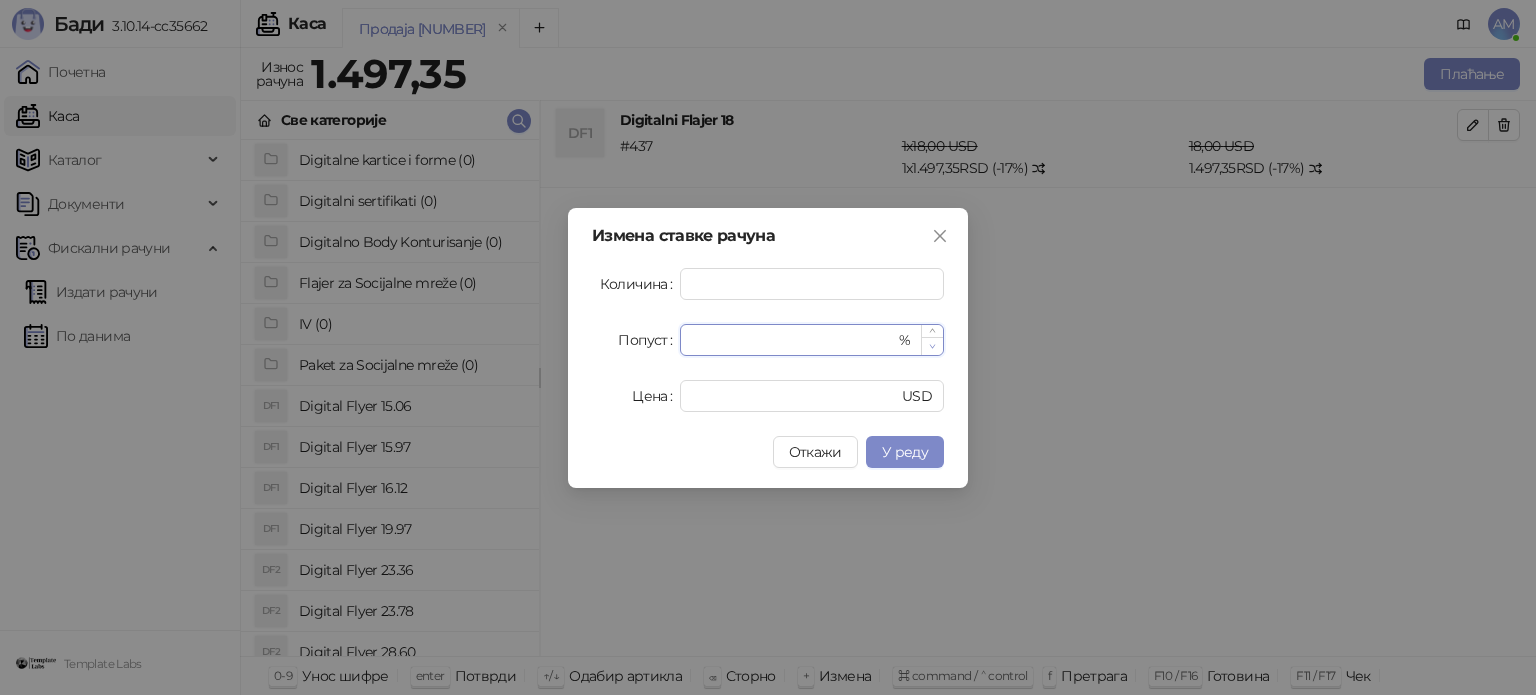 click at bounding box center [932, 346] 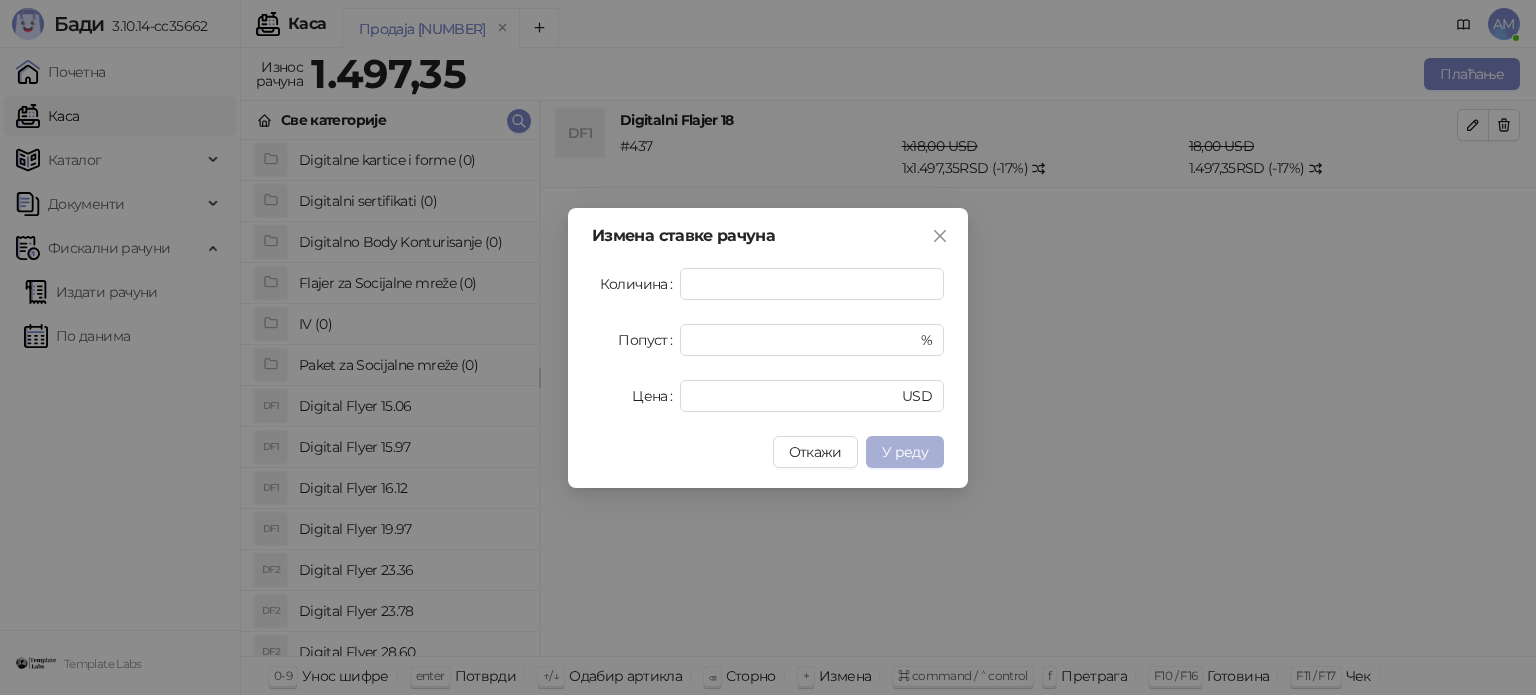 click on "У реду" at bounding box center [905, 452] 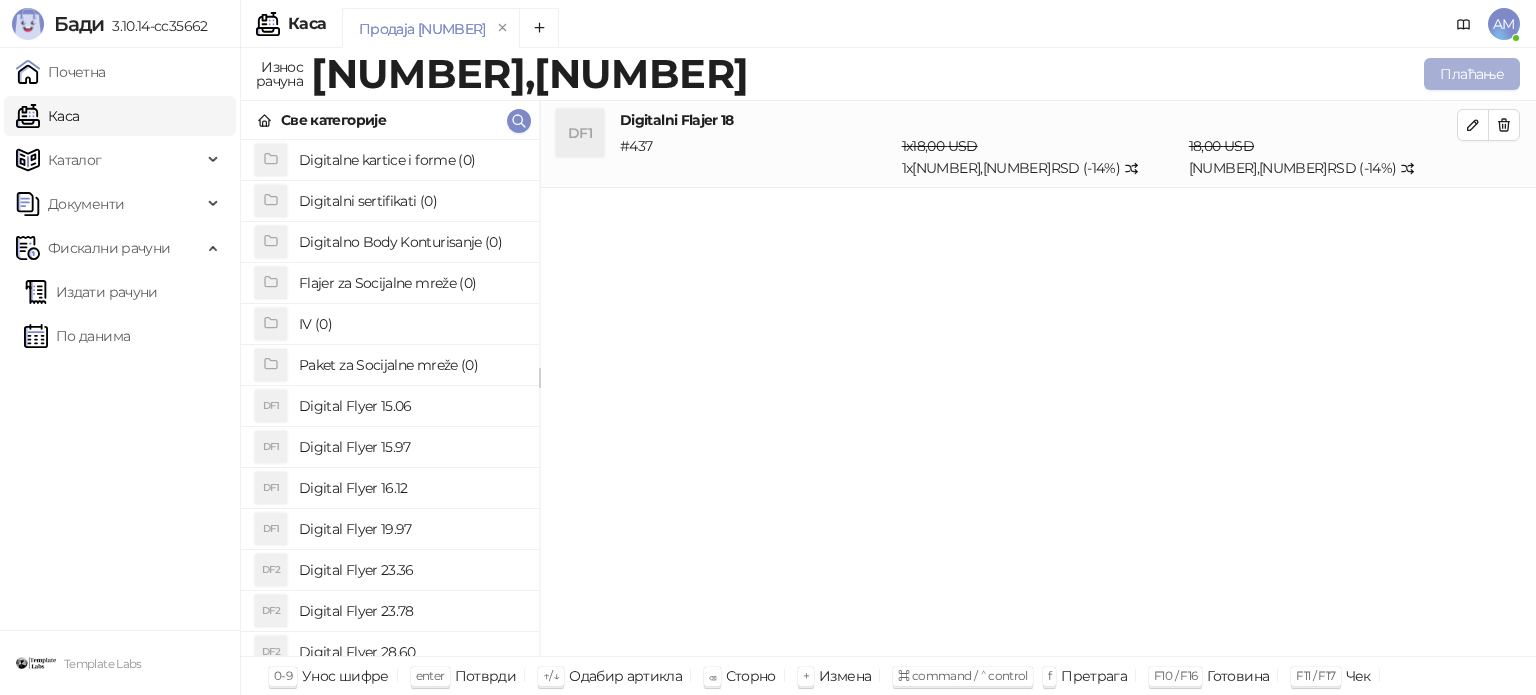 click on "Плаћање" at bounding box center (1472, 74) 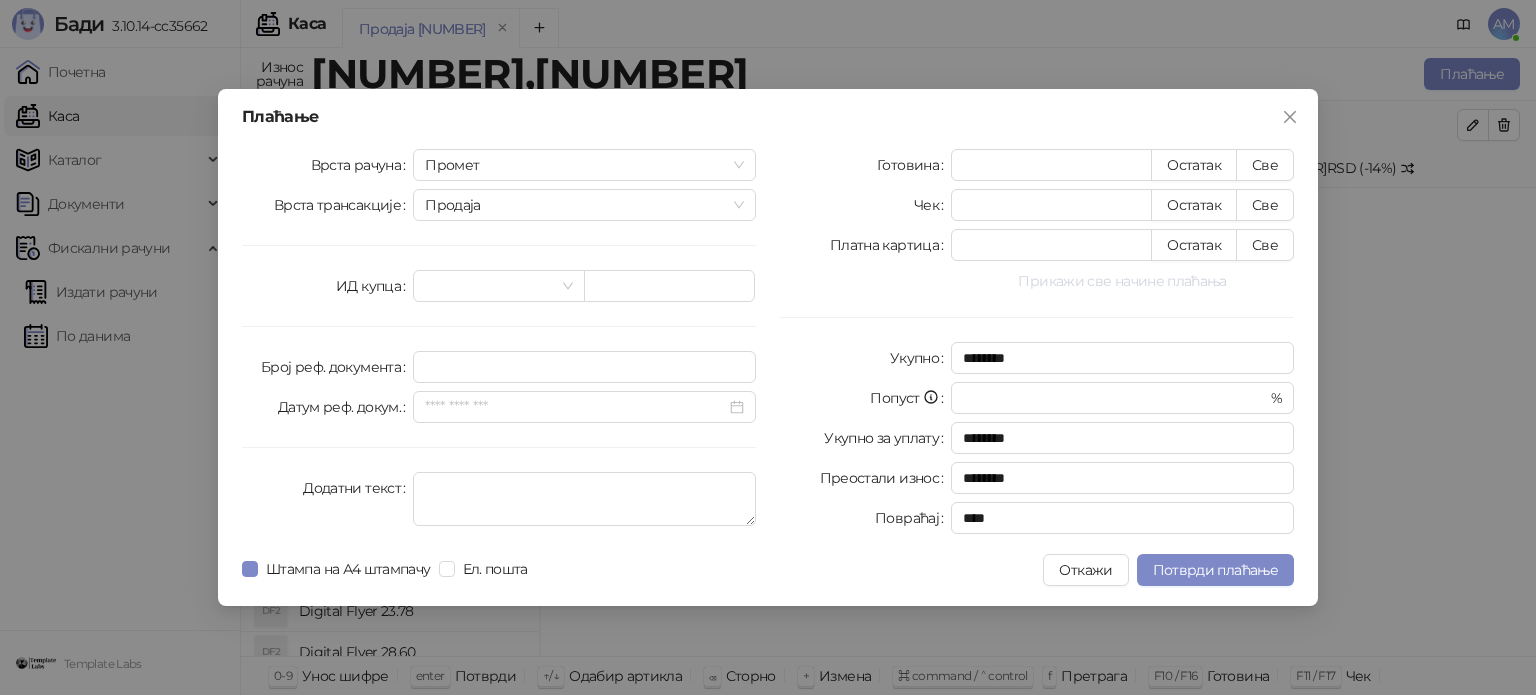 click on "Прикажи све начине плаћања" at bounding box center (1122, 281) 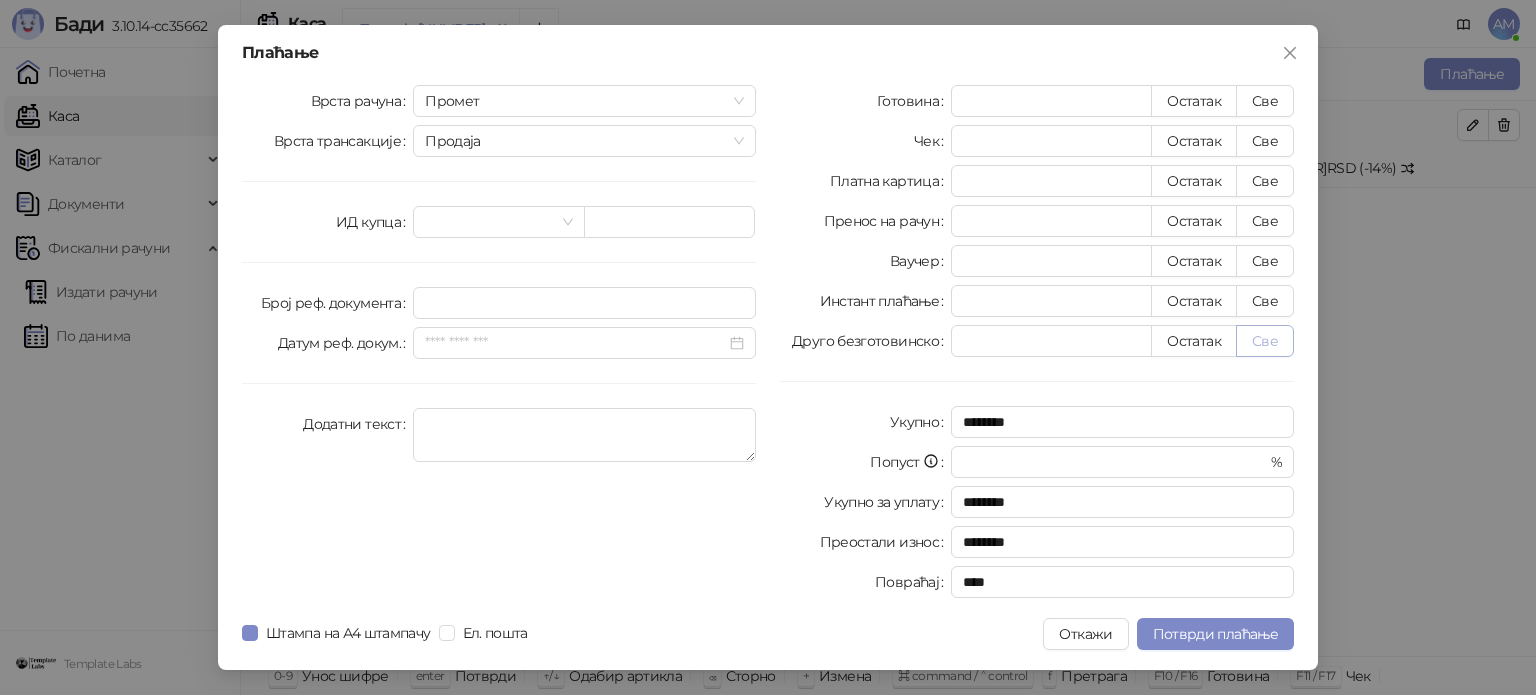 click on "Све" at bounding box center (1265, 341) 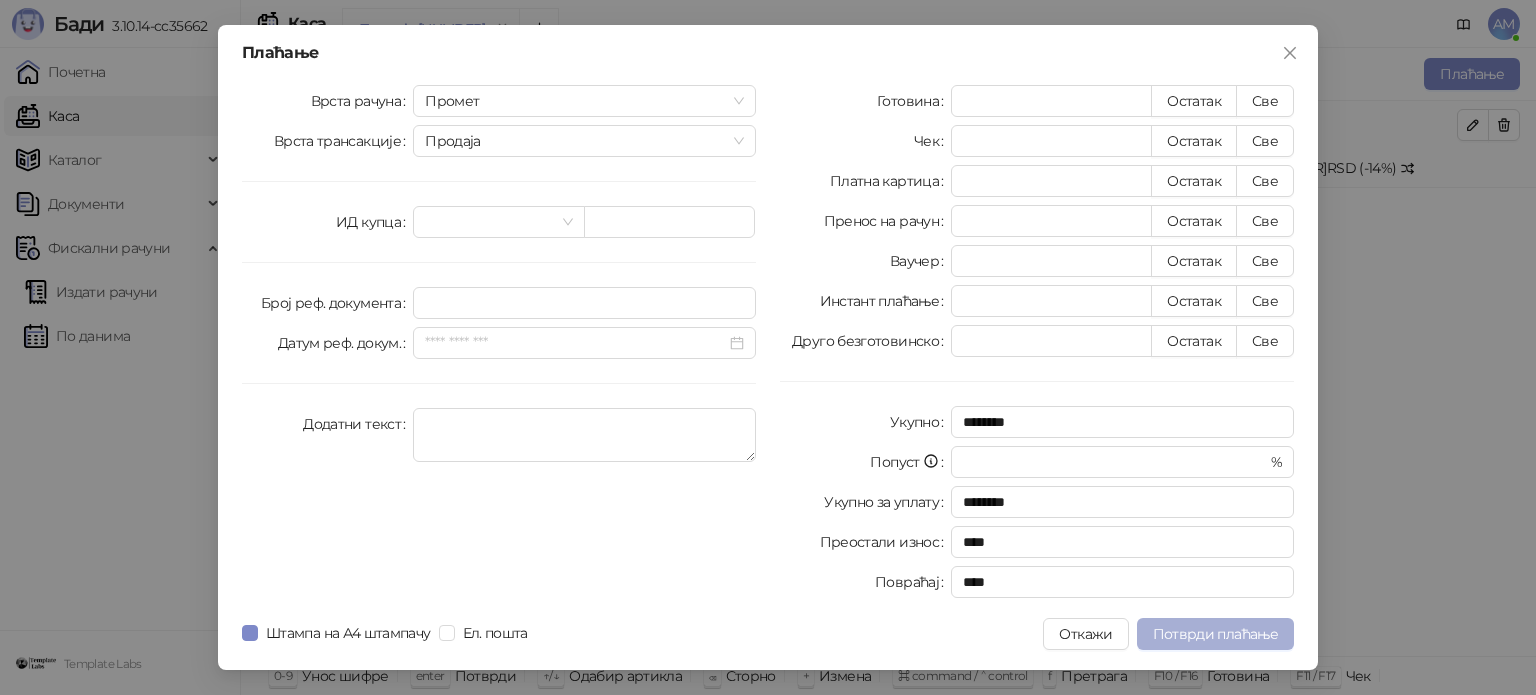 click on "Потврди плаћање" at bounding box center (1215, 634) 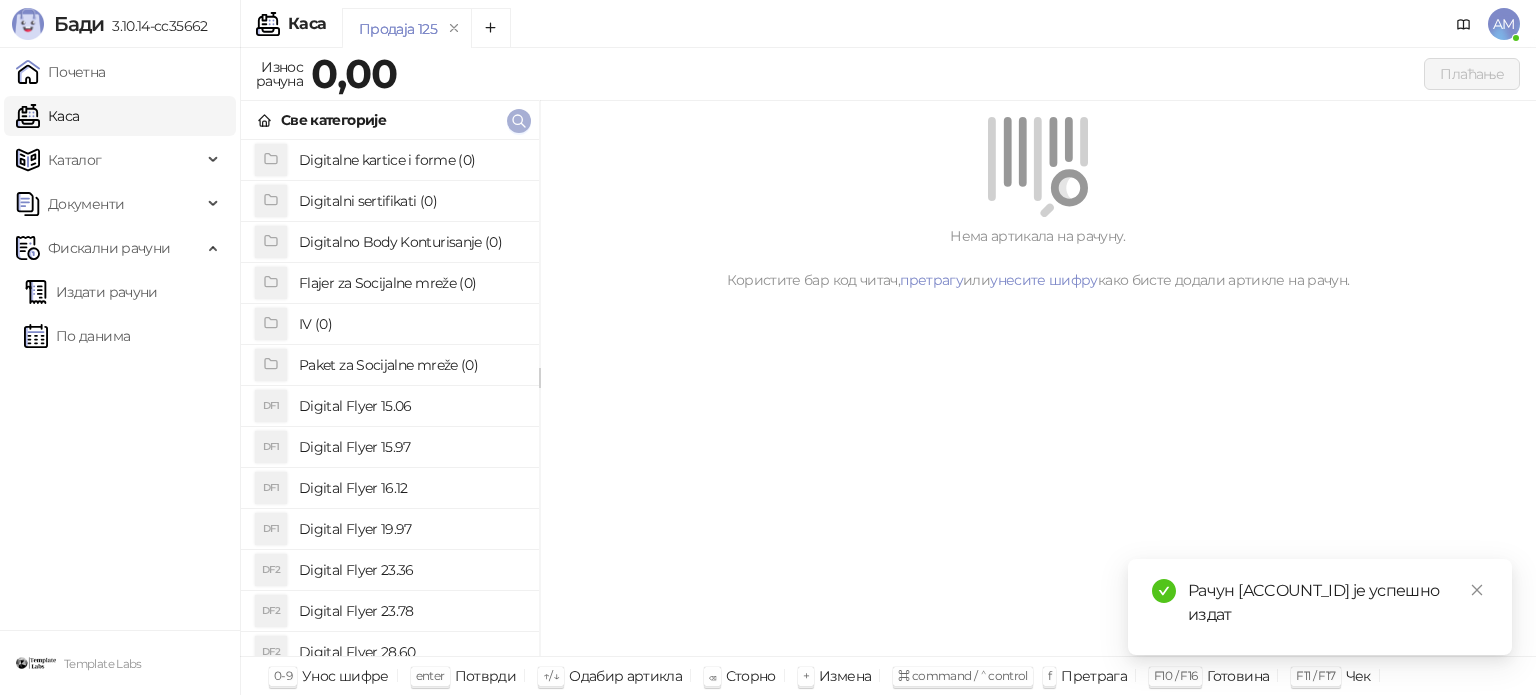 click 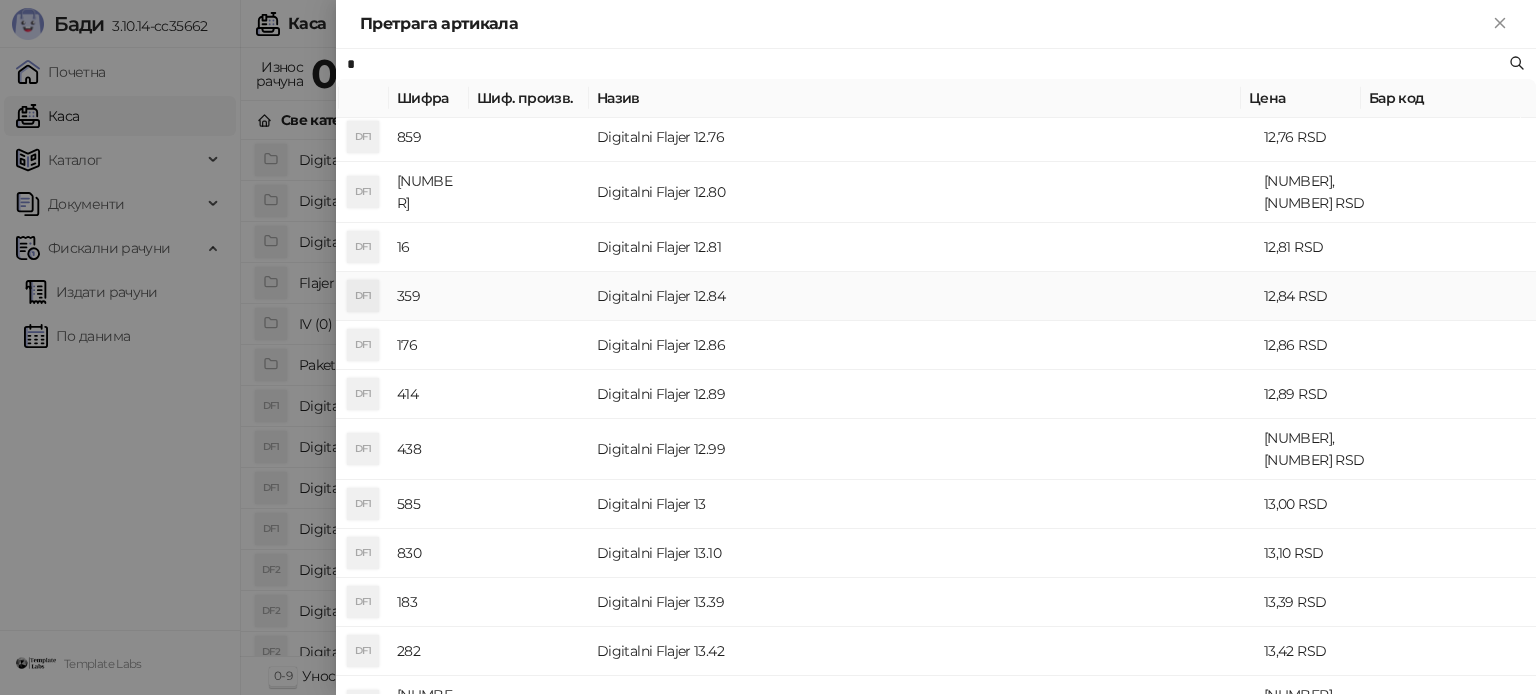 scroll, scrollTop: 5700, scrollLeft: 0, axis: vertical 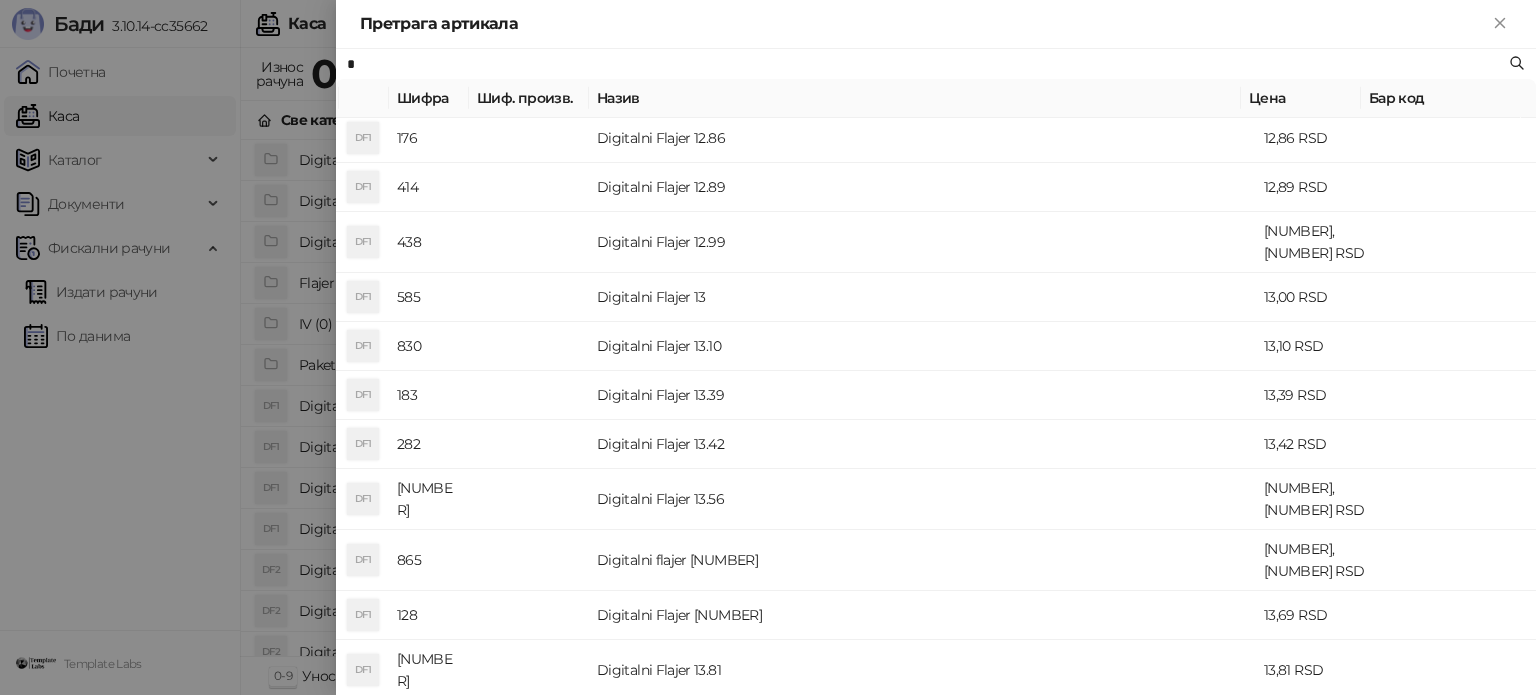 type on "*" 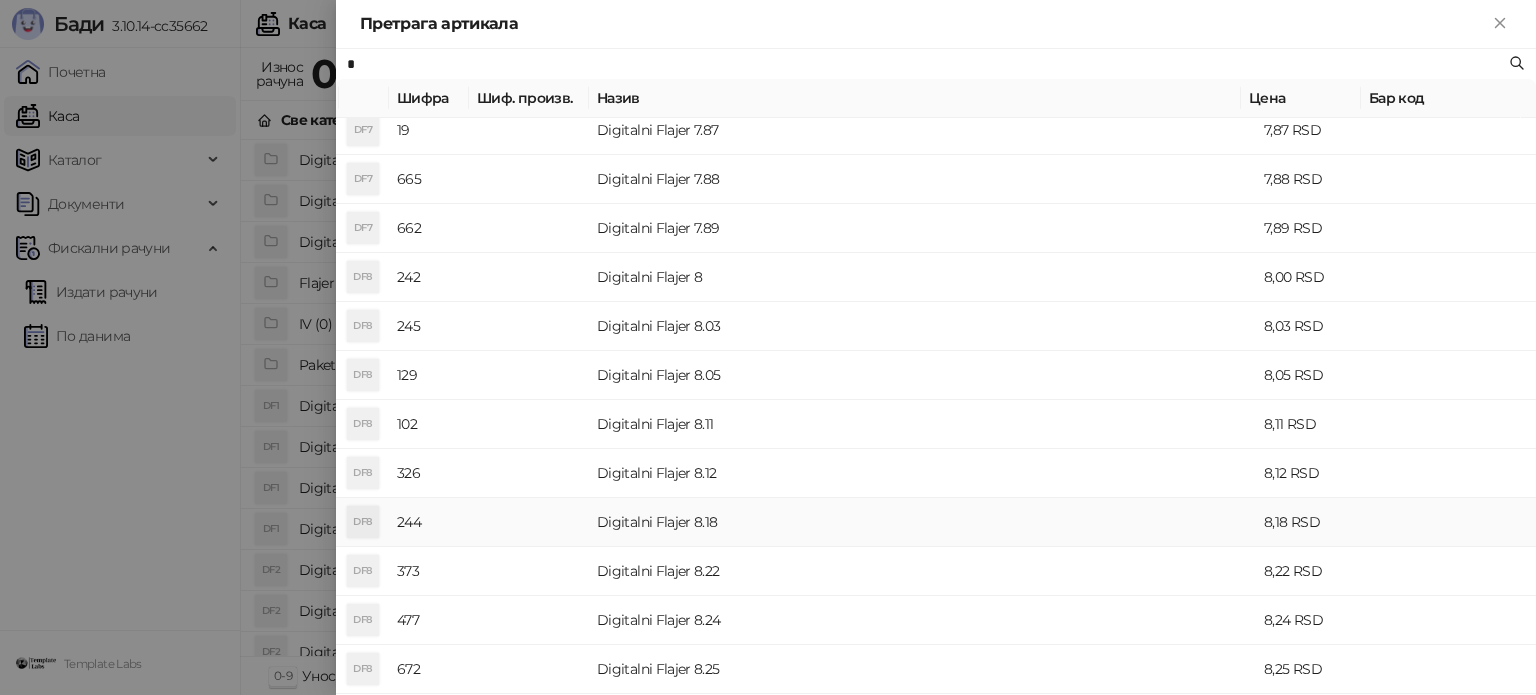 scroll, scrollTop: 16253, scrollLeft: 0, axis: vertical 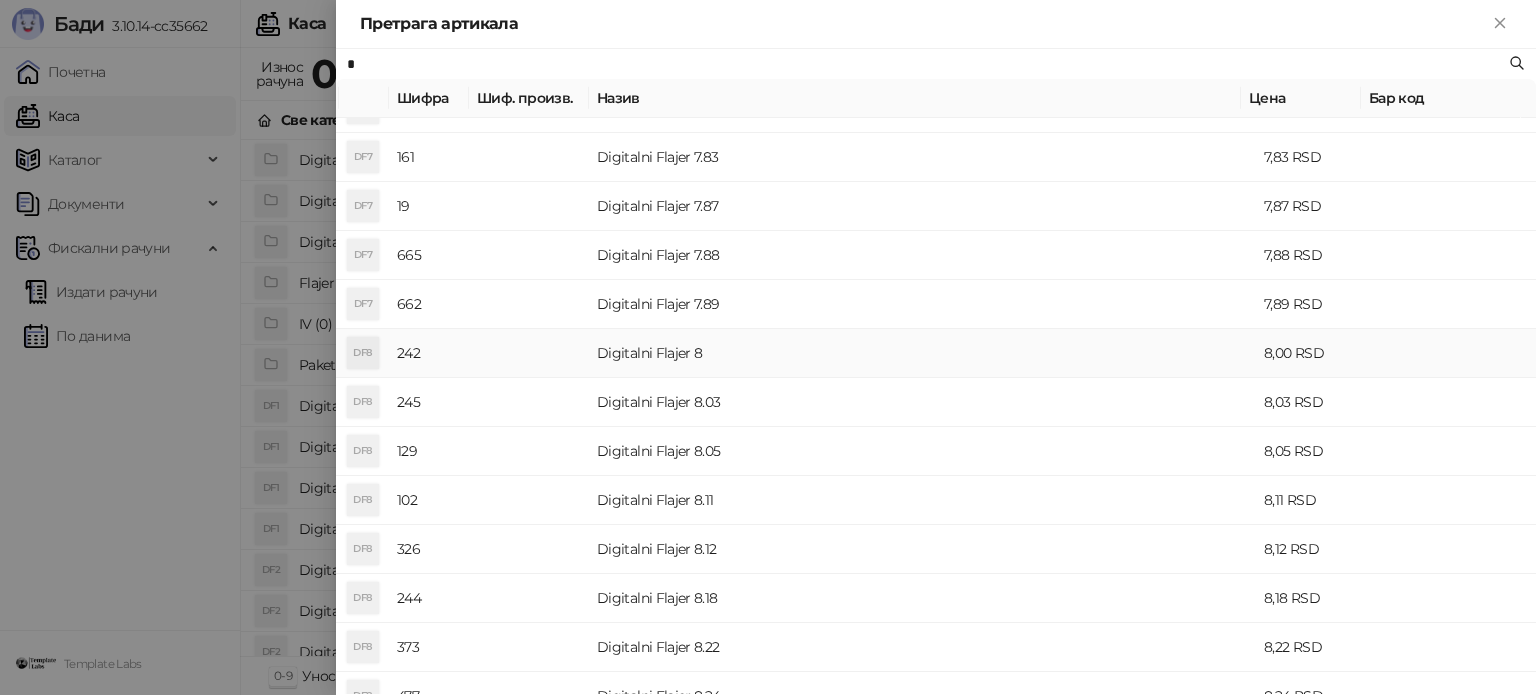 click on "Digitalni Flajer 8" at bounding box center (922, 353) 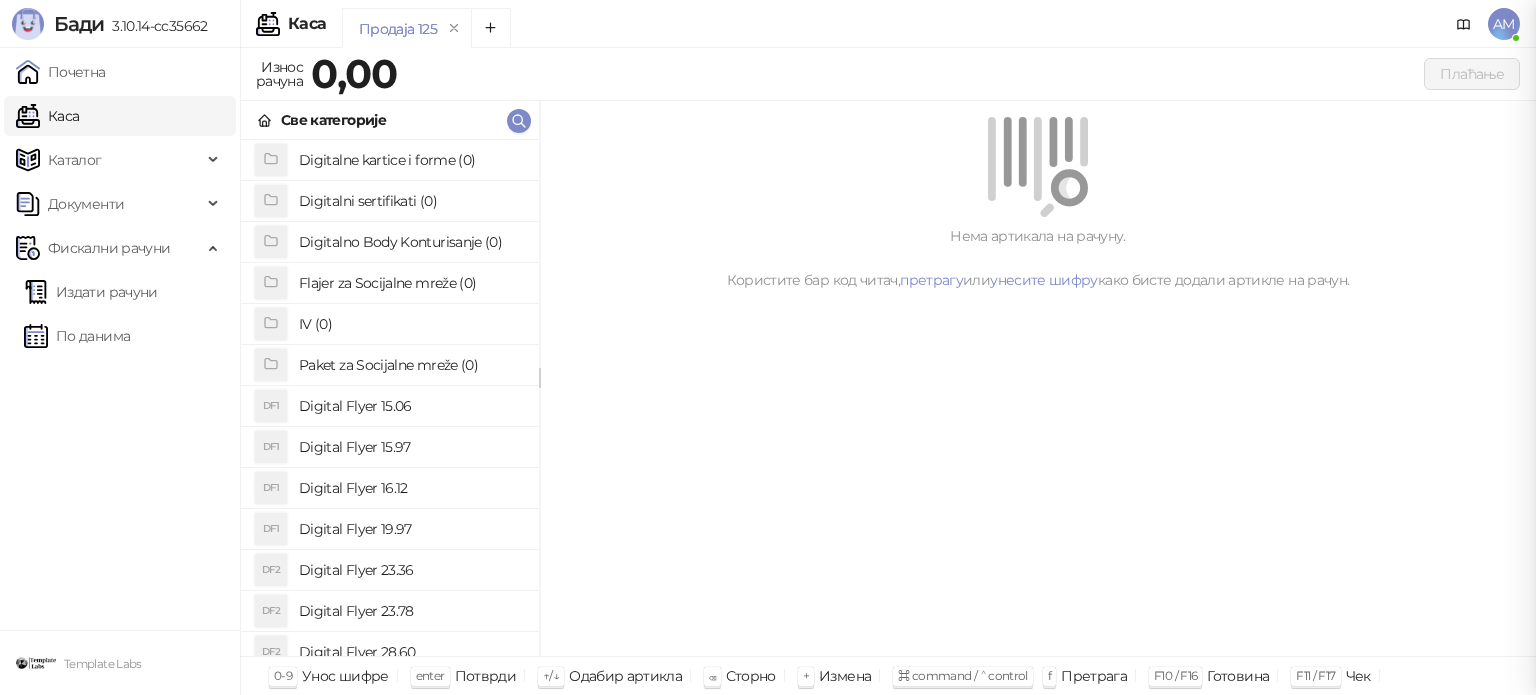 scroll, scrollTop: 0, scrollLeft: 0, axis: both 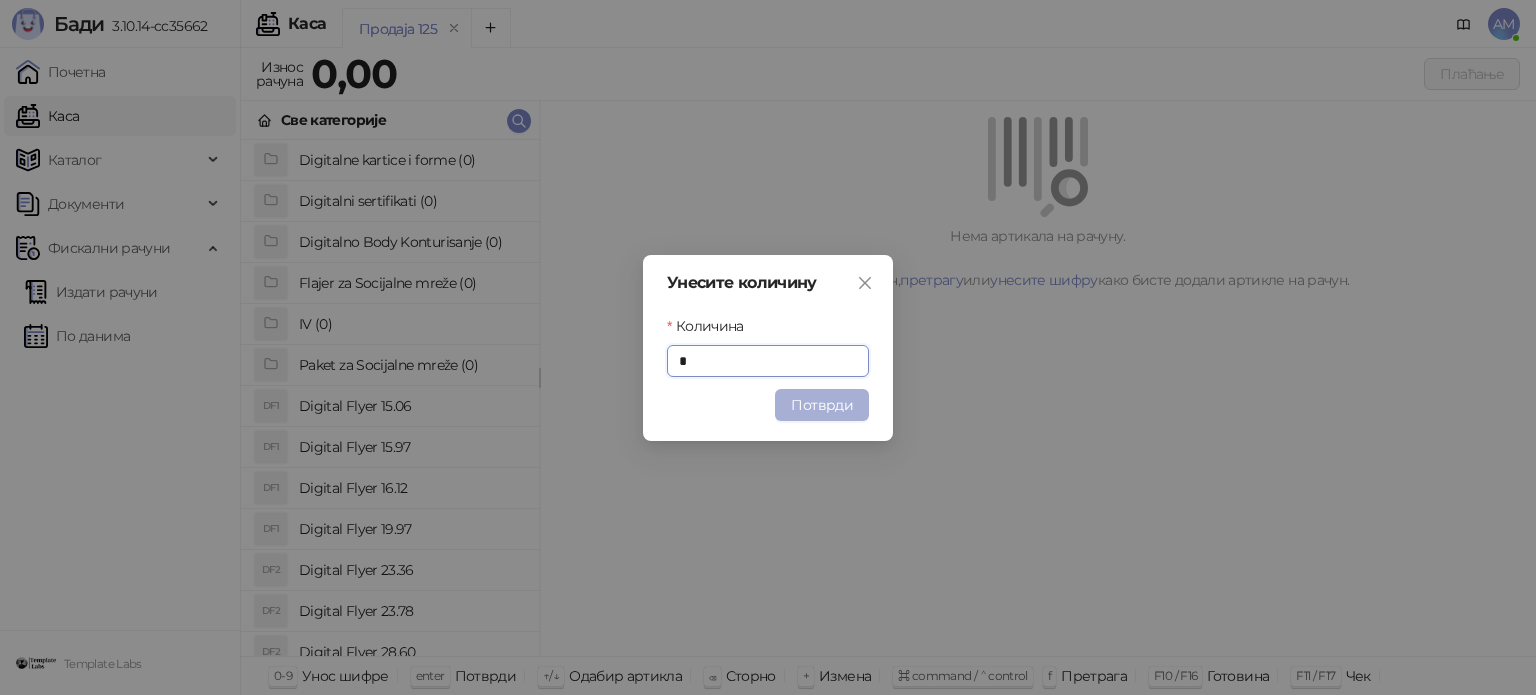 click on "Потврди" at bounding box center [822, 405] 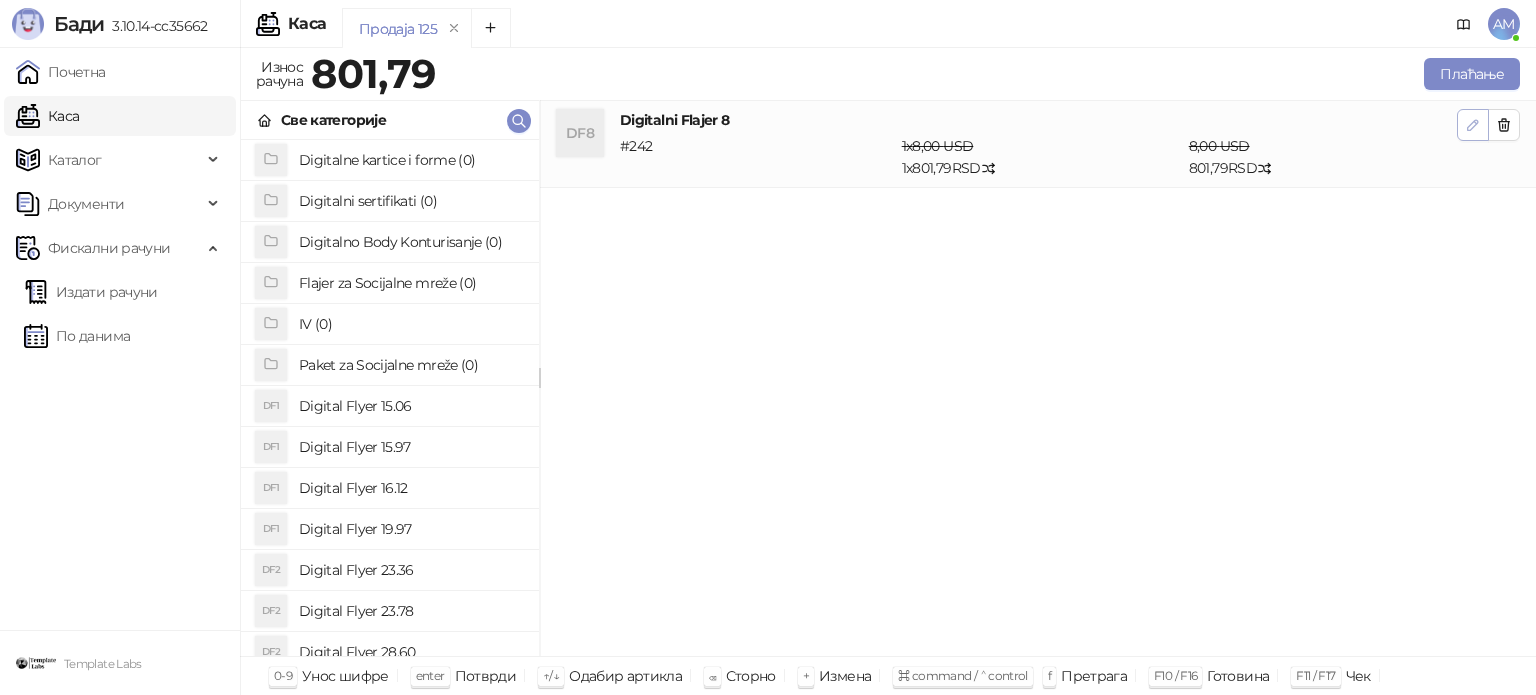 click 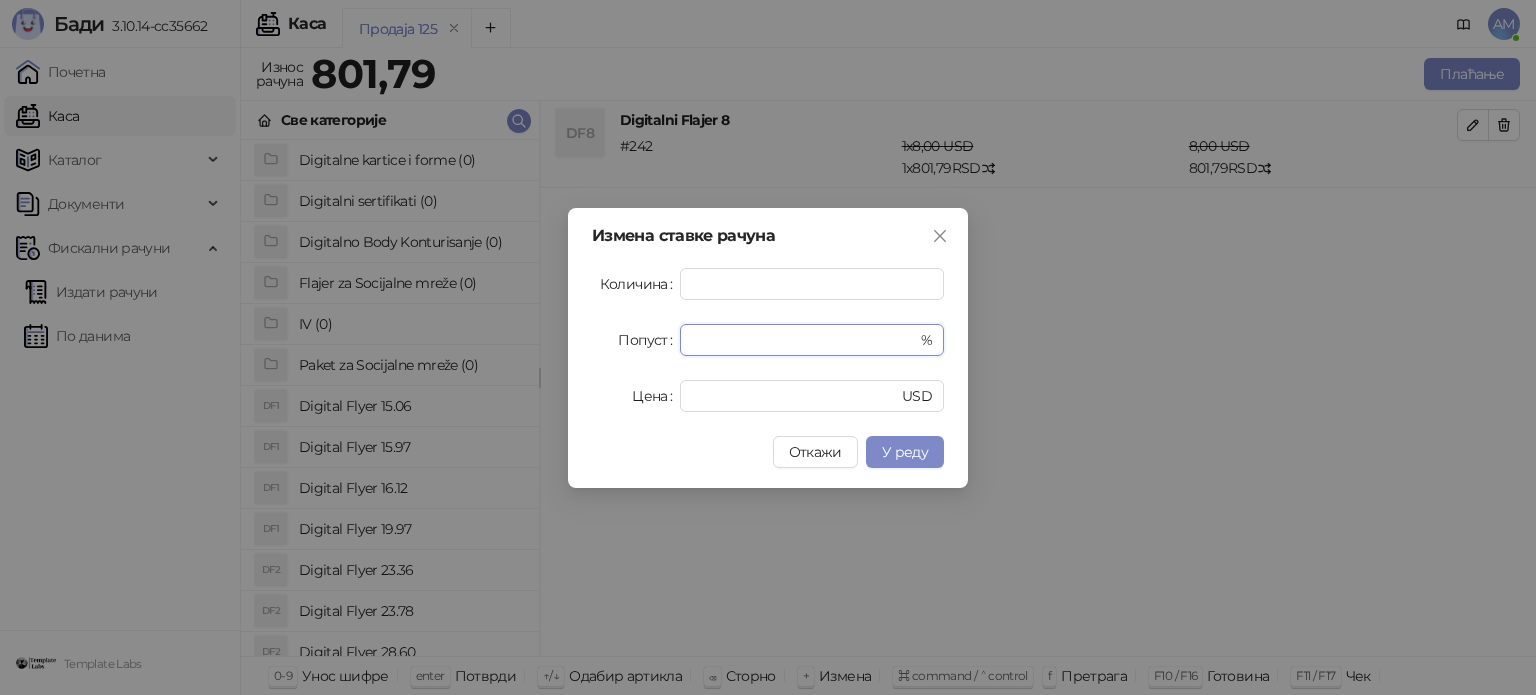 drag, startPoint x: 788, startPoint y: 346, endPoint x: 674, endPoint y: 344, distance: 114.01754 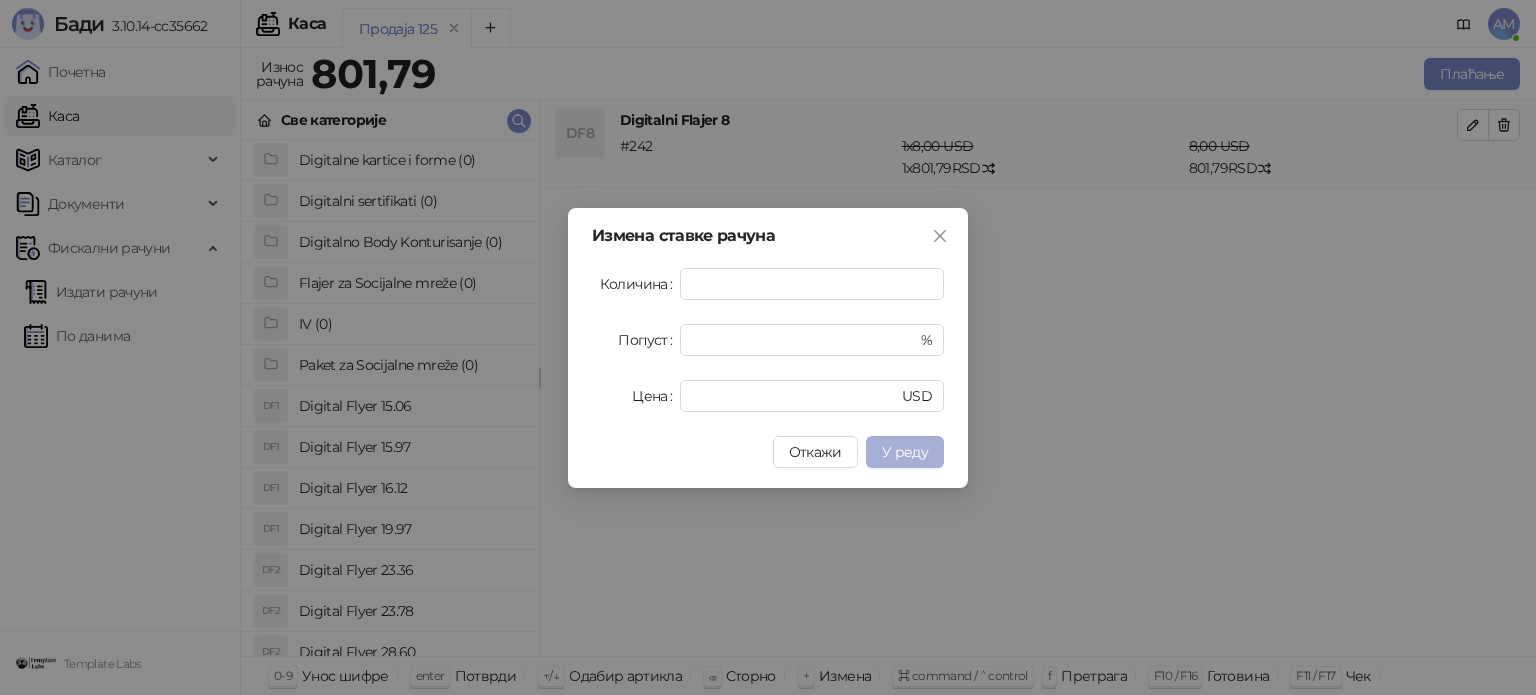 click on "У реду" at bounding box center (905, 452) 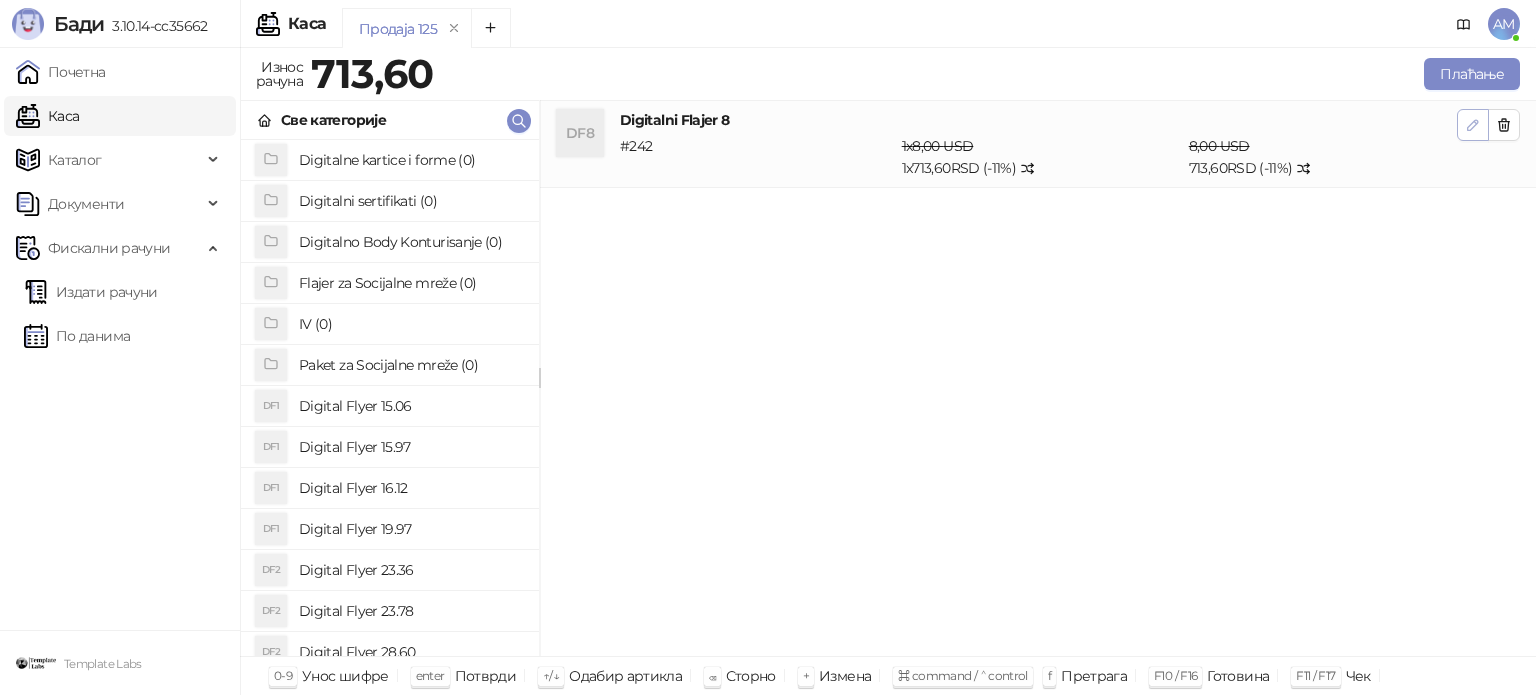 click at bounding box center (1473, 125) 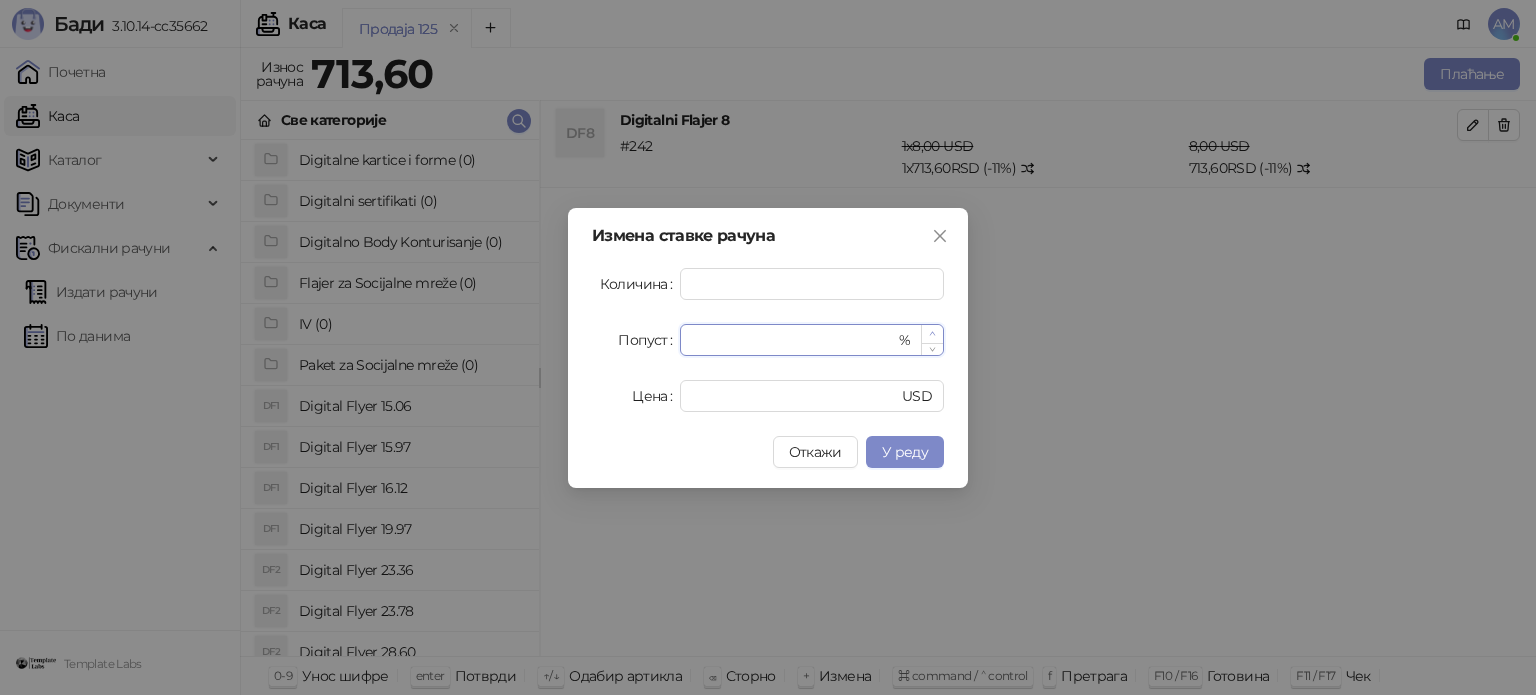 click at bounding box center [932, 334] 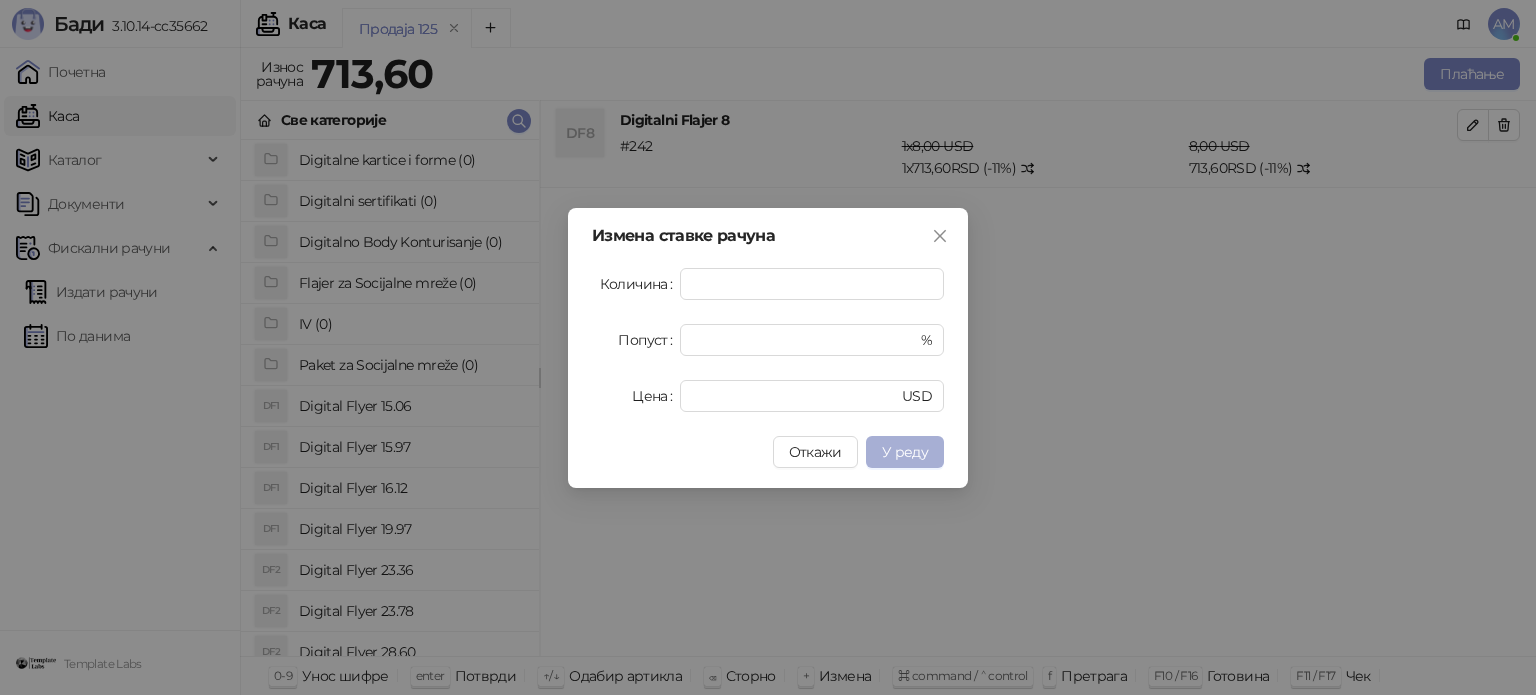 click on "У реду" at bounding box center [905, 452] 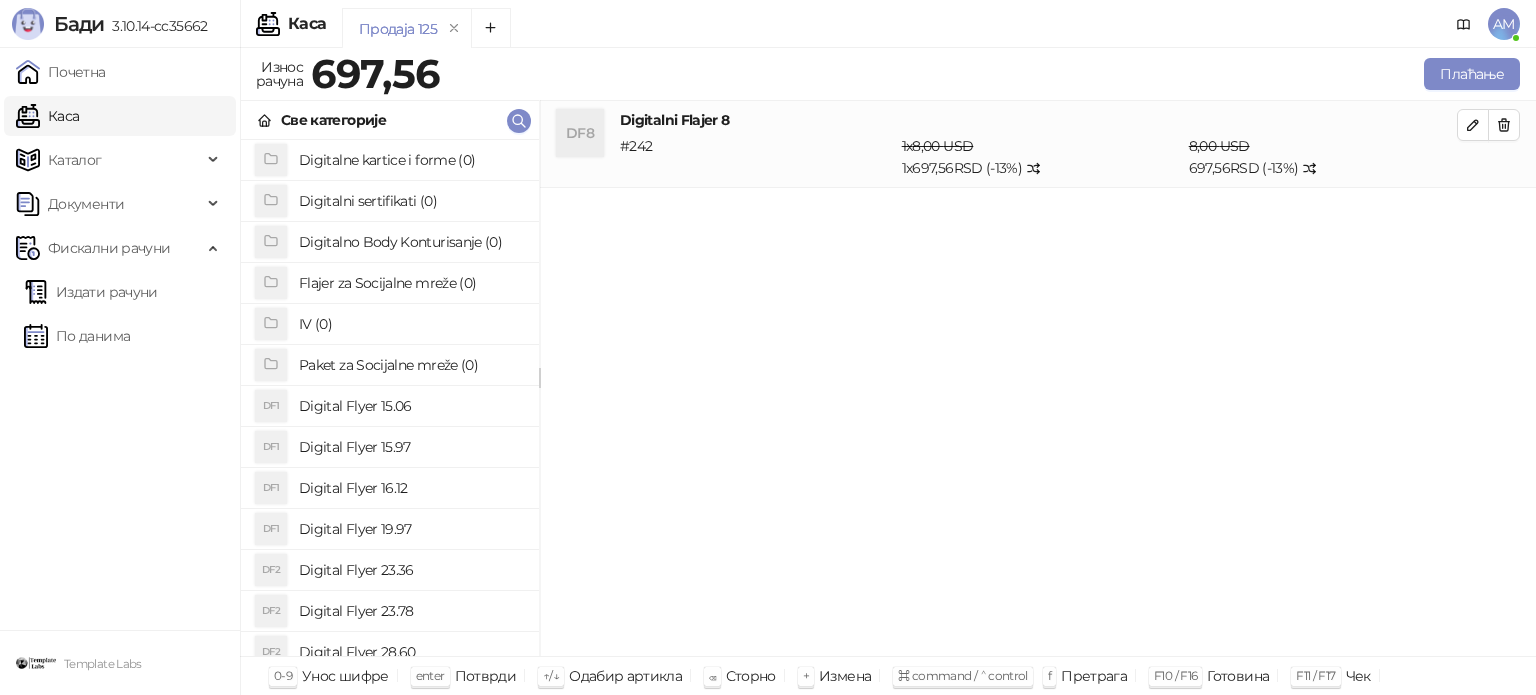 click at bounding box center [1473, 125] 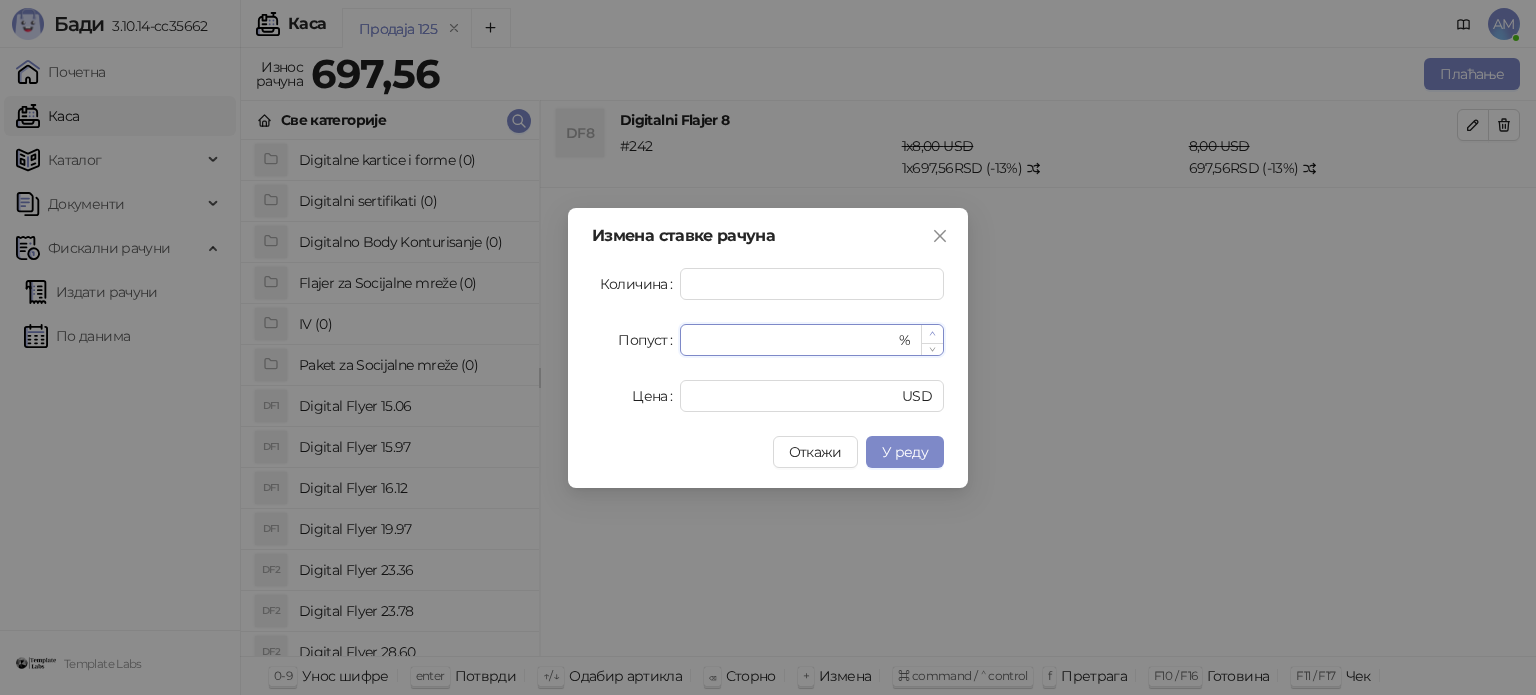 type on "**" 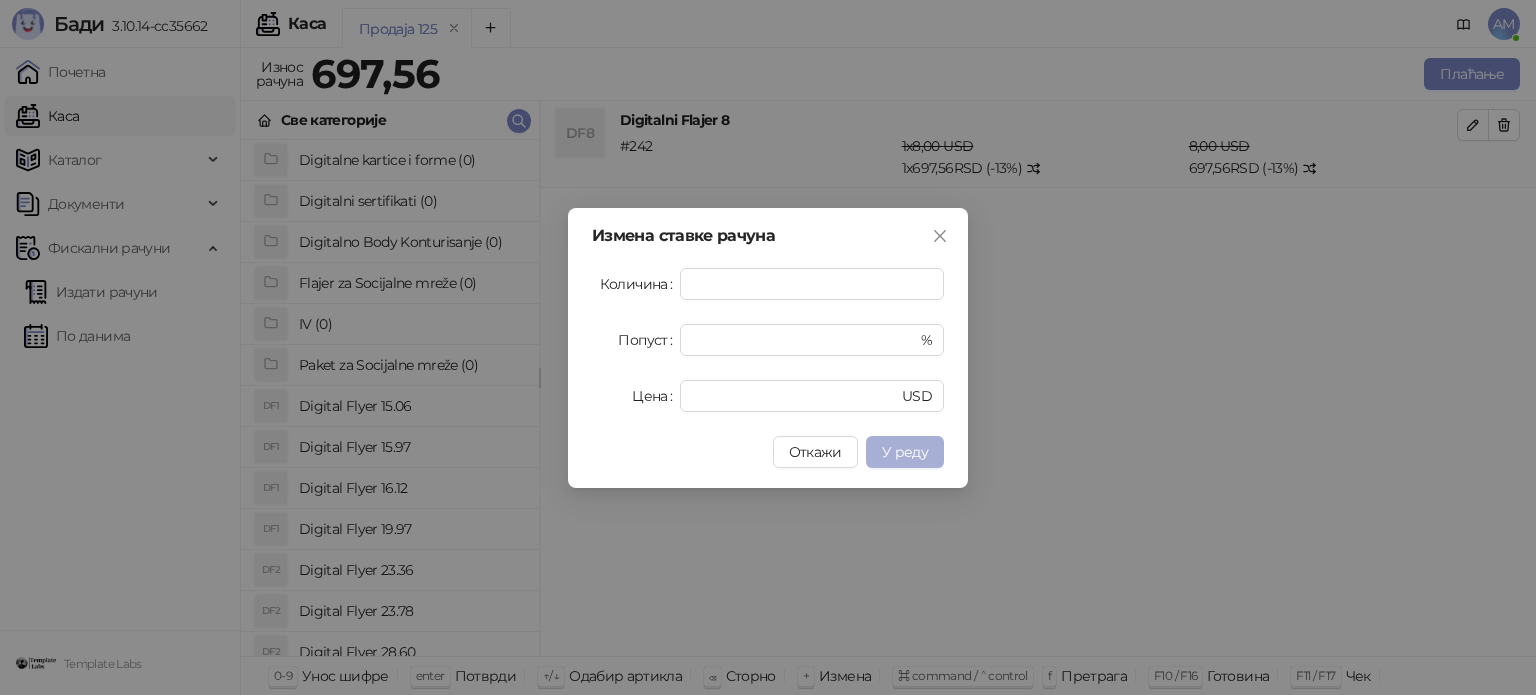 click on "У реду" at bounding box center [905, 452] 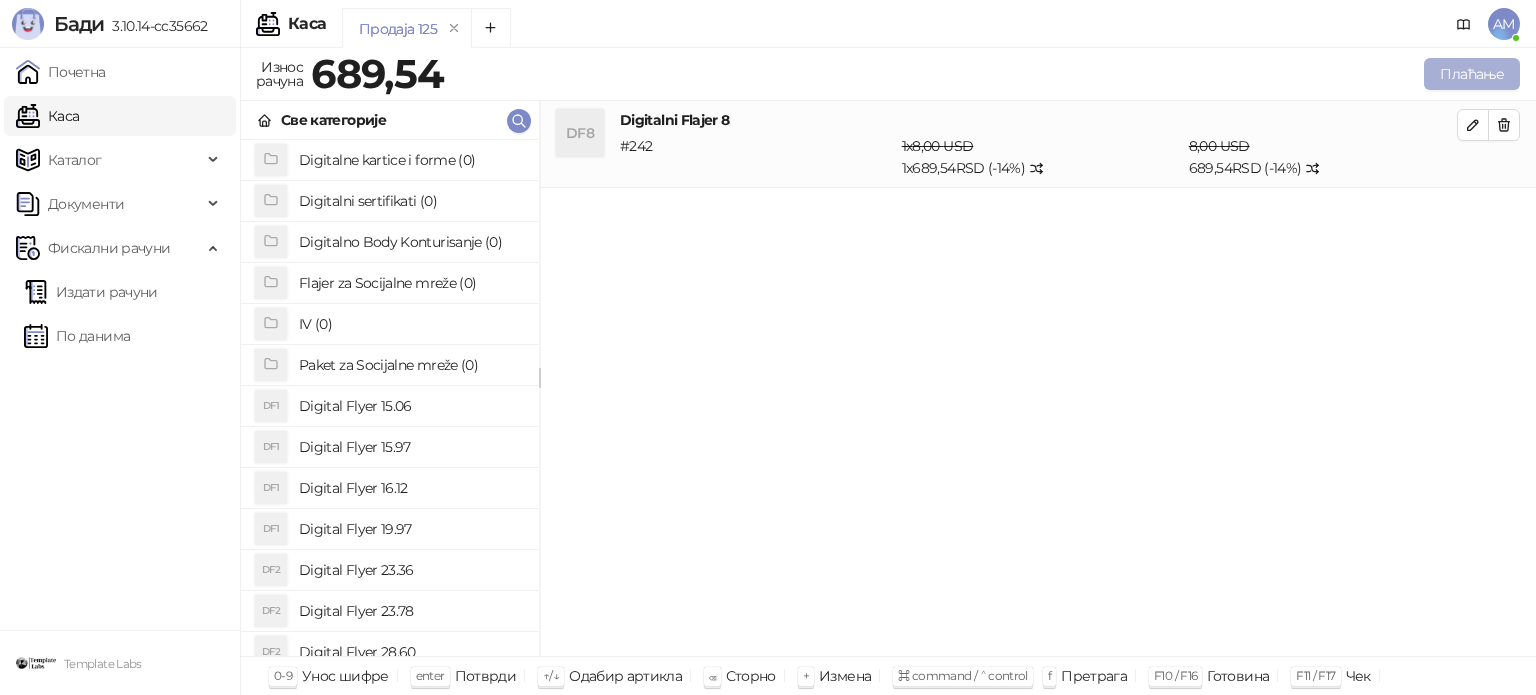 click on "Плаћање" at bounding box center (1472, 74) 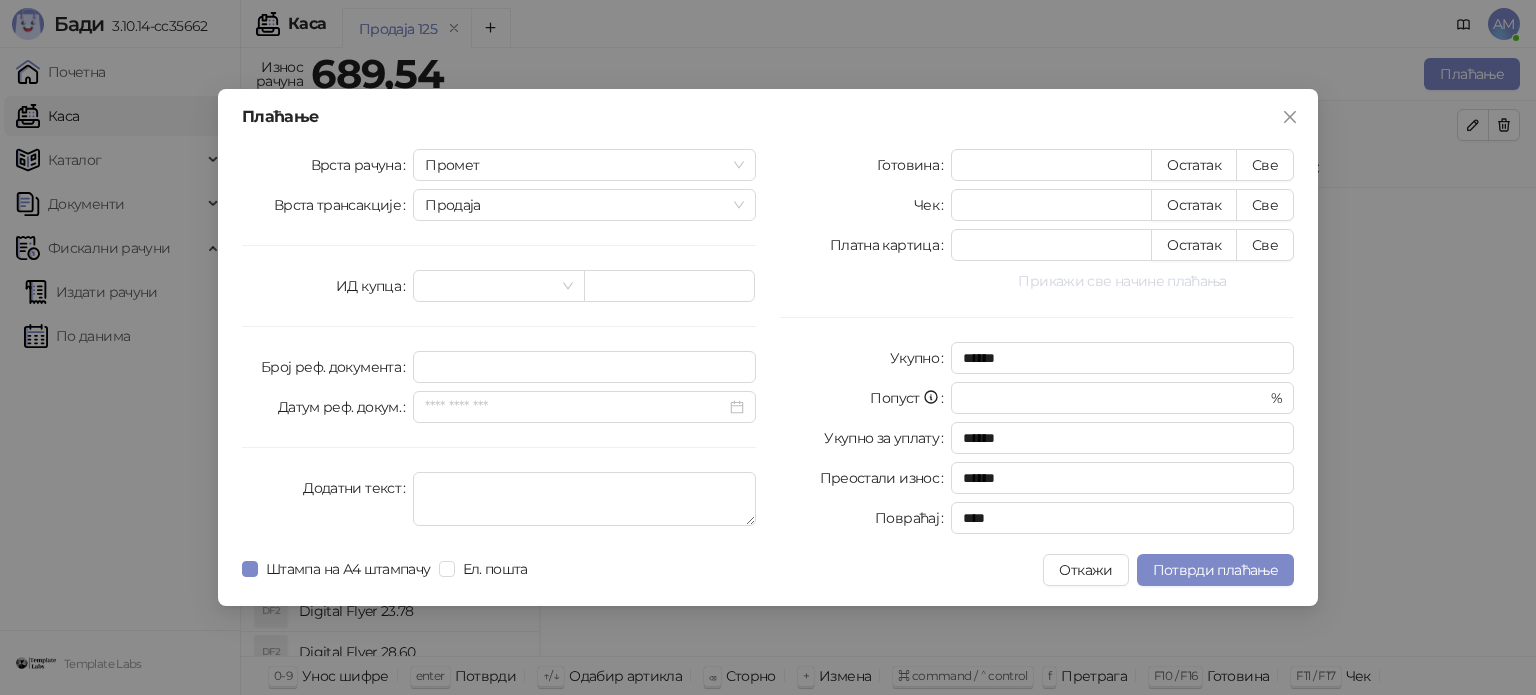 click on "Прикажи све начине плаћања" at bounding box center [1122, 281] 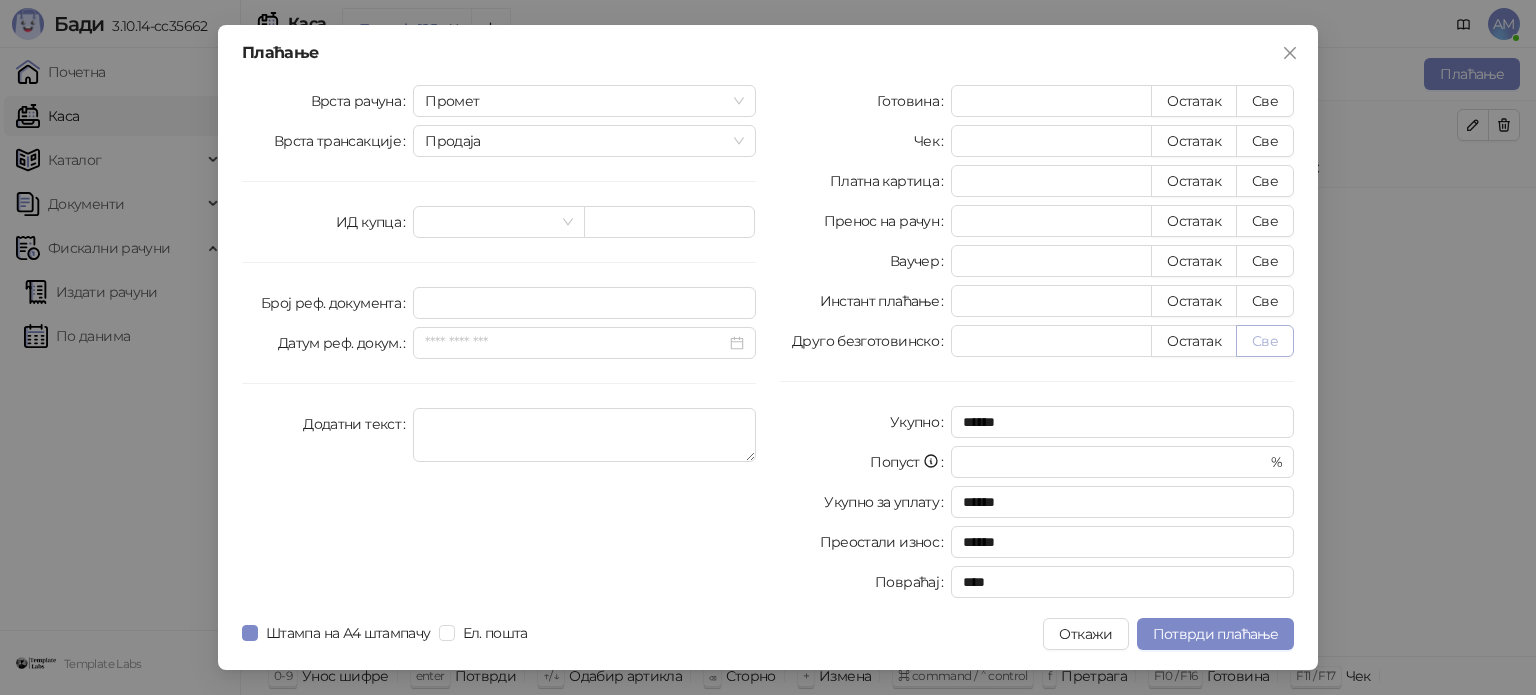 click on "Све" at bounding box center (1265, 341) 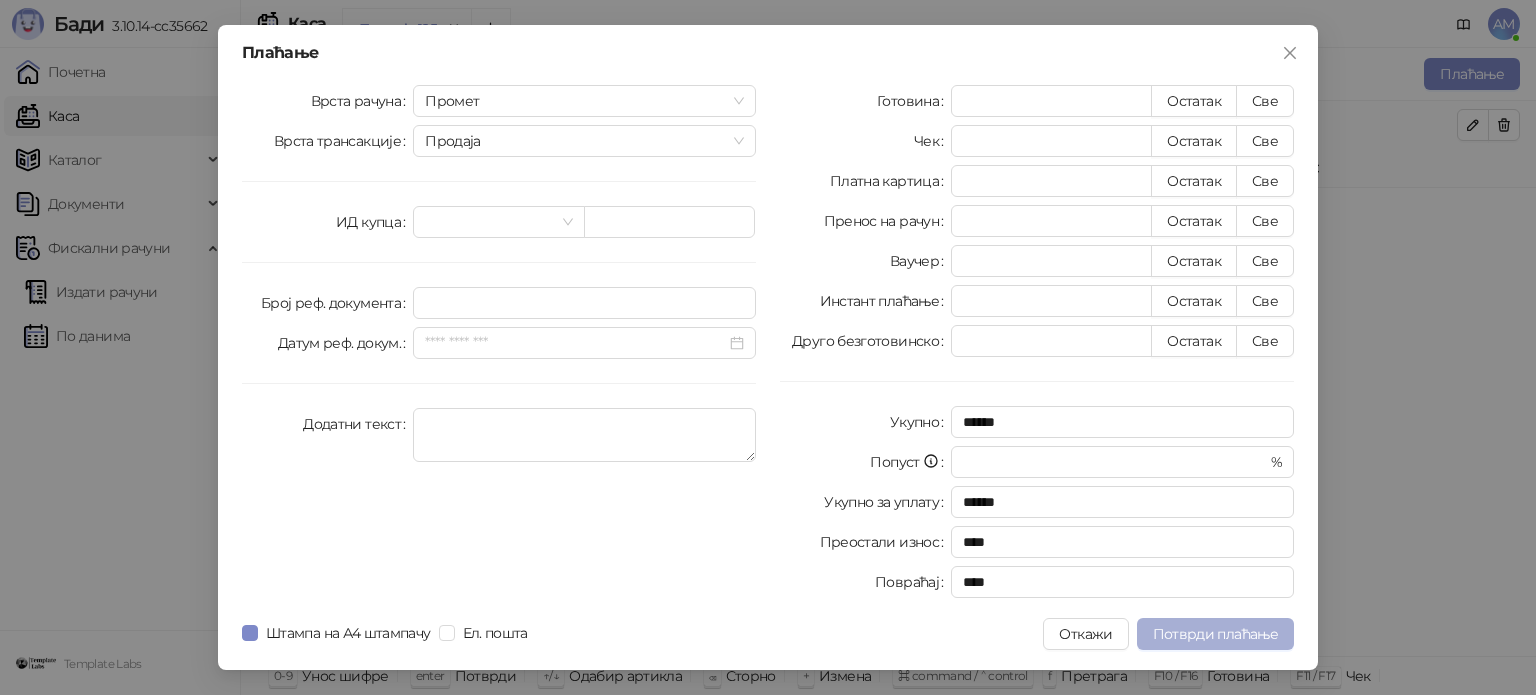 click on "Потврди плаћање" at bounding box center (1215, 634) 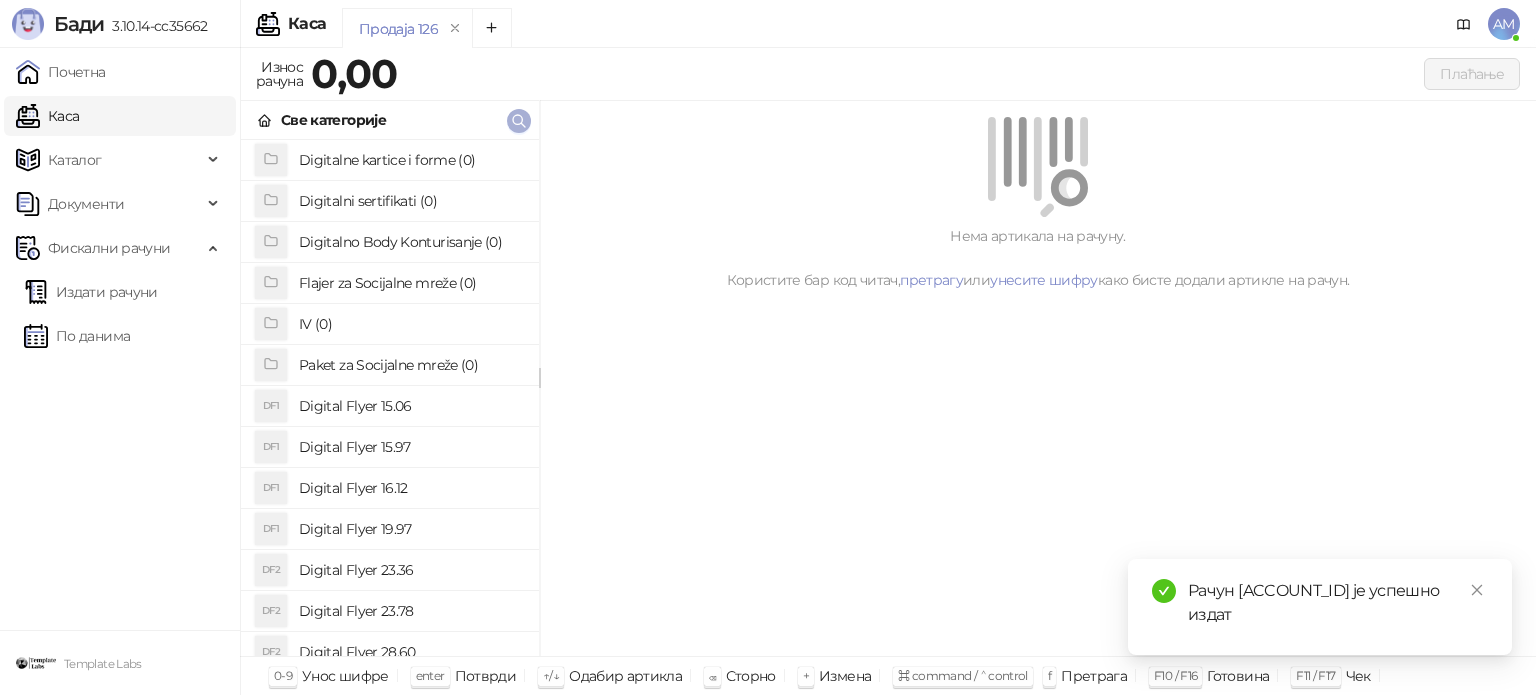 click 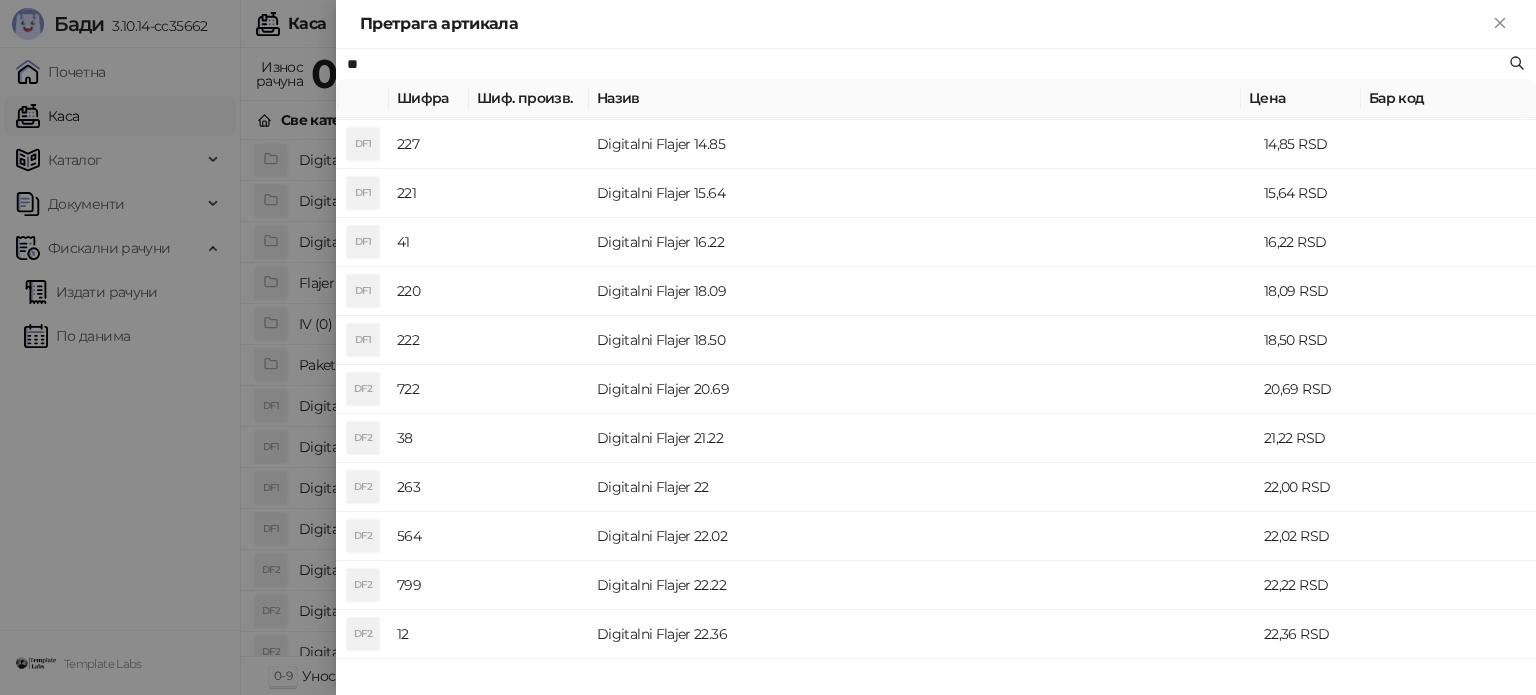 scroll, scrollTop: 400, scrollLeft: 0, axis: vertical 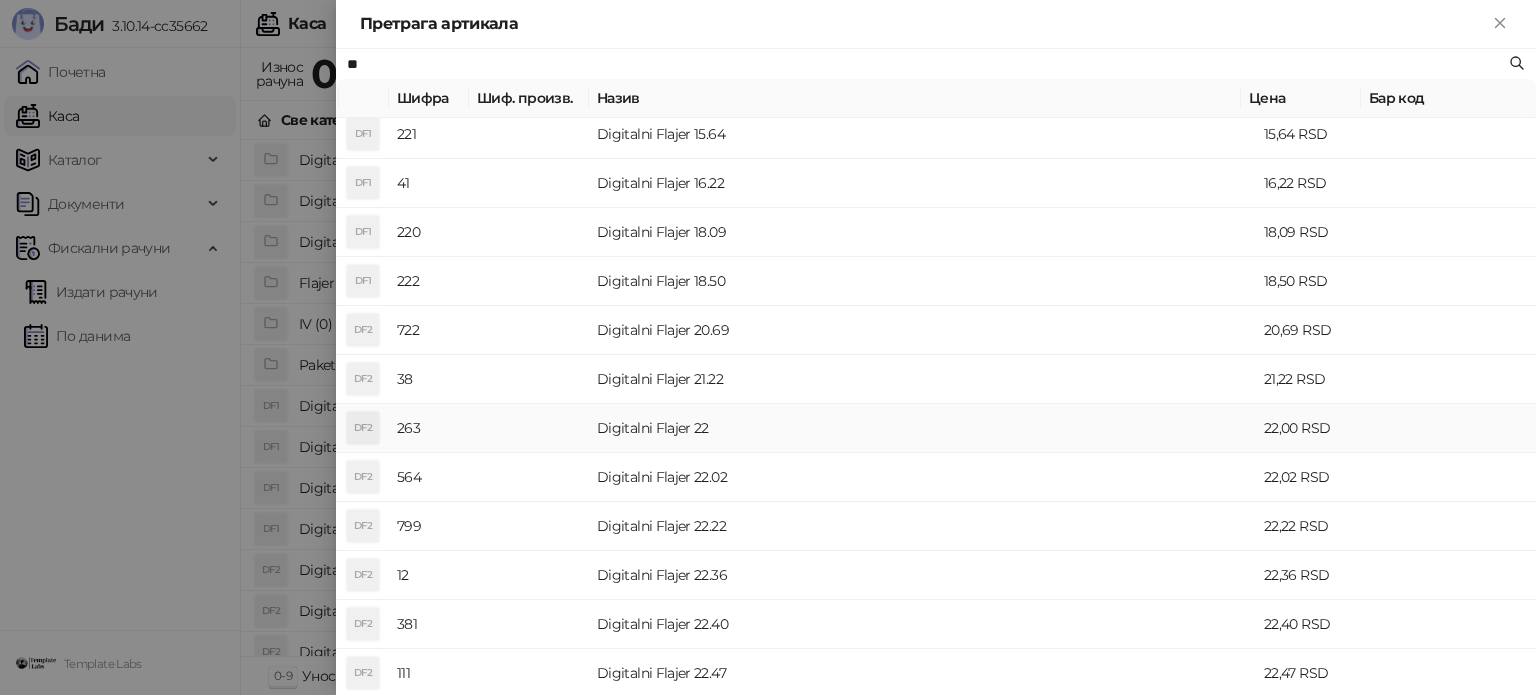 type on "**" 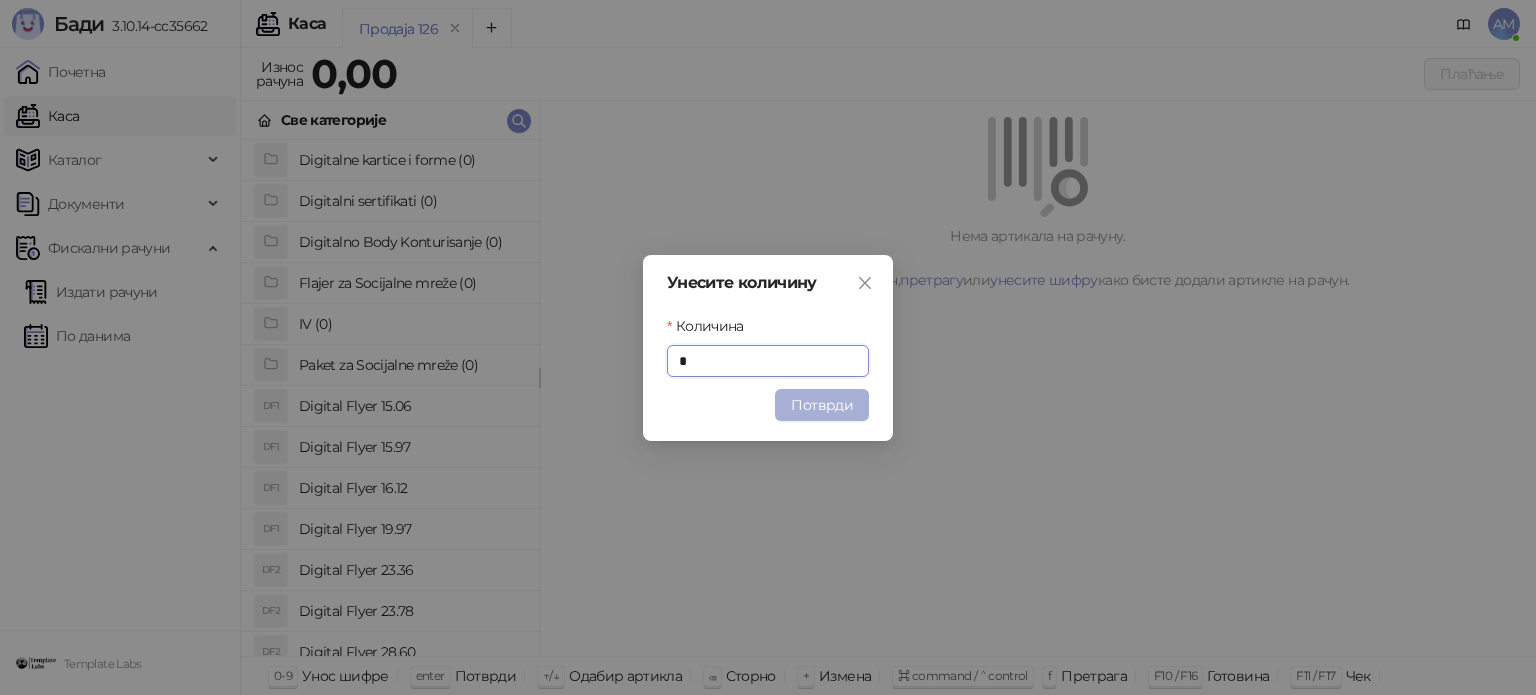 click on "Потврди" at bounding box center (822, 405) 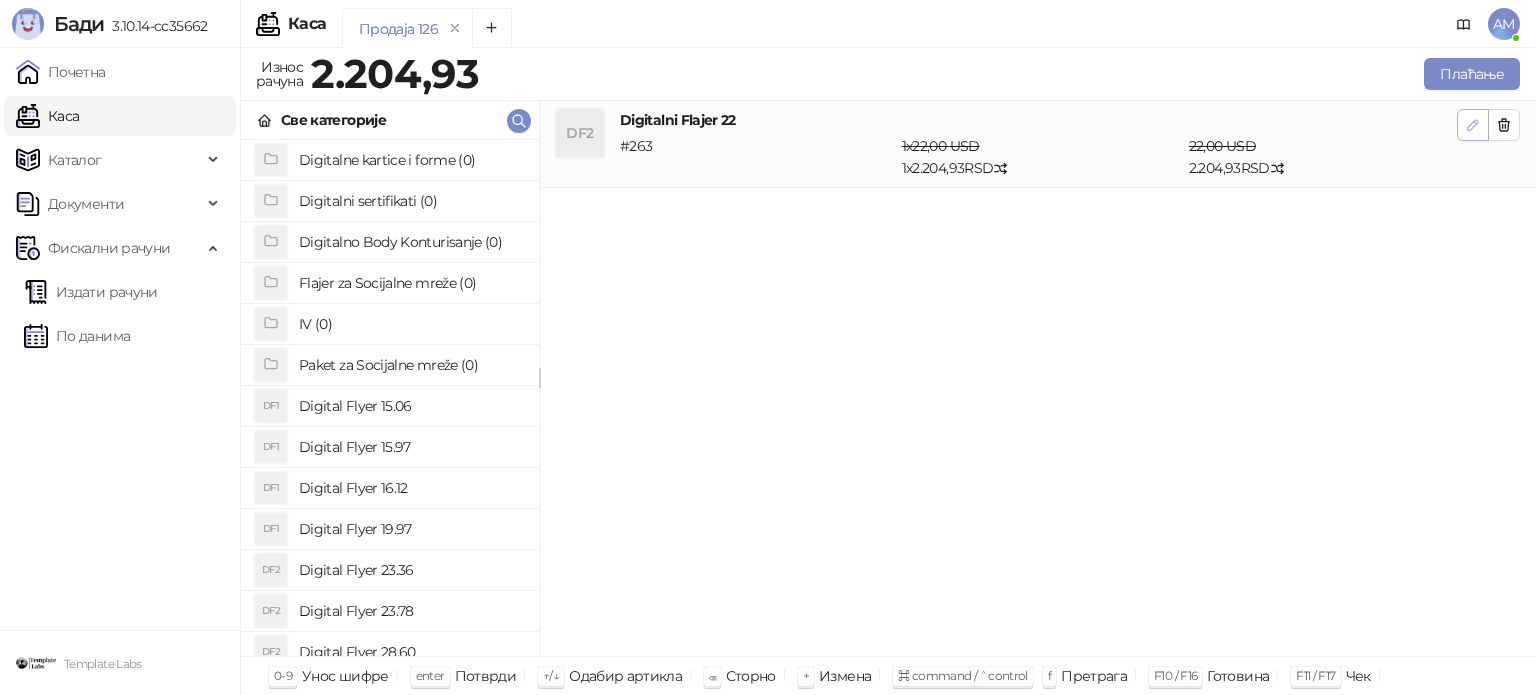 click 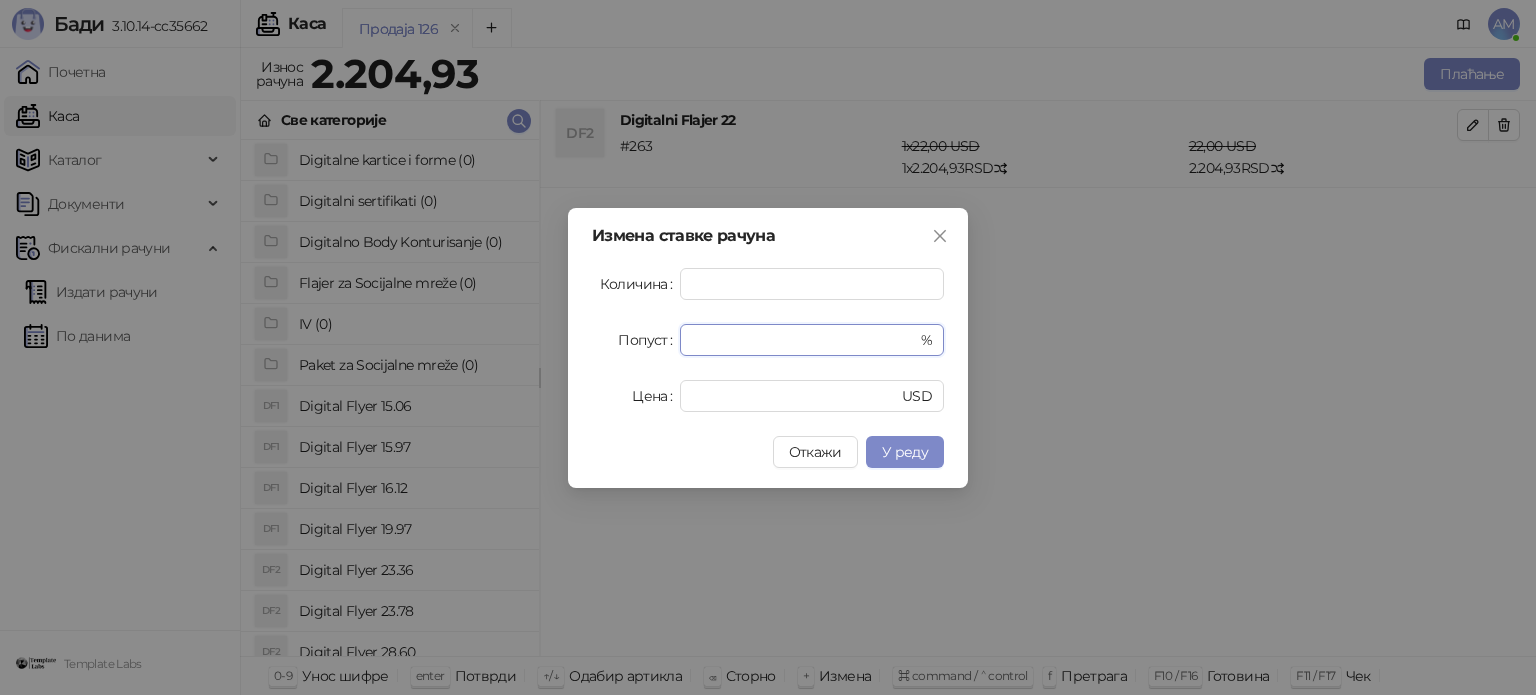 drag, startPoint x: 743, startPoint y: 341, endPoint x: 677, endPoint y: 355, distance: 67.46851 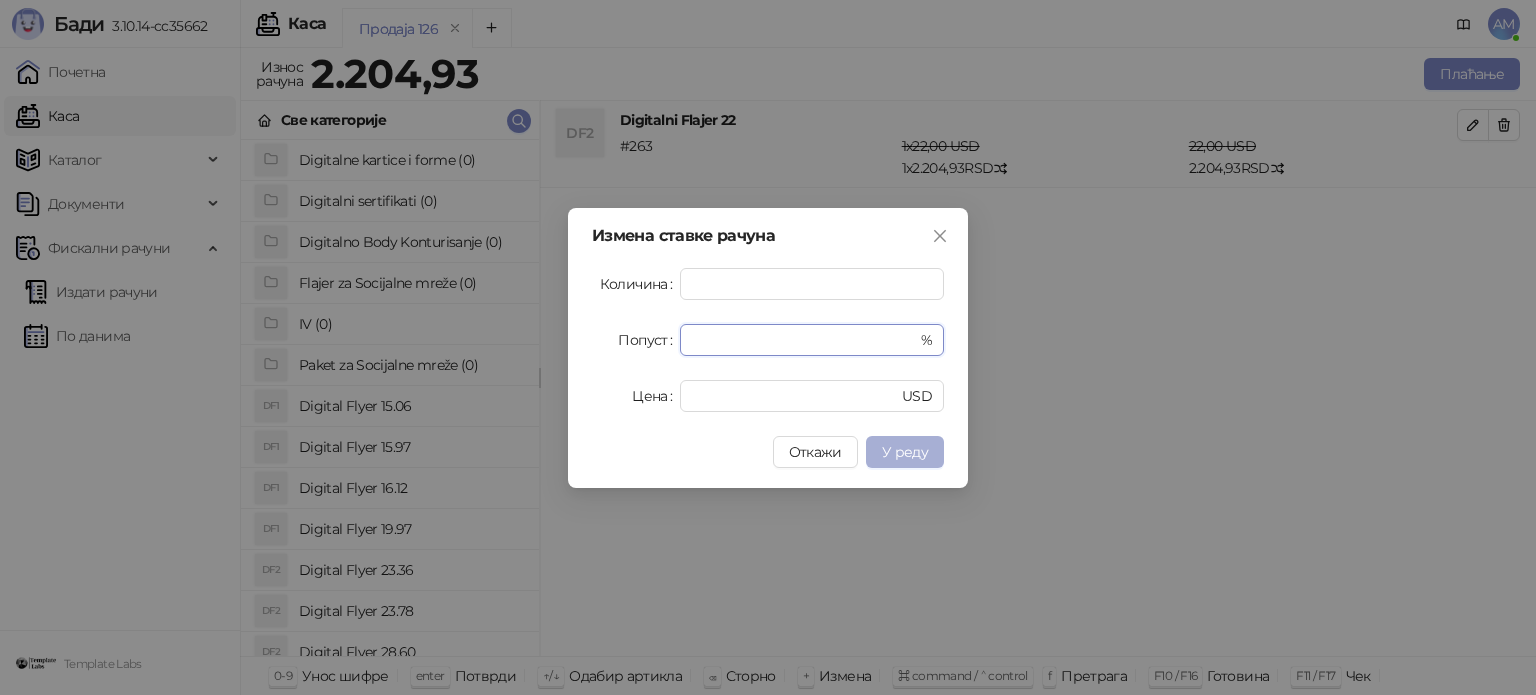 type on "**" 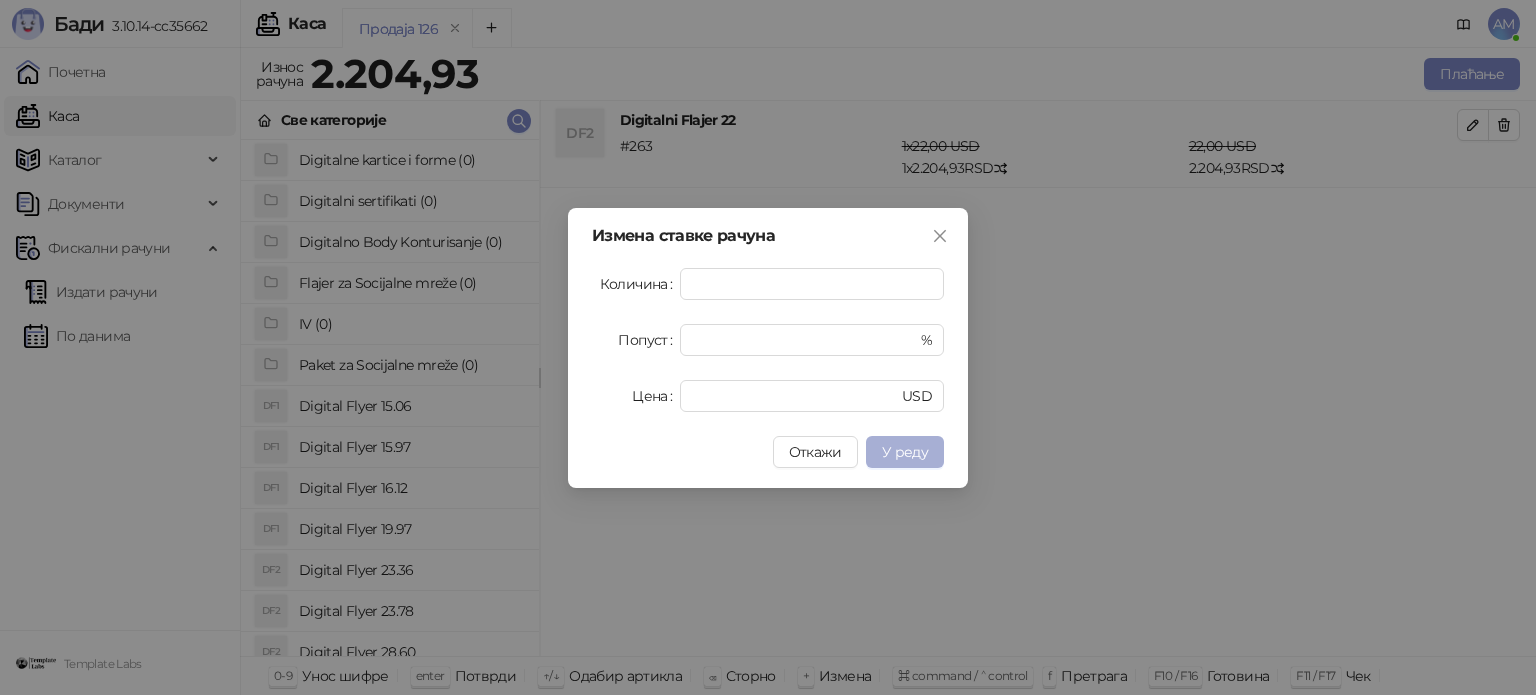 click on "У реду" at bounding box center (905, 452) 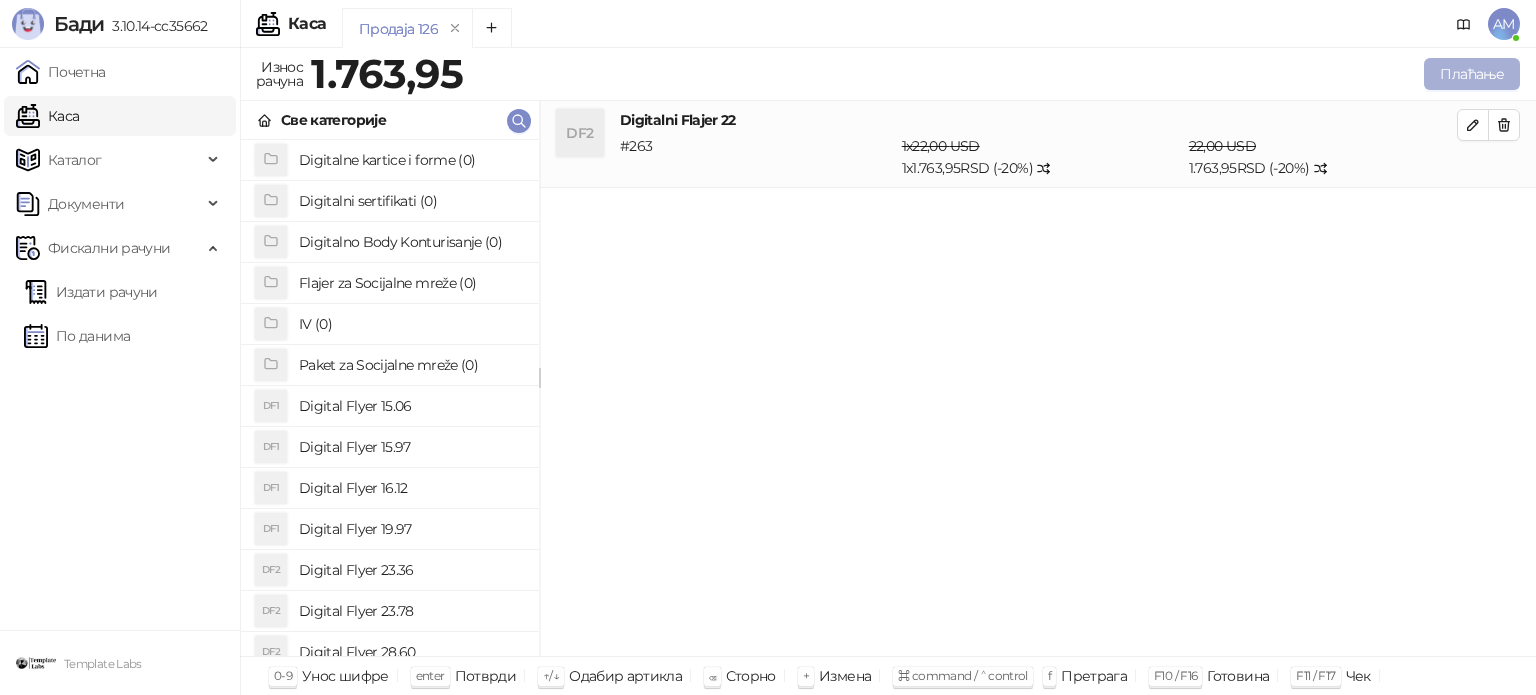 click on "Плаћање" at bounding box center (1472, 74) 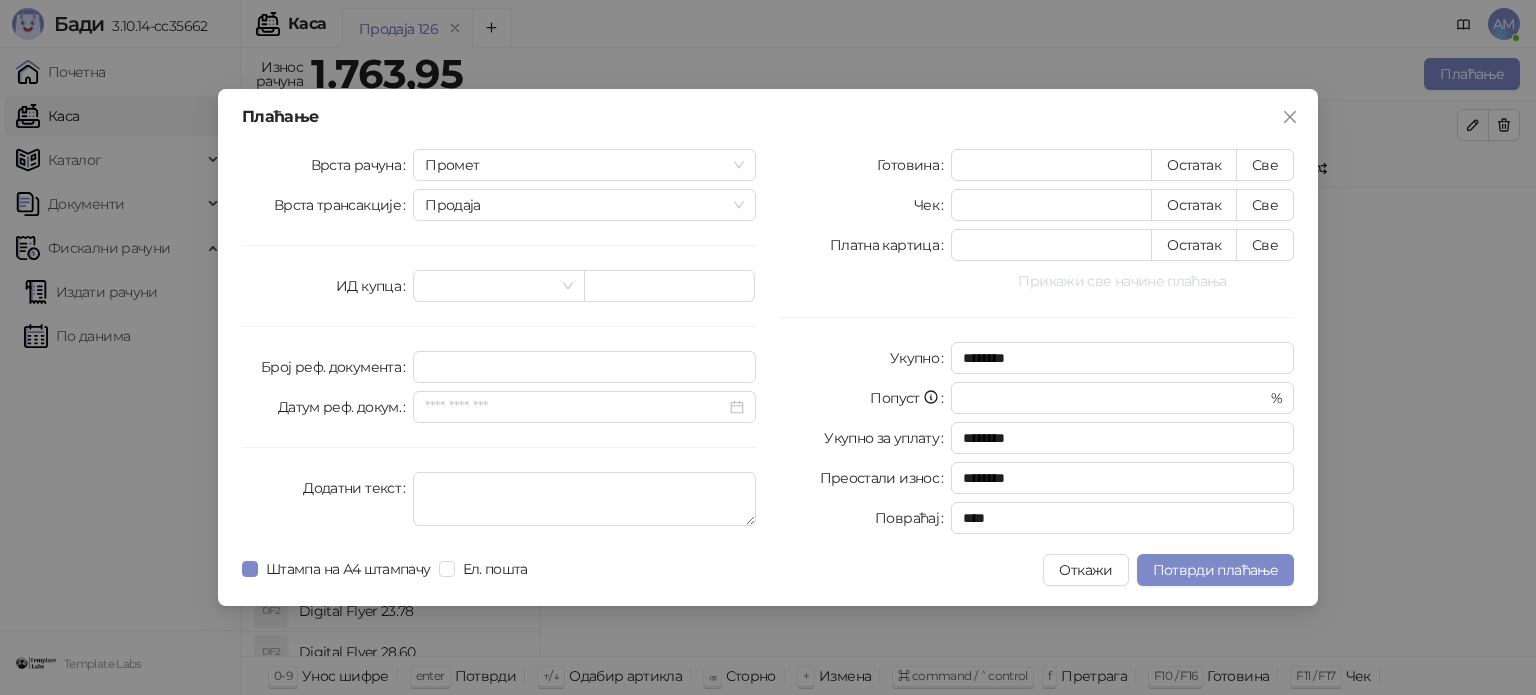 click on "Прикажи све начине плаћања" at bounding box center (1122, 281) 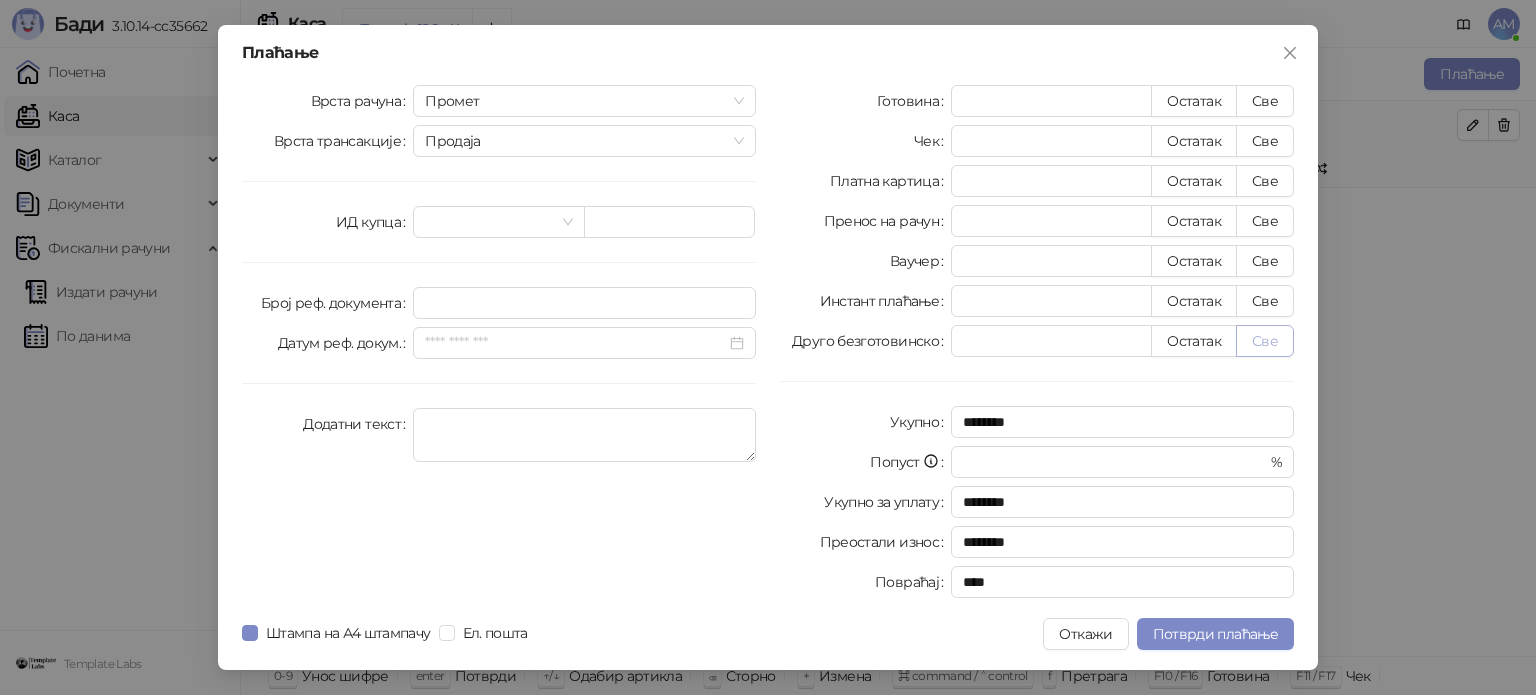 click on "Све" at bounding box center (1265, 341) 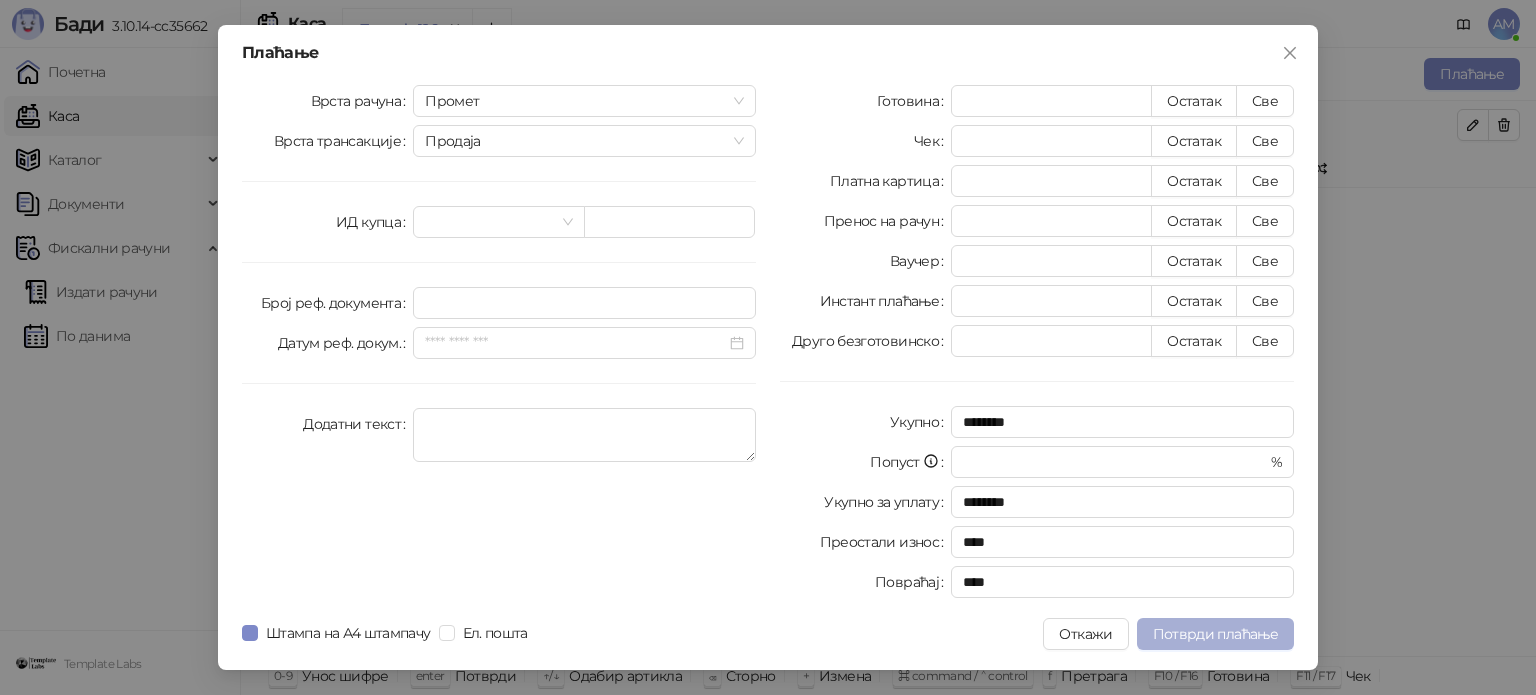 click on "Потврди плаћање" at bounding box center [1215, 634] 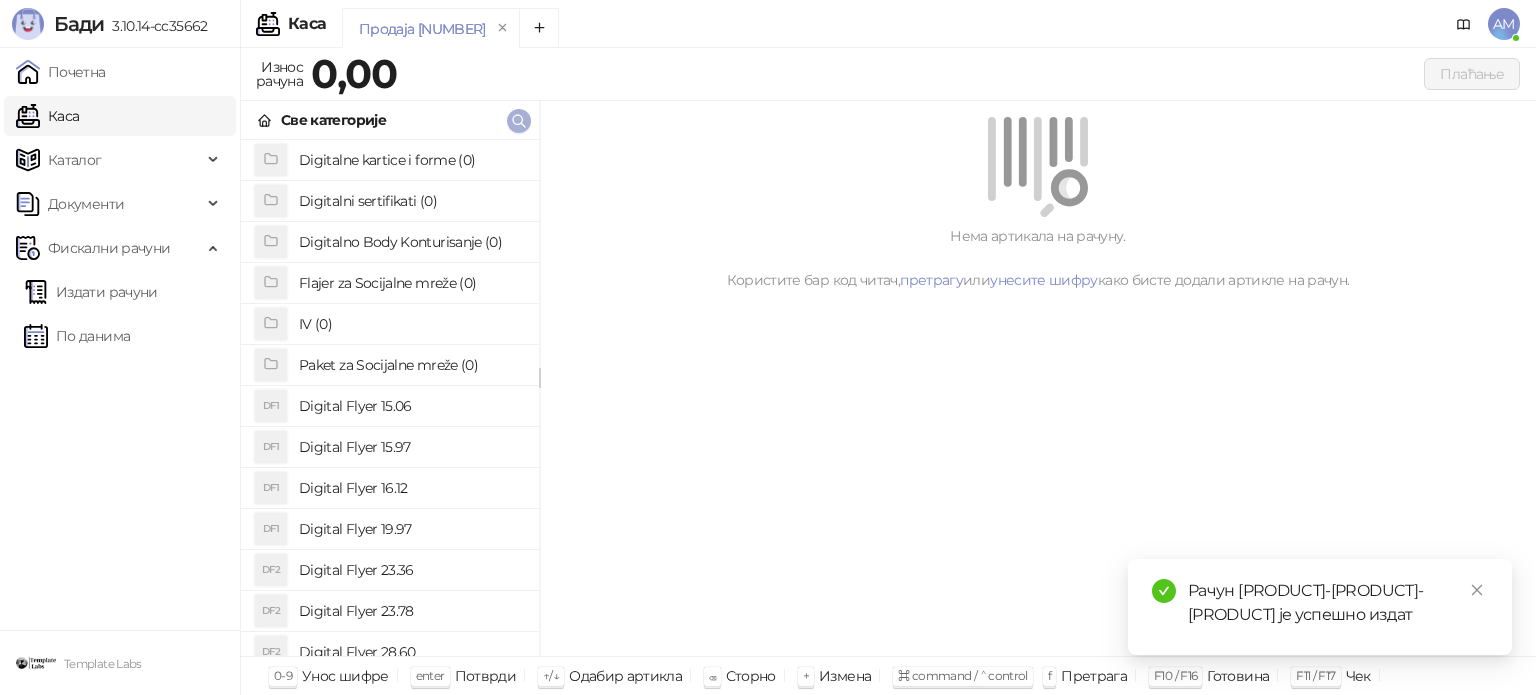 click at bounding box center (519, 121) 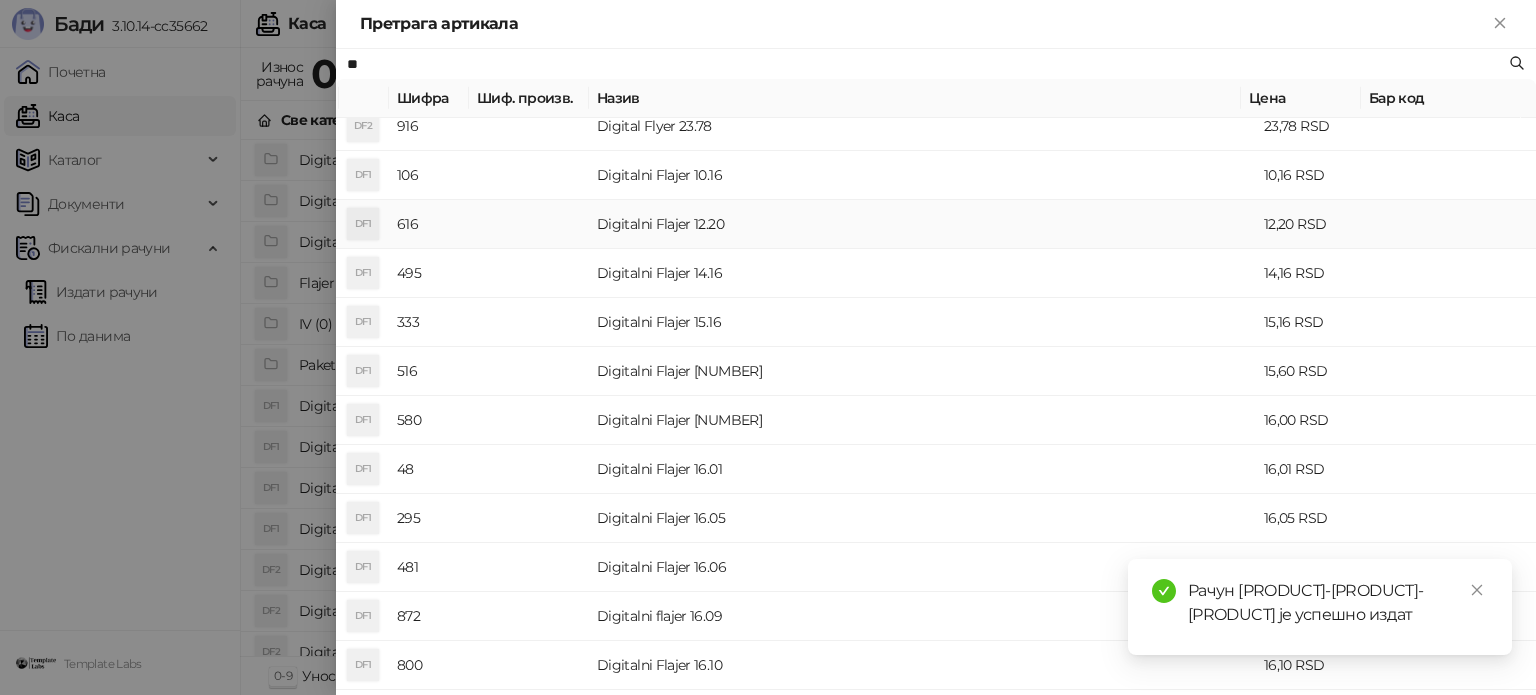 scroll, scrollTop: 200, scrollLeft: 0, axis: vertical 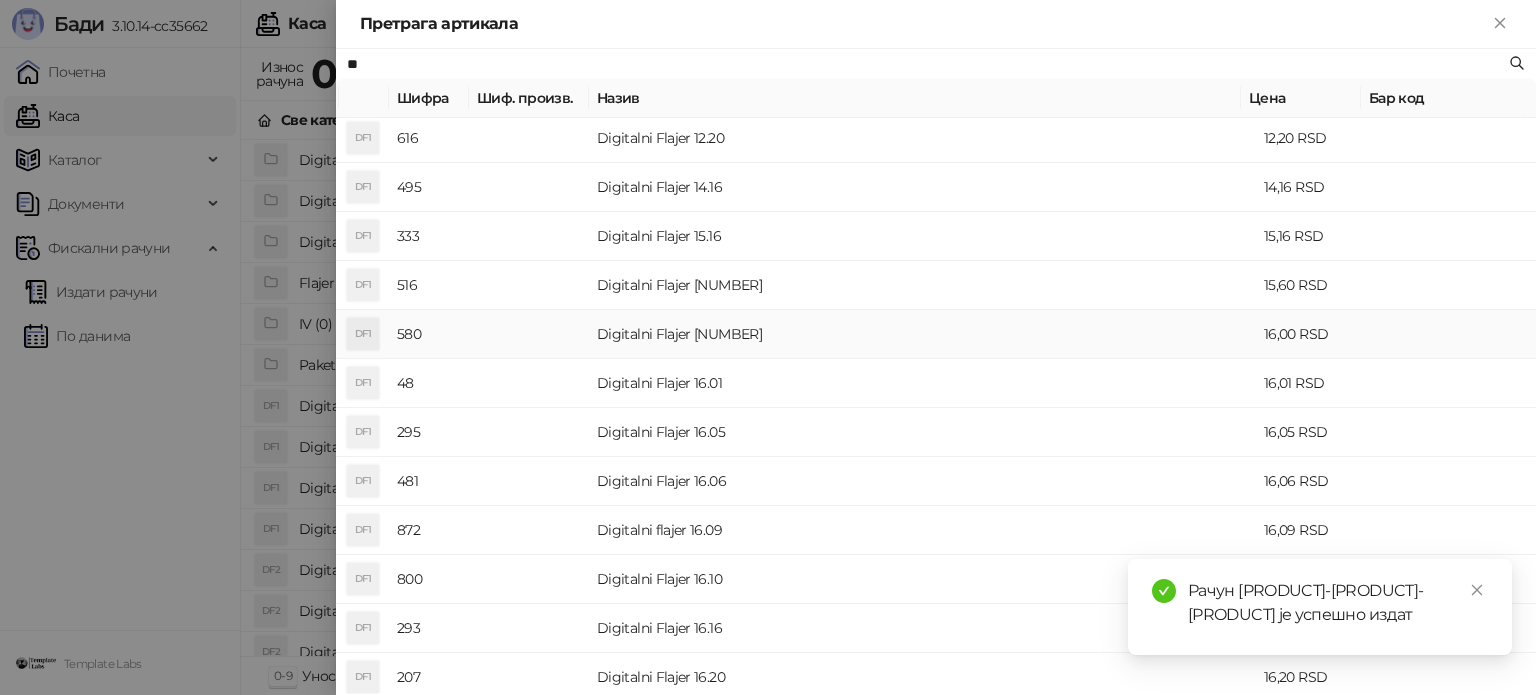 type on "**" 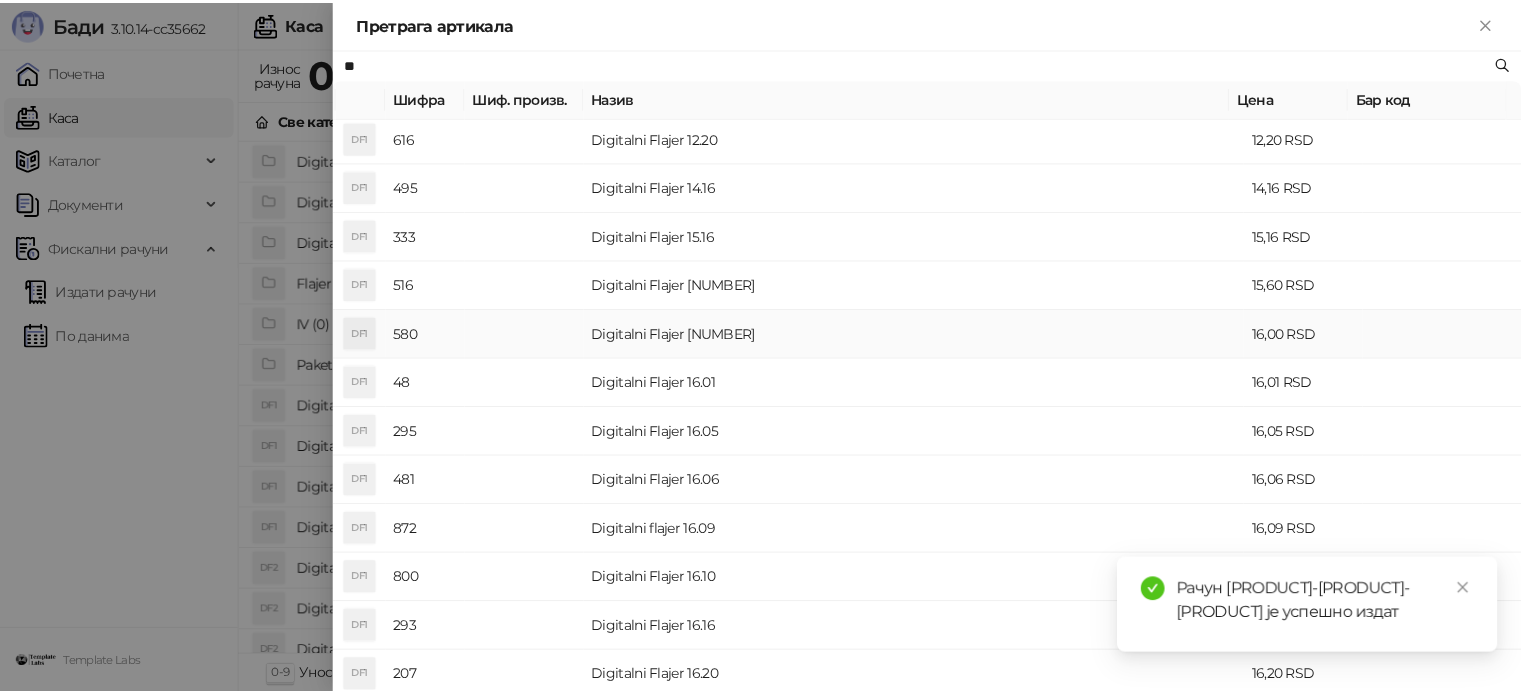 scroll, scrollTop: 0, scrollLeft: 0, axis: both 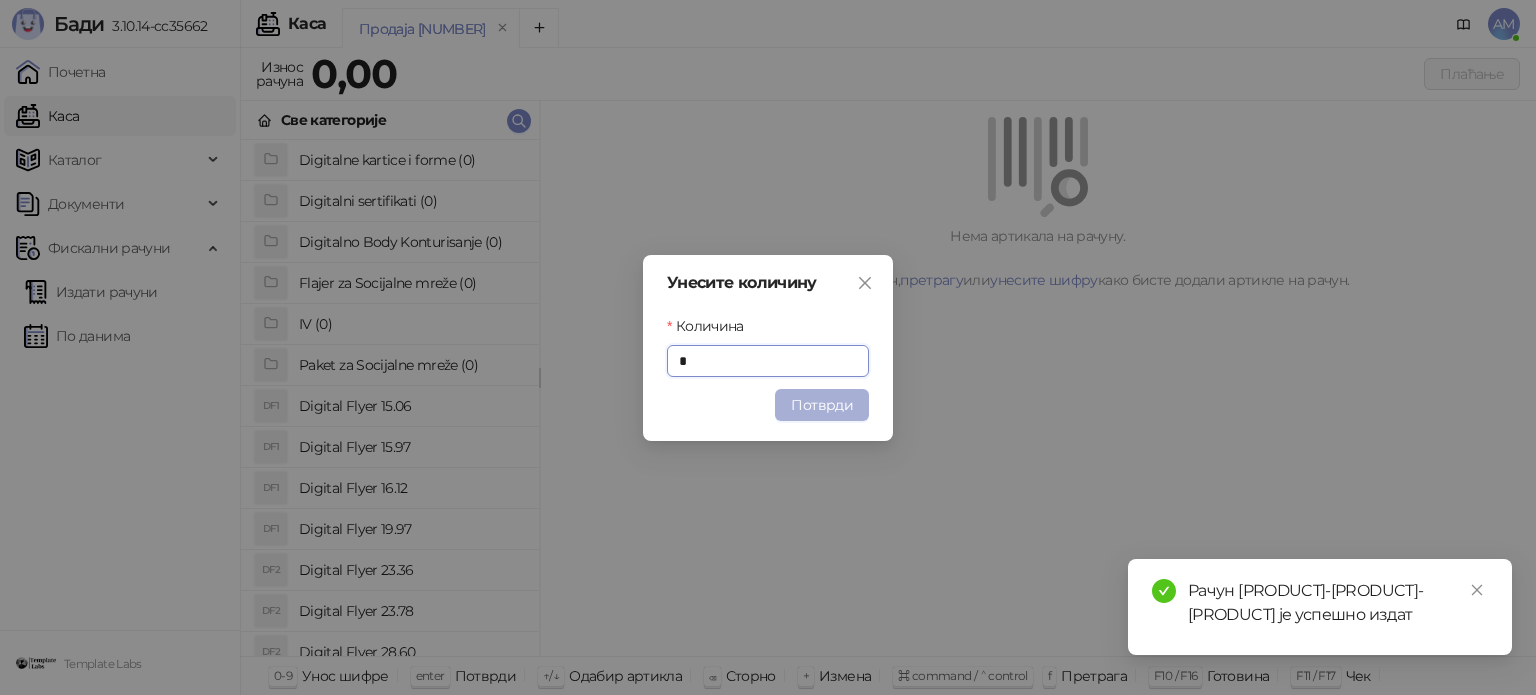 click on "Потврди" at bounding box center (822, 405) 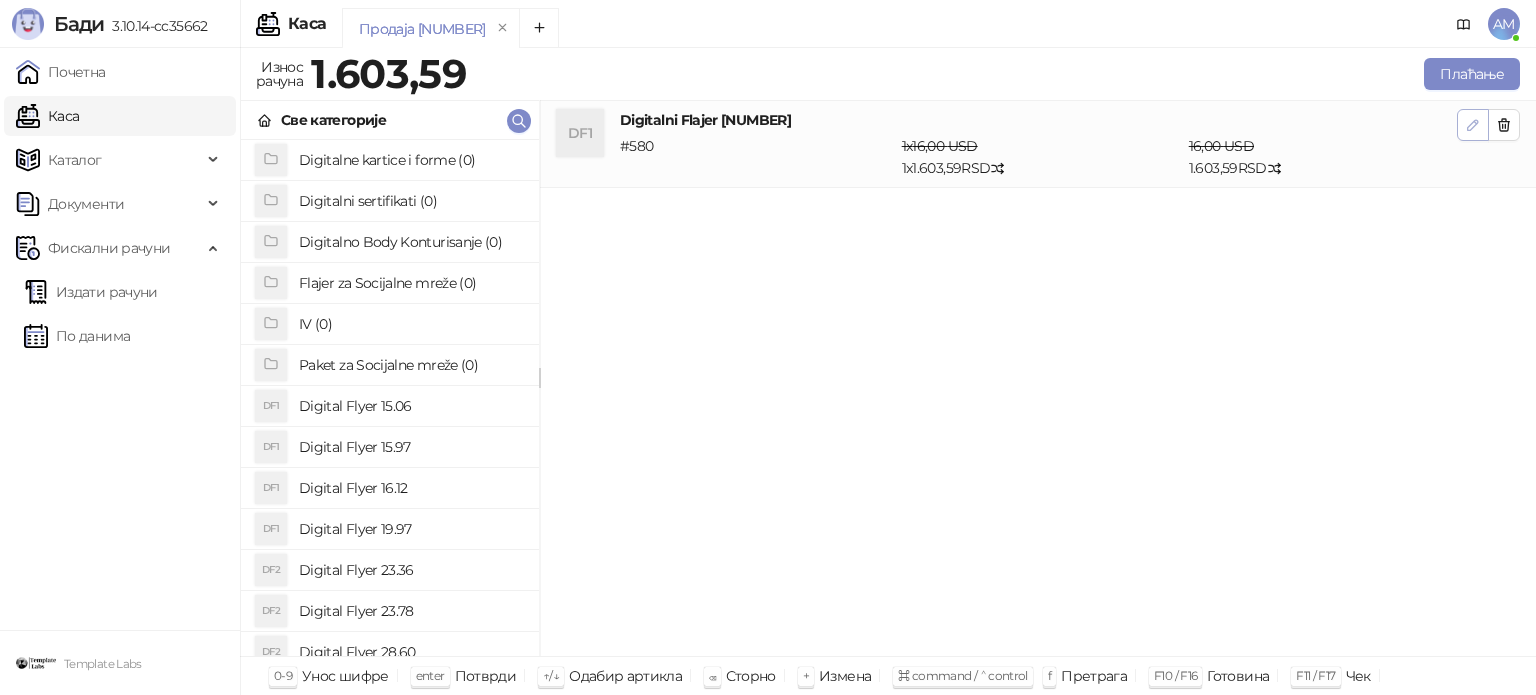 click at bounding box center (1473, 125) 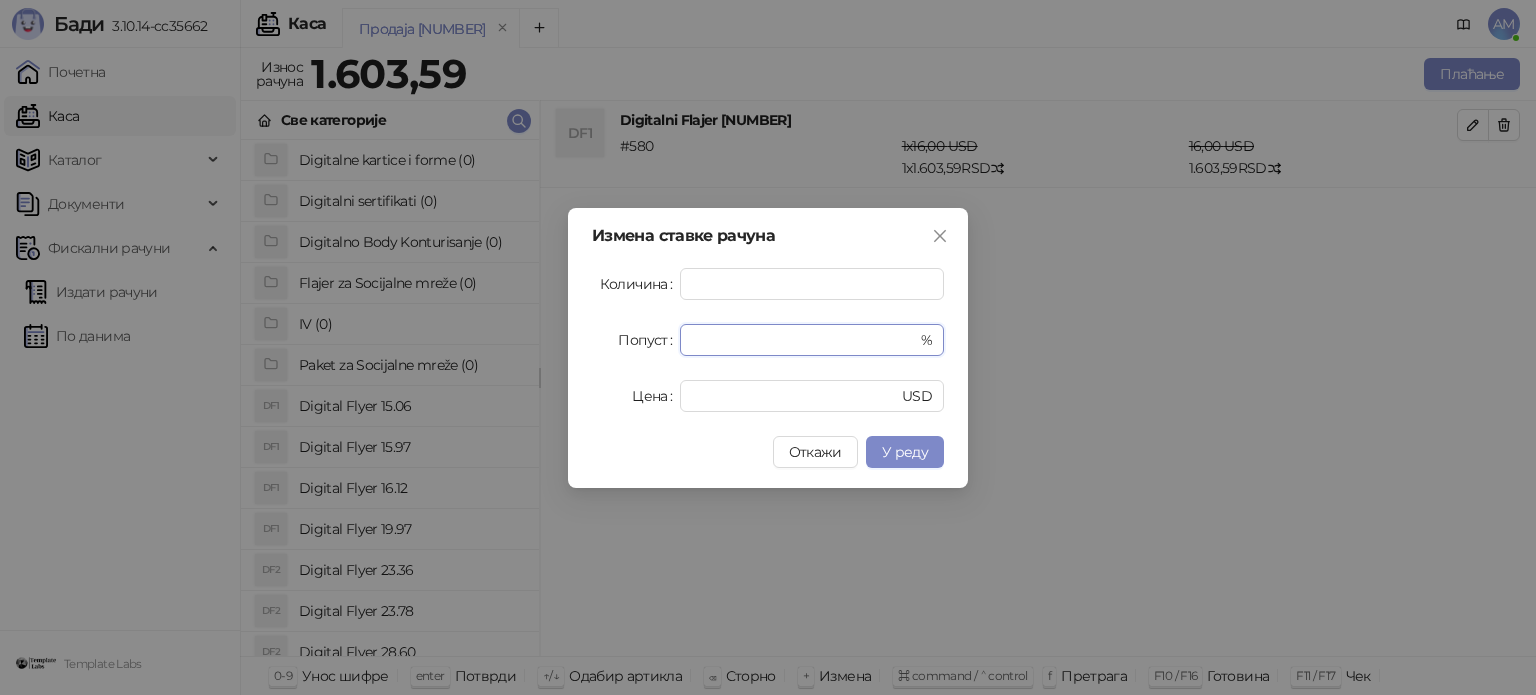 drag, startPoint x: 670, startPoint y: 348, endPoint x: 654, endPoint y: 349, distance: 16.03122 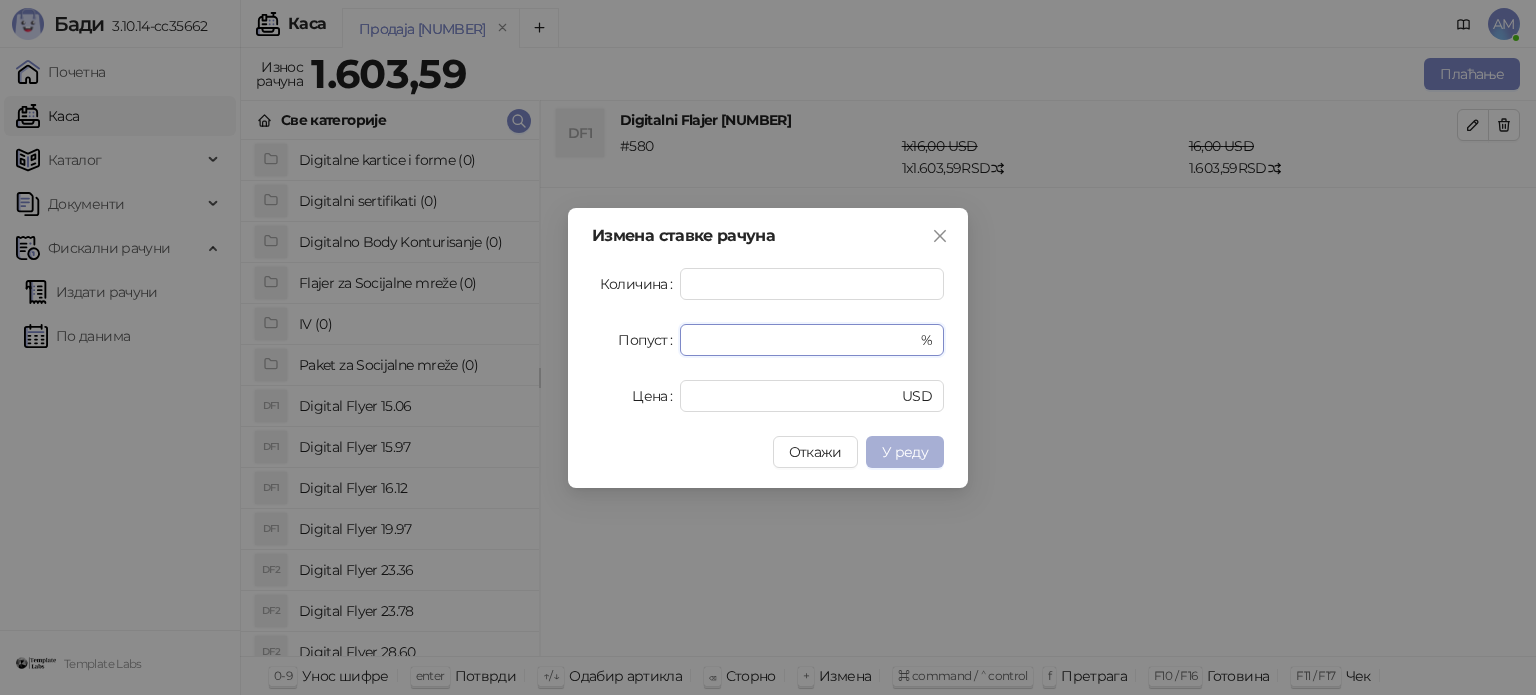 type on "**" 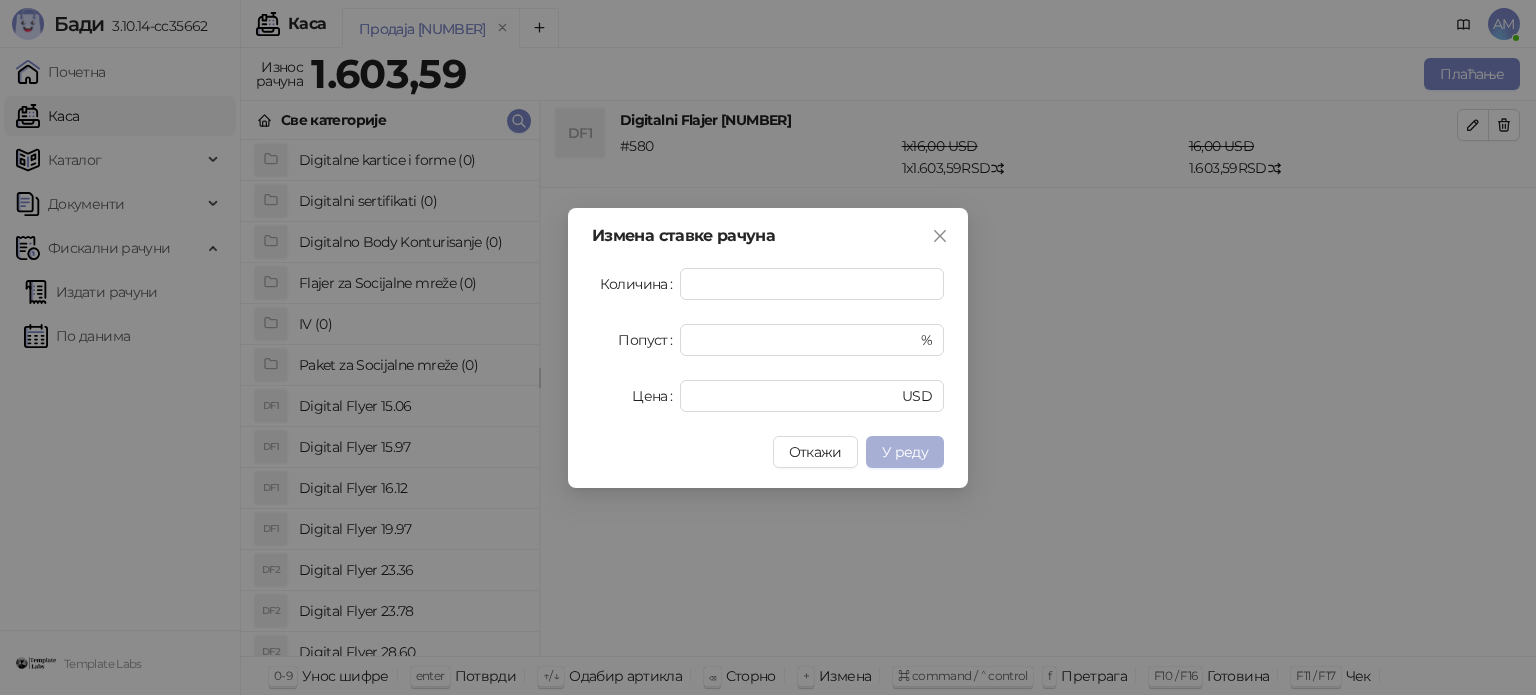 click on "У реду" at bounding box center (905, 452) 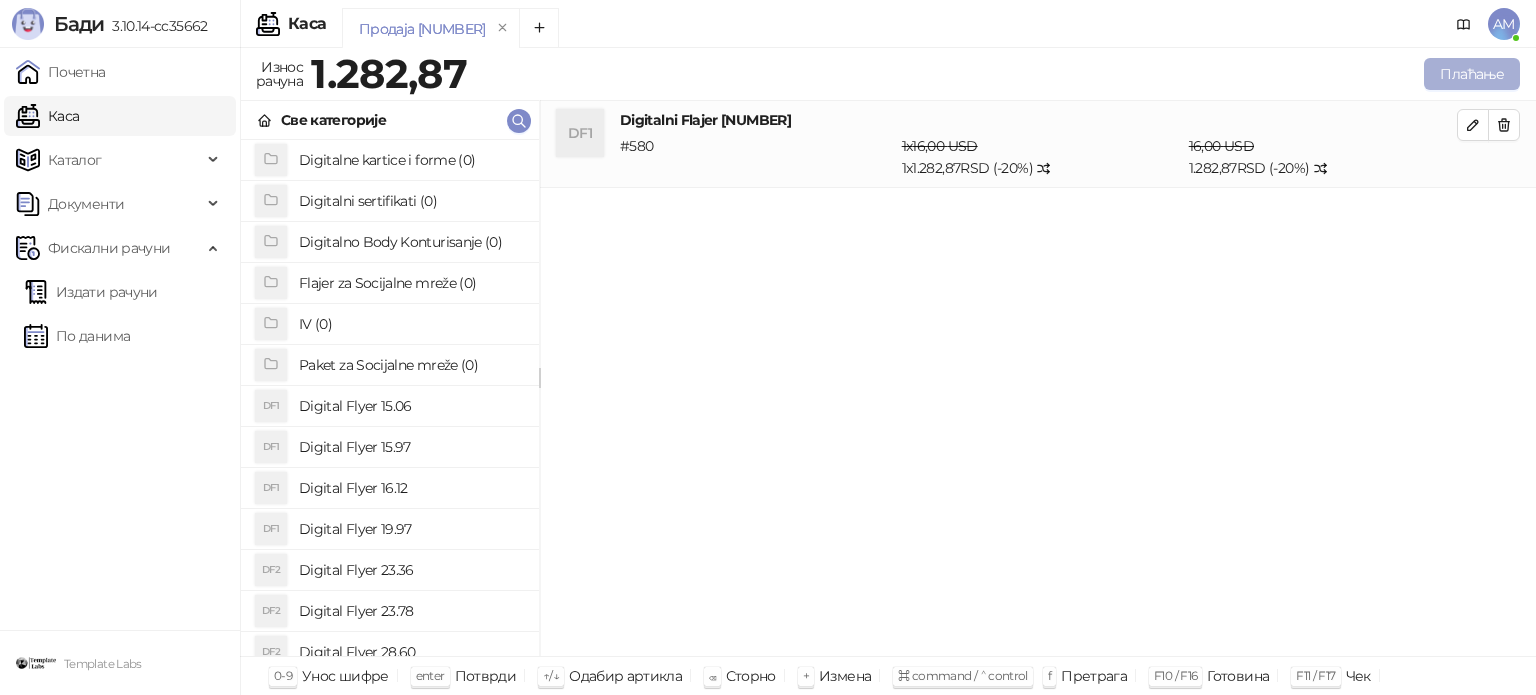 click on "Плаћање" at bounding box center (1472, 74) 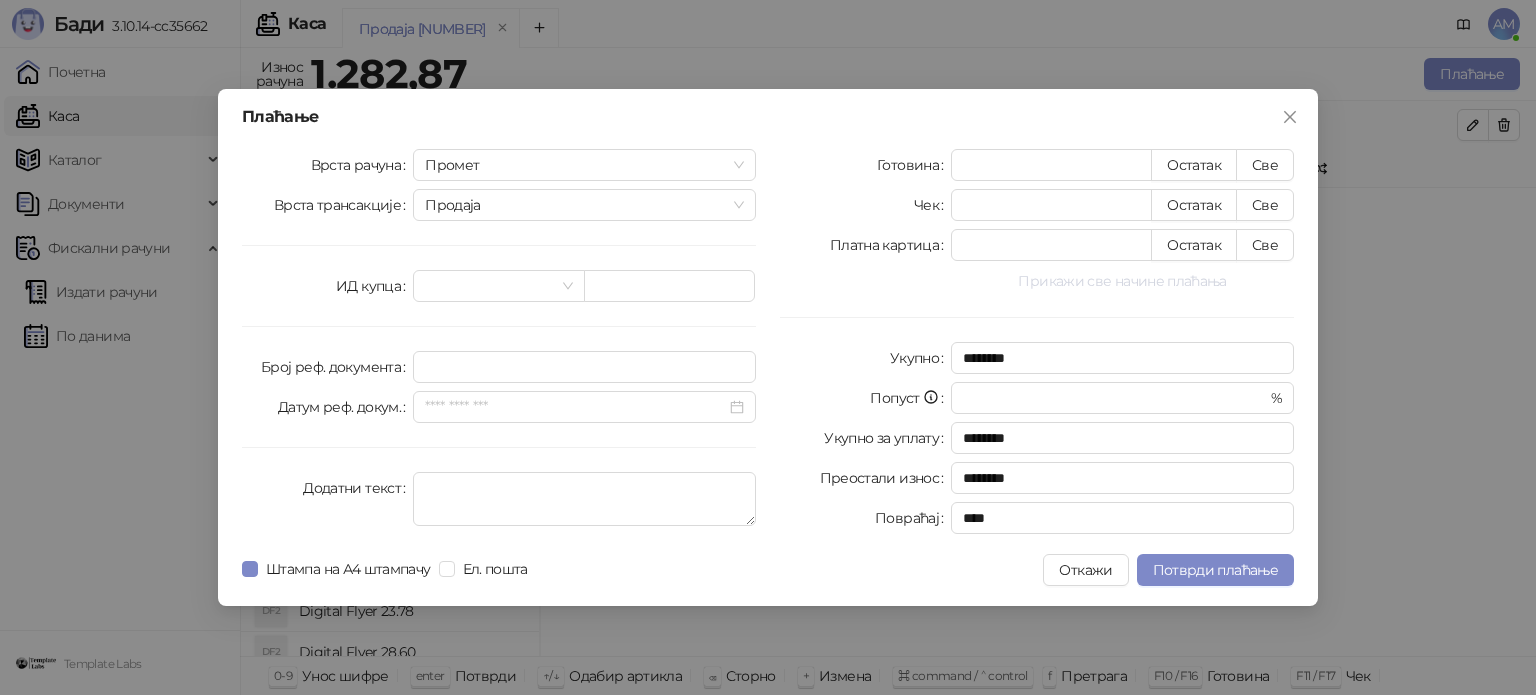 click on "Прикажи све начине плаћања" at bounding box center [1122, 281] 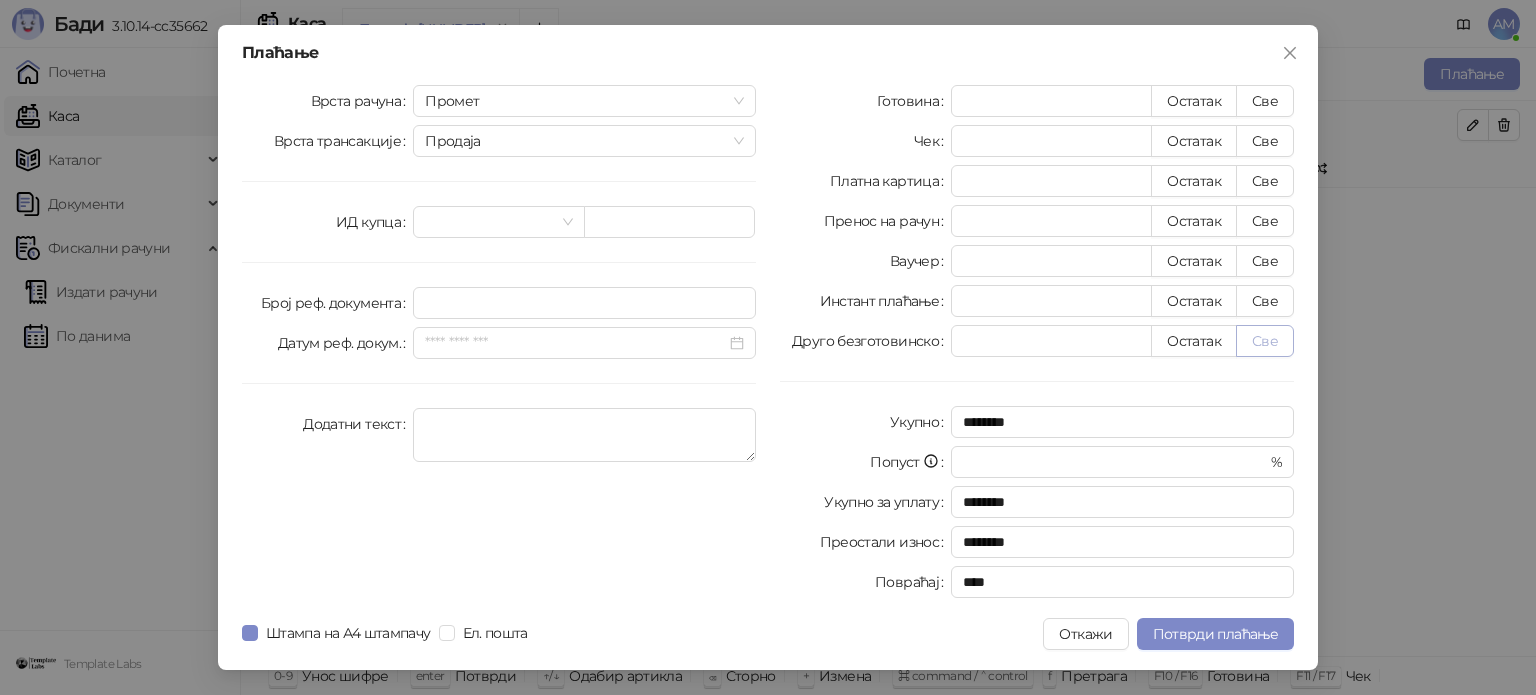 click on "Све" at bounding box center (1265, 341) 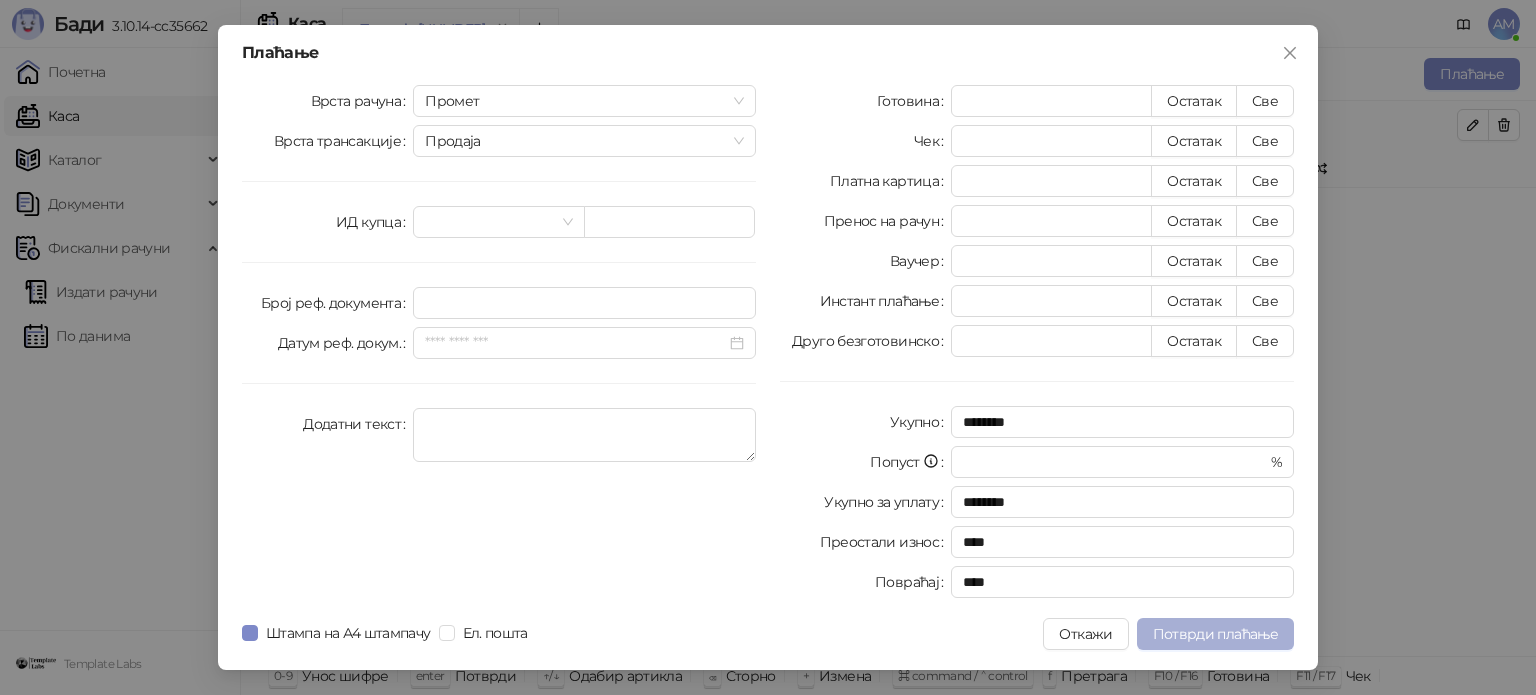 click on "Потврди плаћање" at bounding box center (1215, 634) 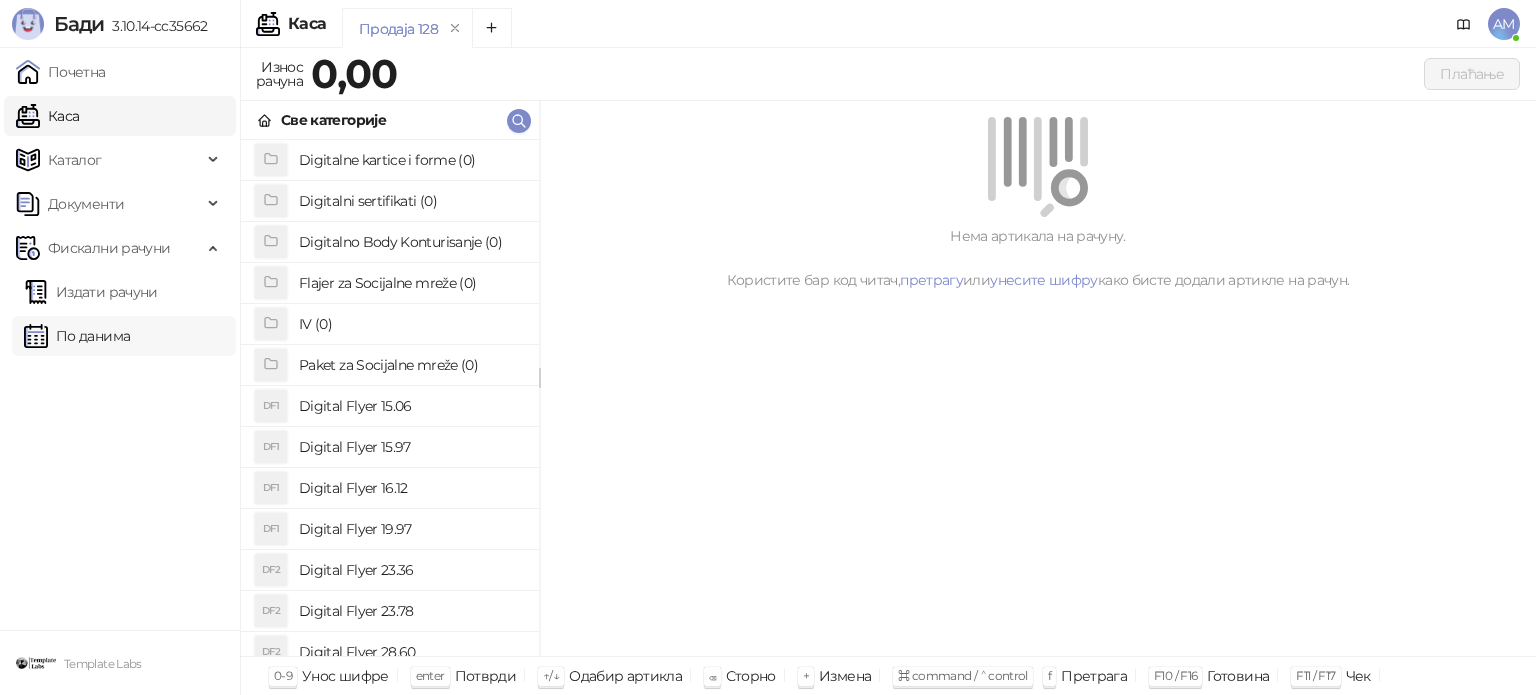 click on "По данима" at bounding box center [77, 336] 